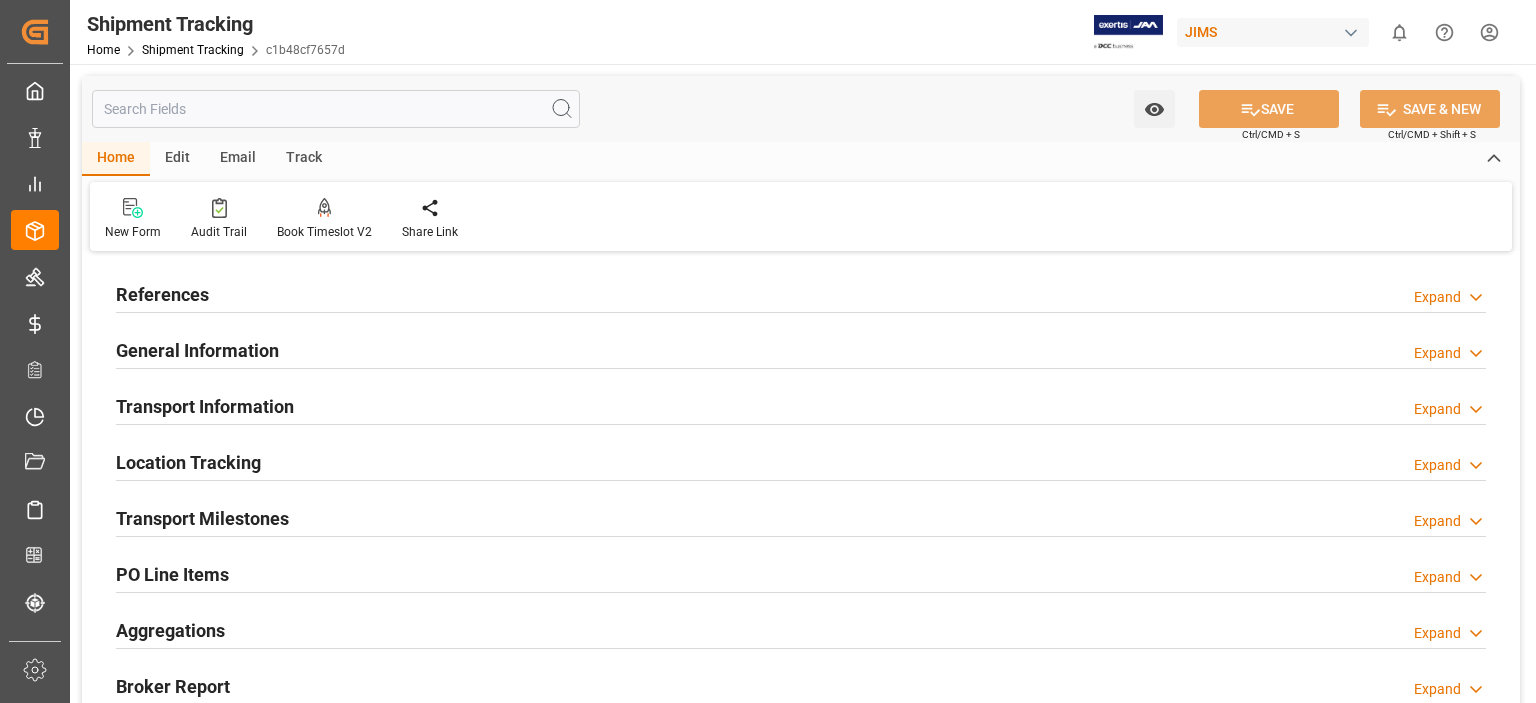 scroll, scrollTop: 0, scrollLeft: 0, axis: both 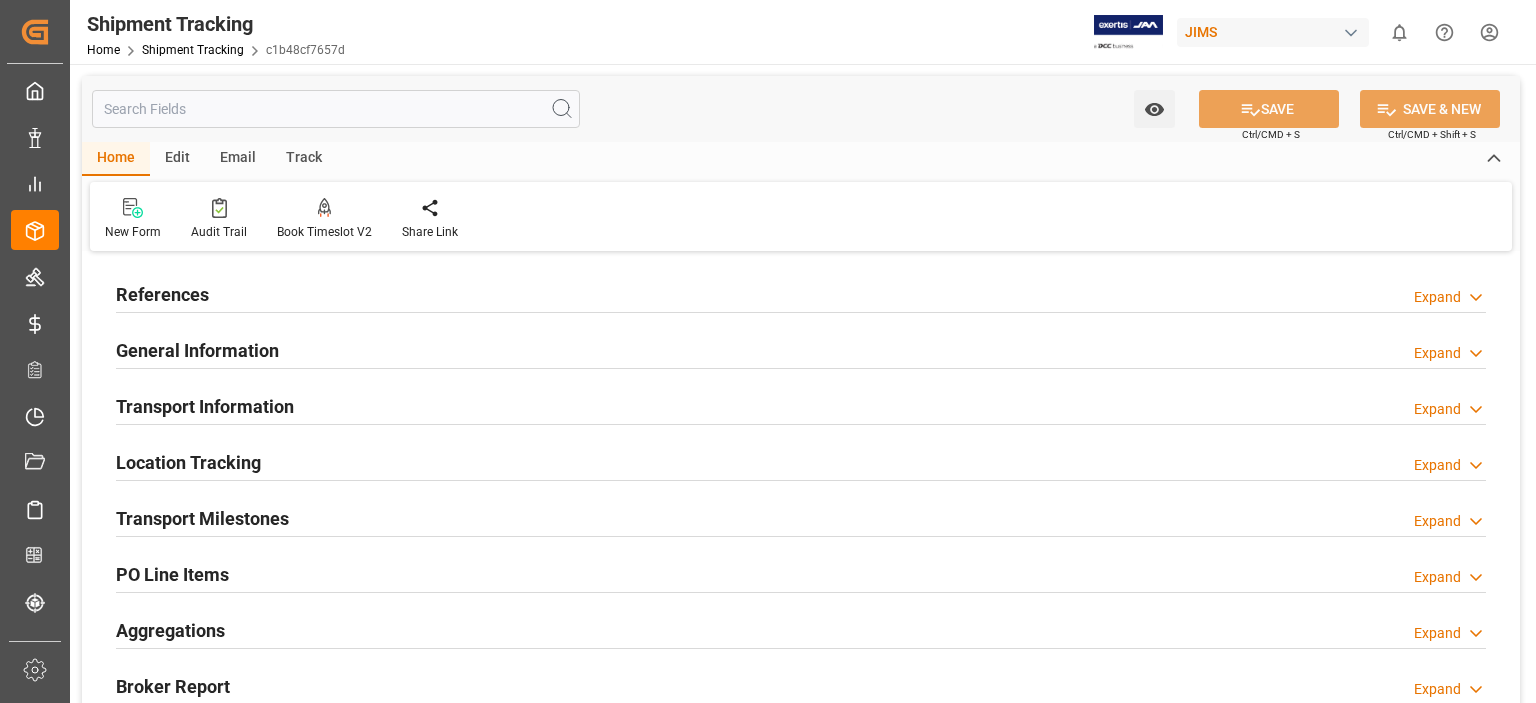click on "References" at bounding box center [162, 294] 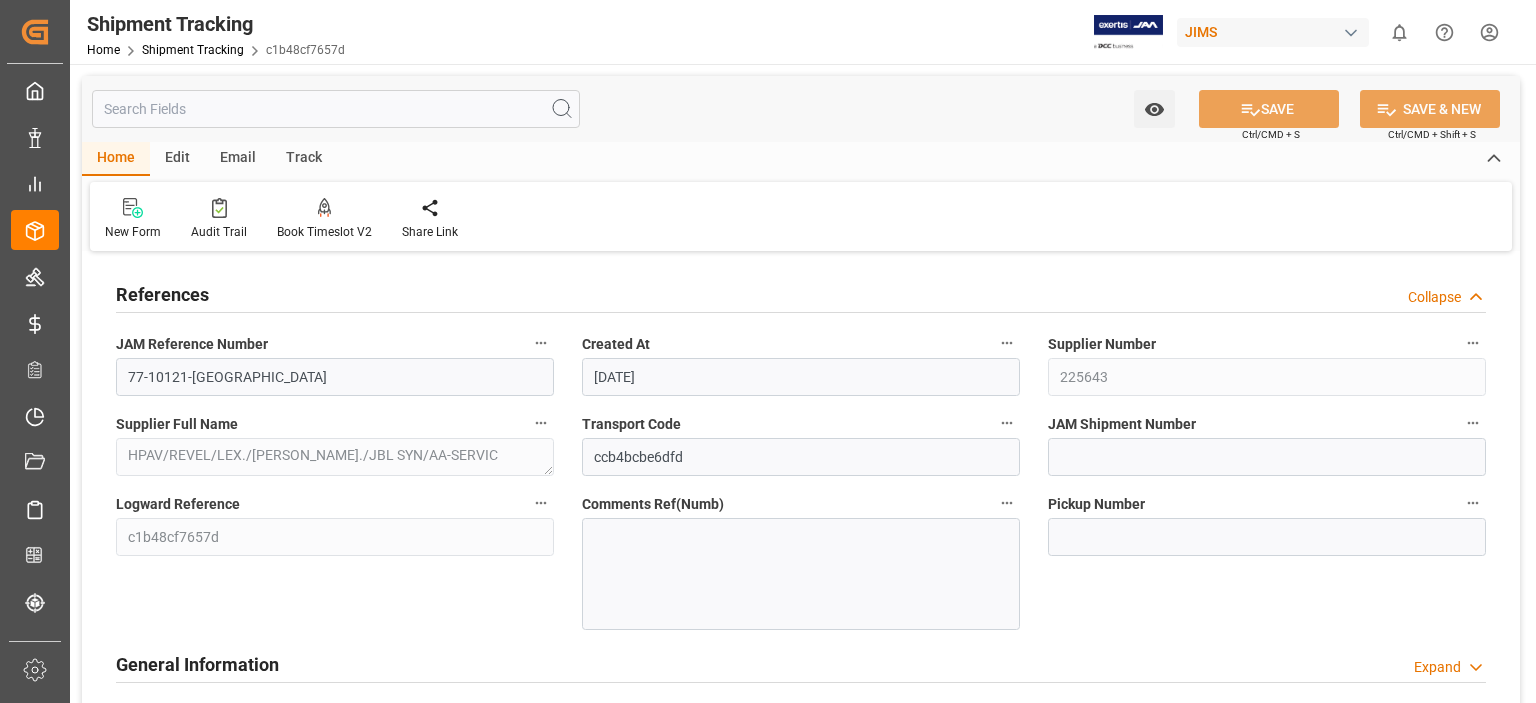 click on "References" at bounding box center [162, 294] 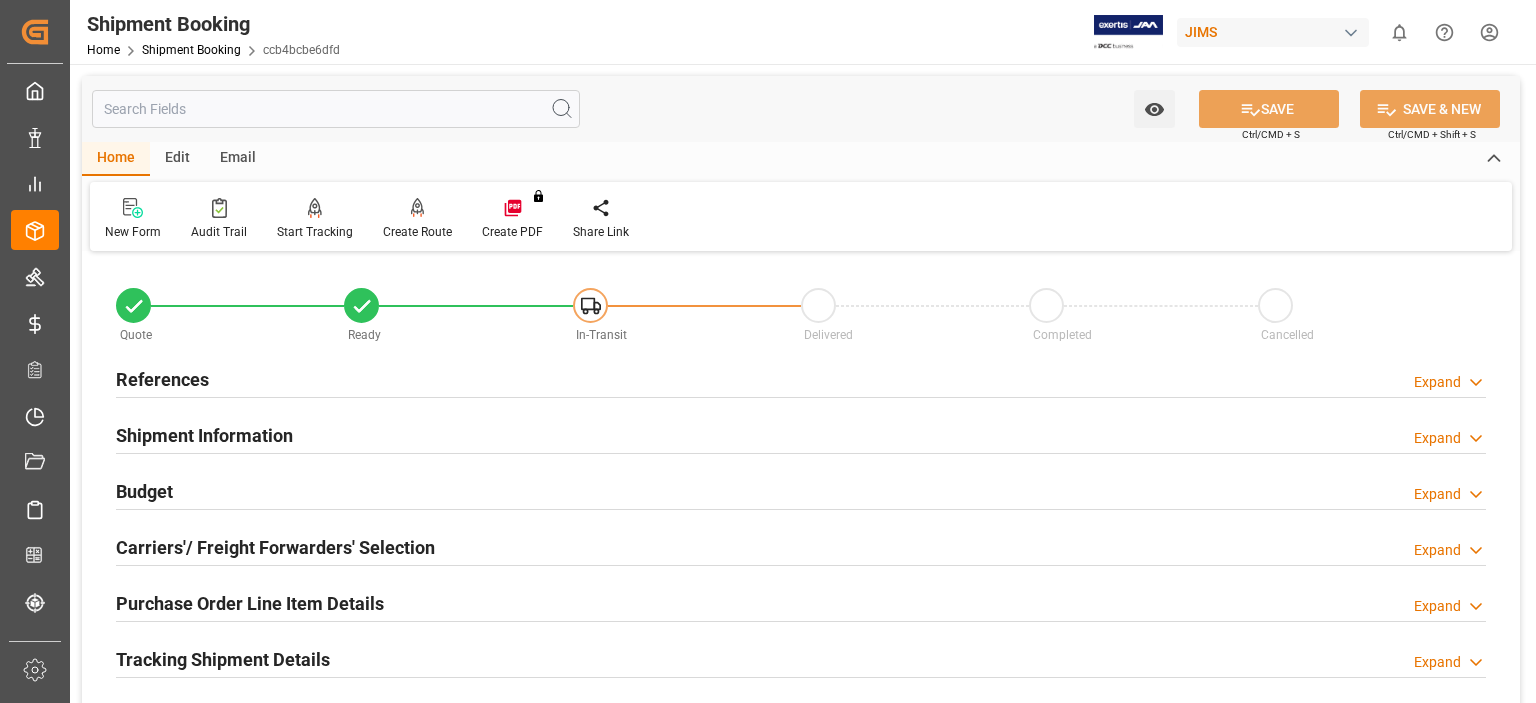 scroll, scrollTop: 0, scrollLeft: 0, axis: both 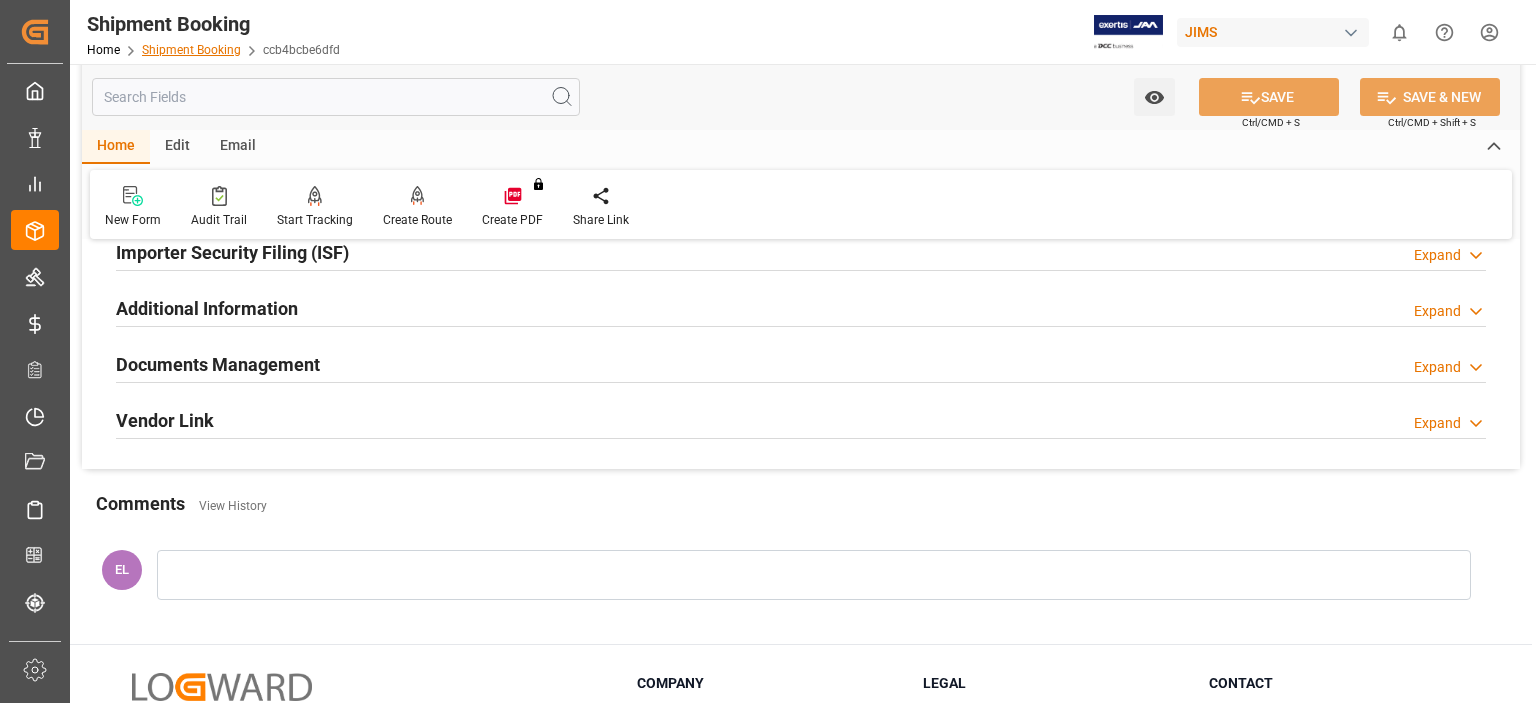 click on "Shipment Booking" at bounding box center [191, 50] 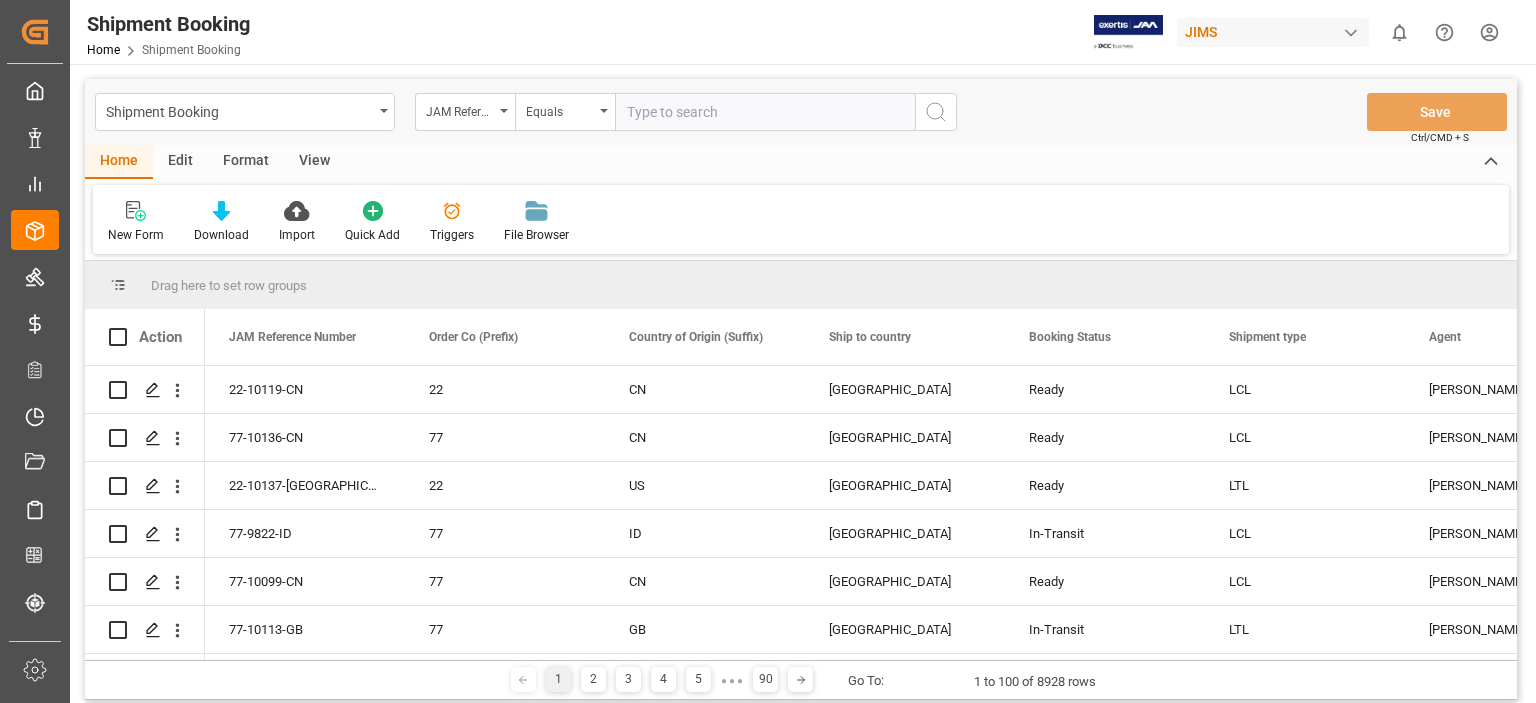click at bounding box center (765, 112) 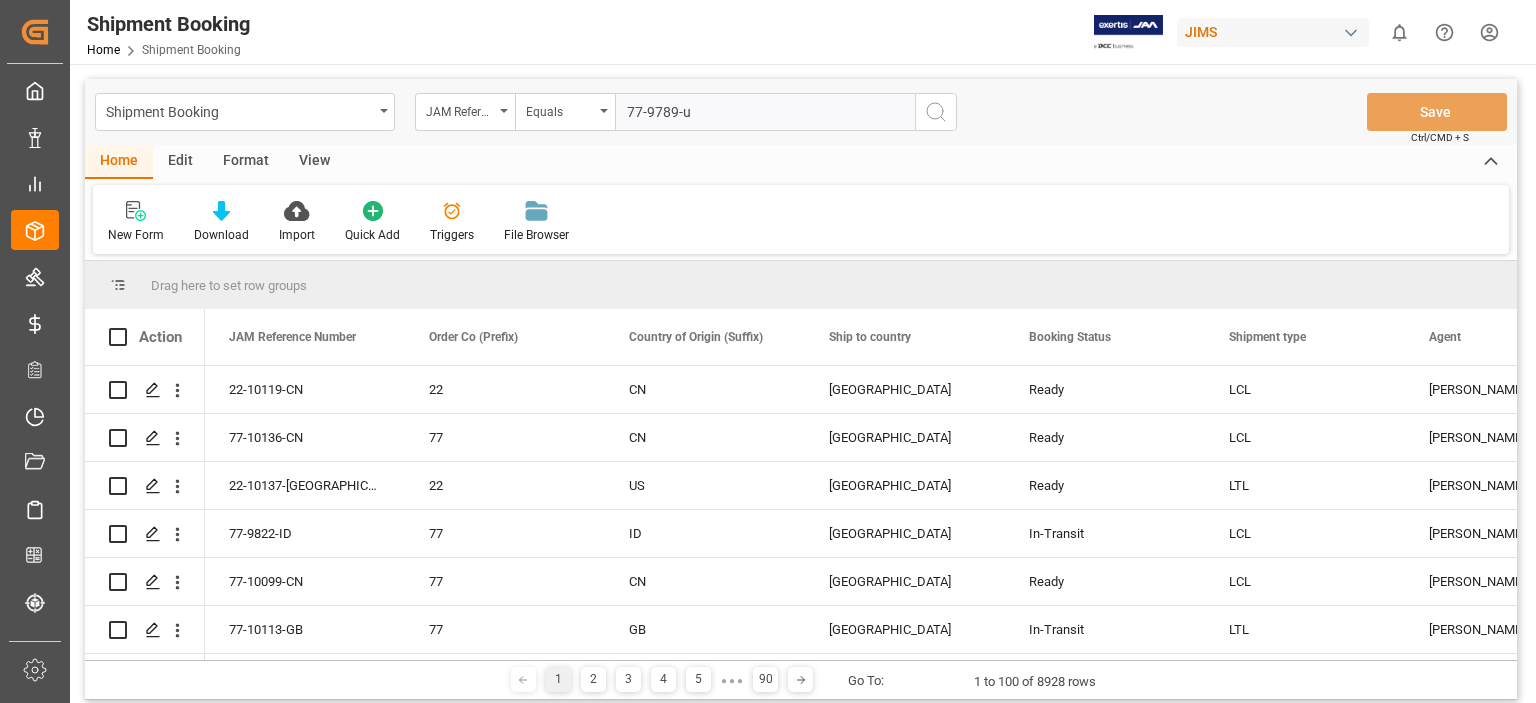 type on "77-9789-us" 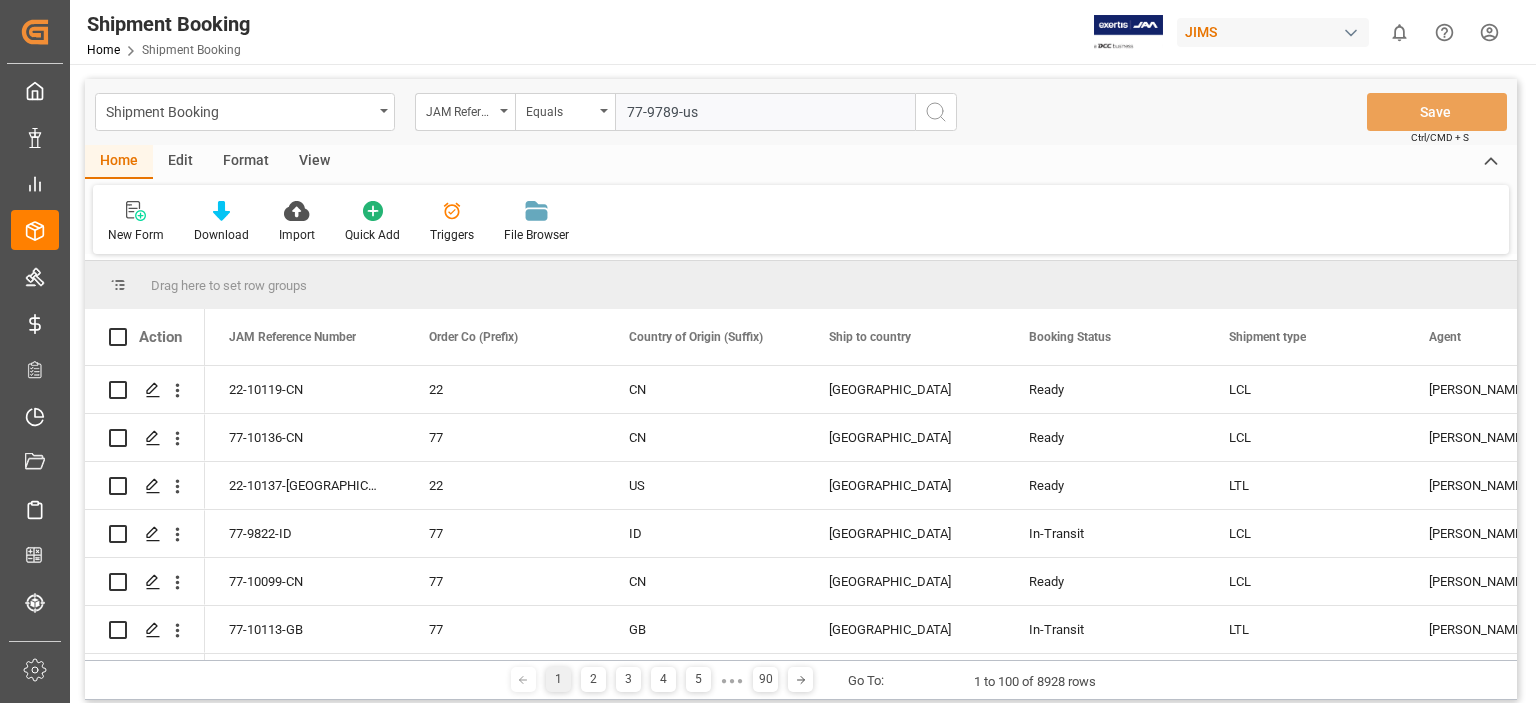 type 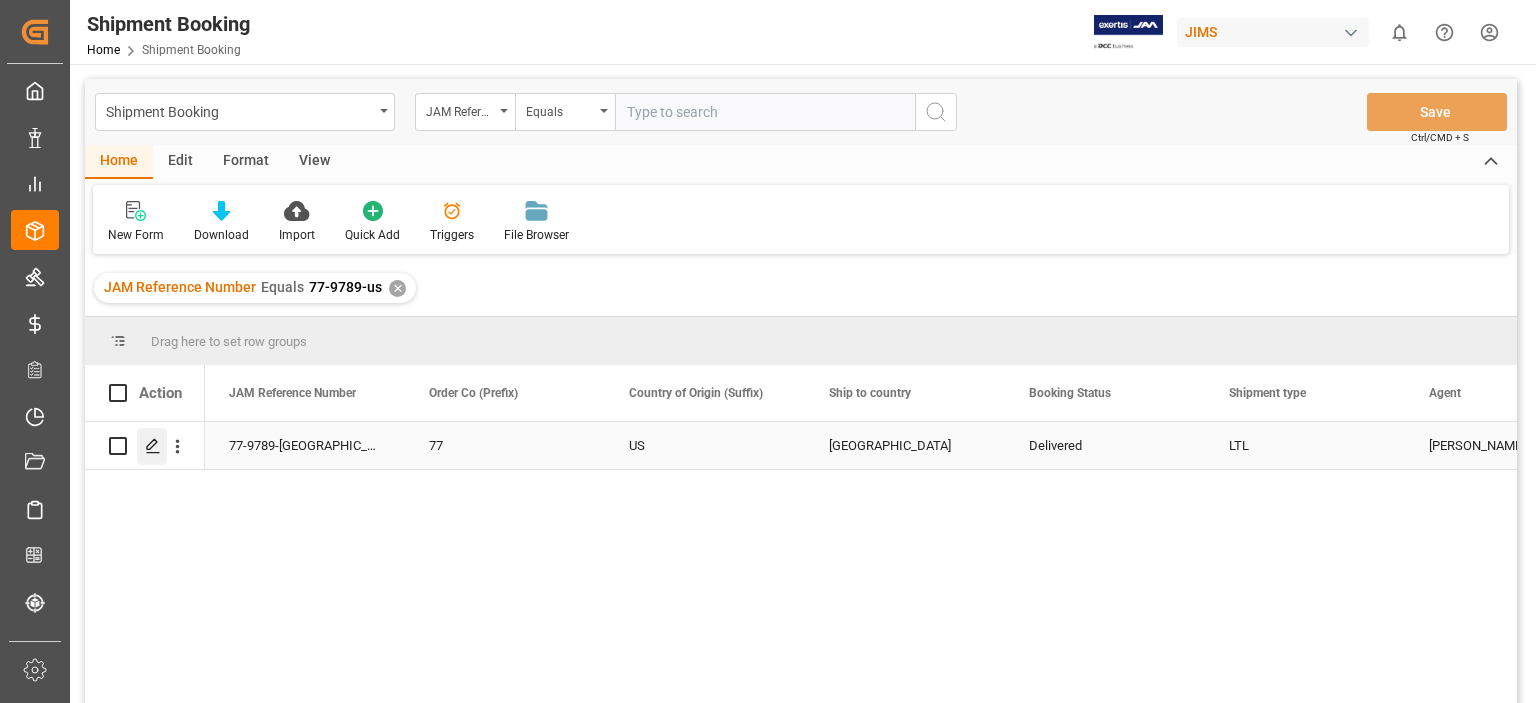 click 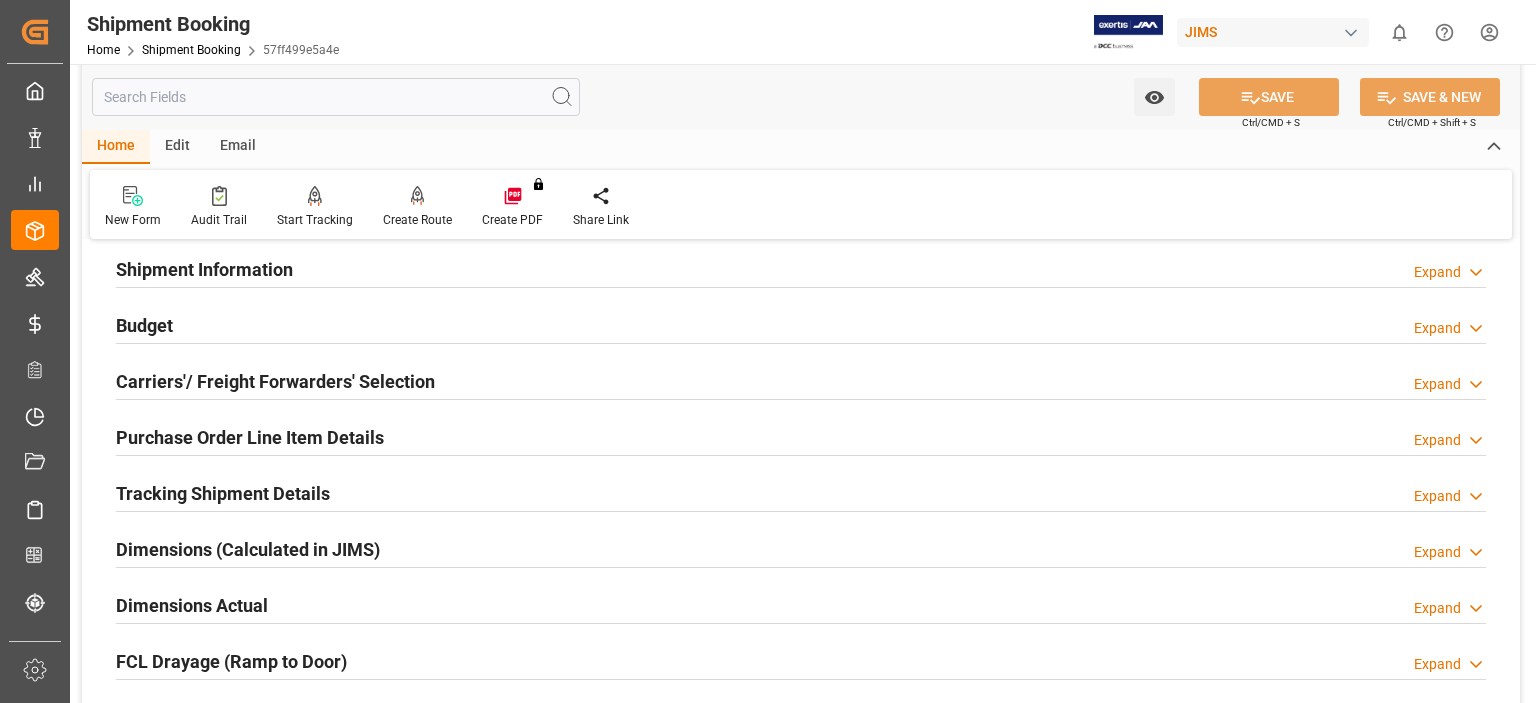 scroll, scrollTop: 0, scrollLeft: 0, axis: both 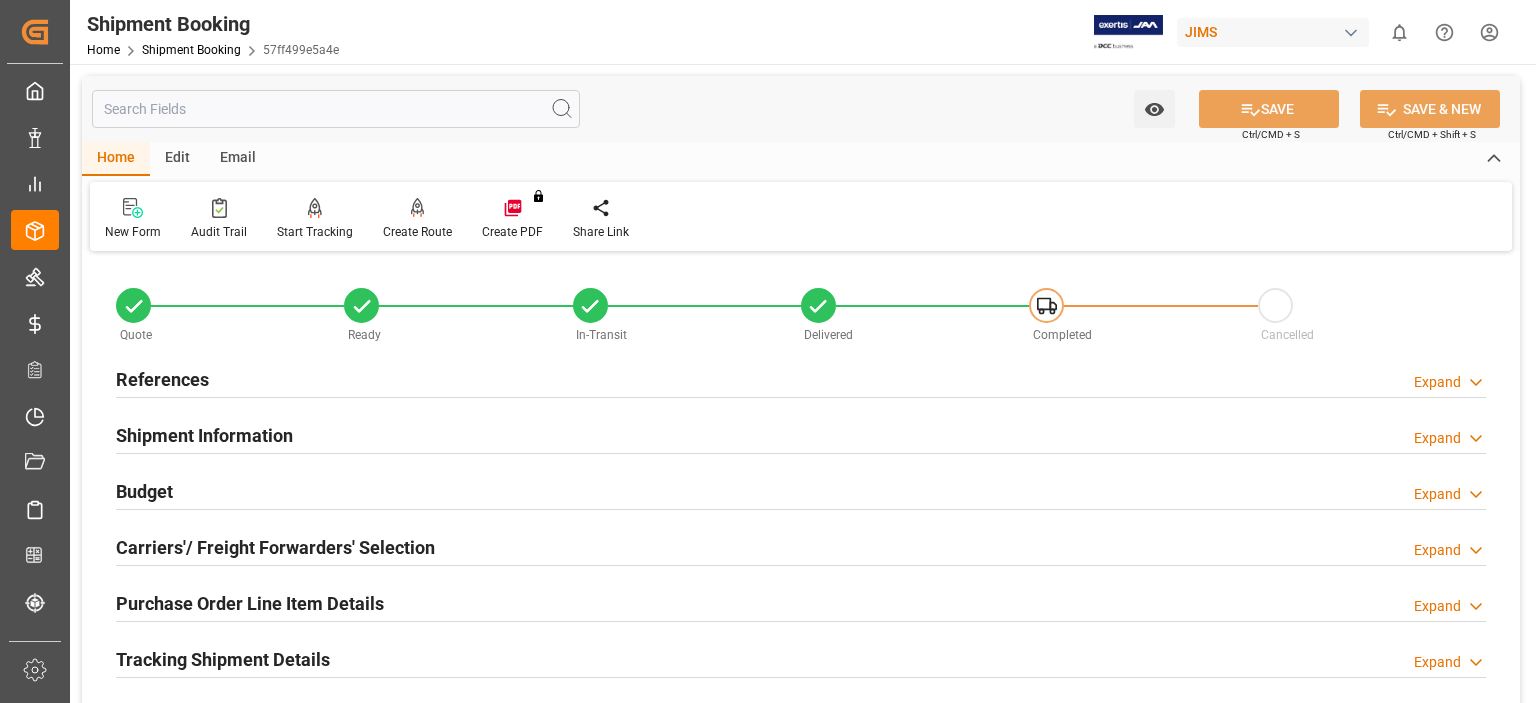 click on "Budget" at bounding box center (144, 491) 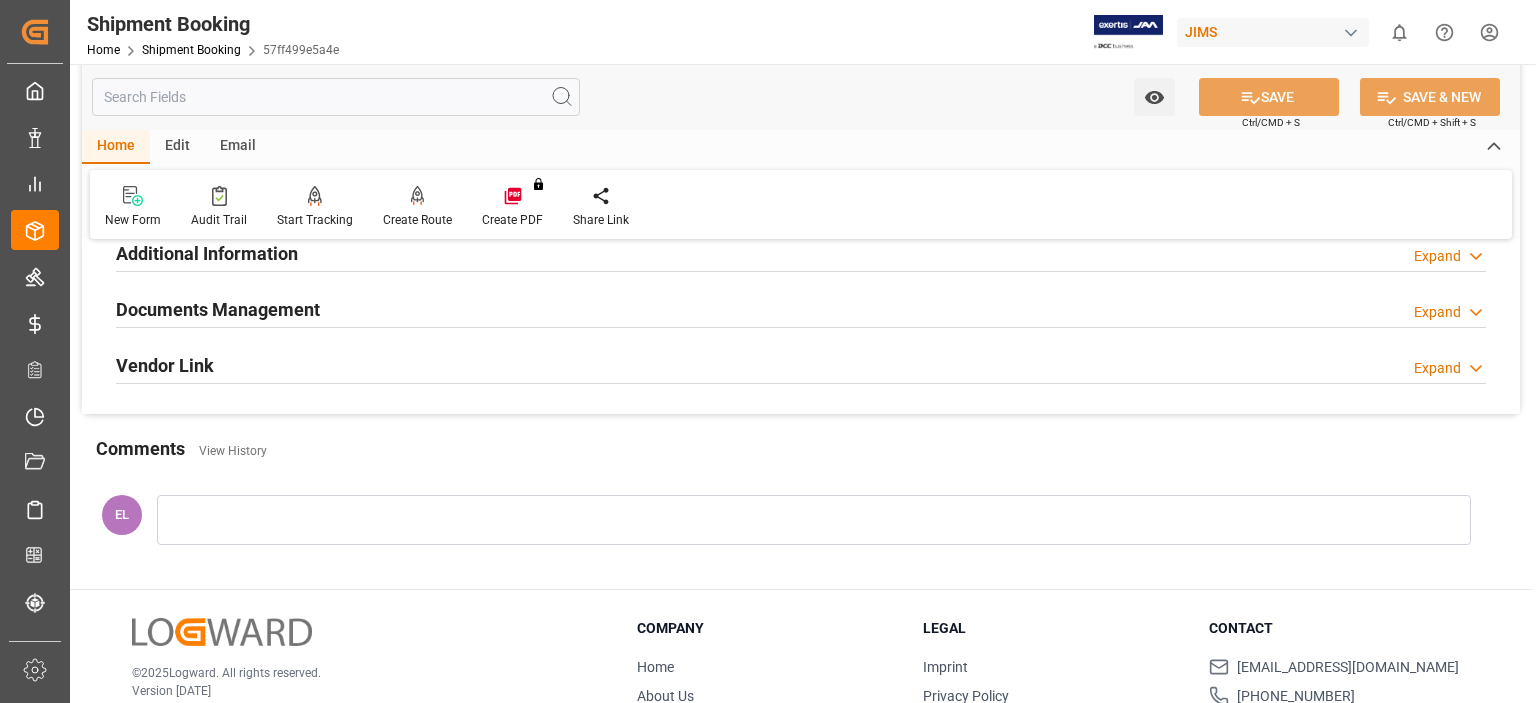 scroll, scrollTop: 1000, scrollLeft: 0, axis: vertical 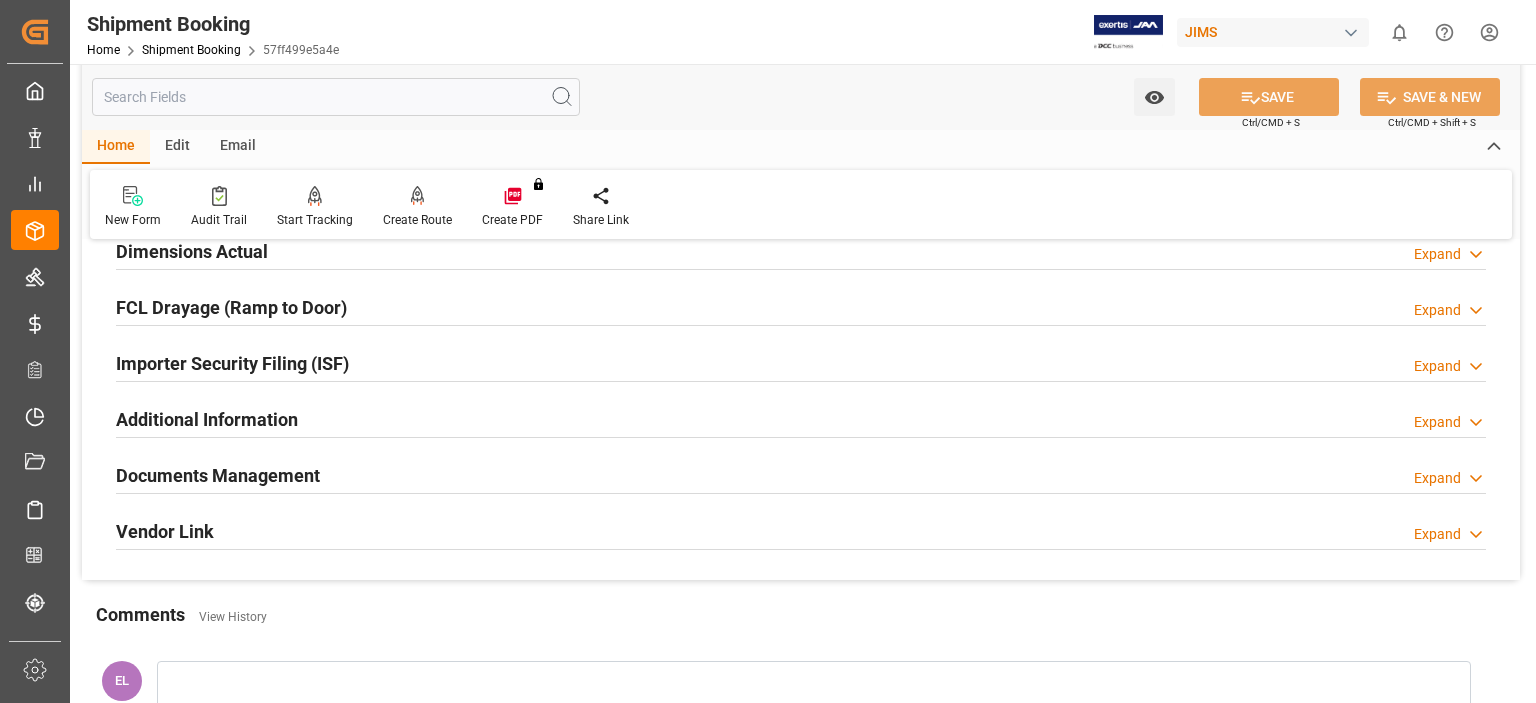 click on "Documents Management" at bounding box center (218, 475) 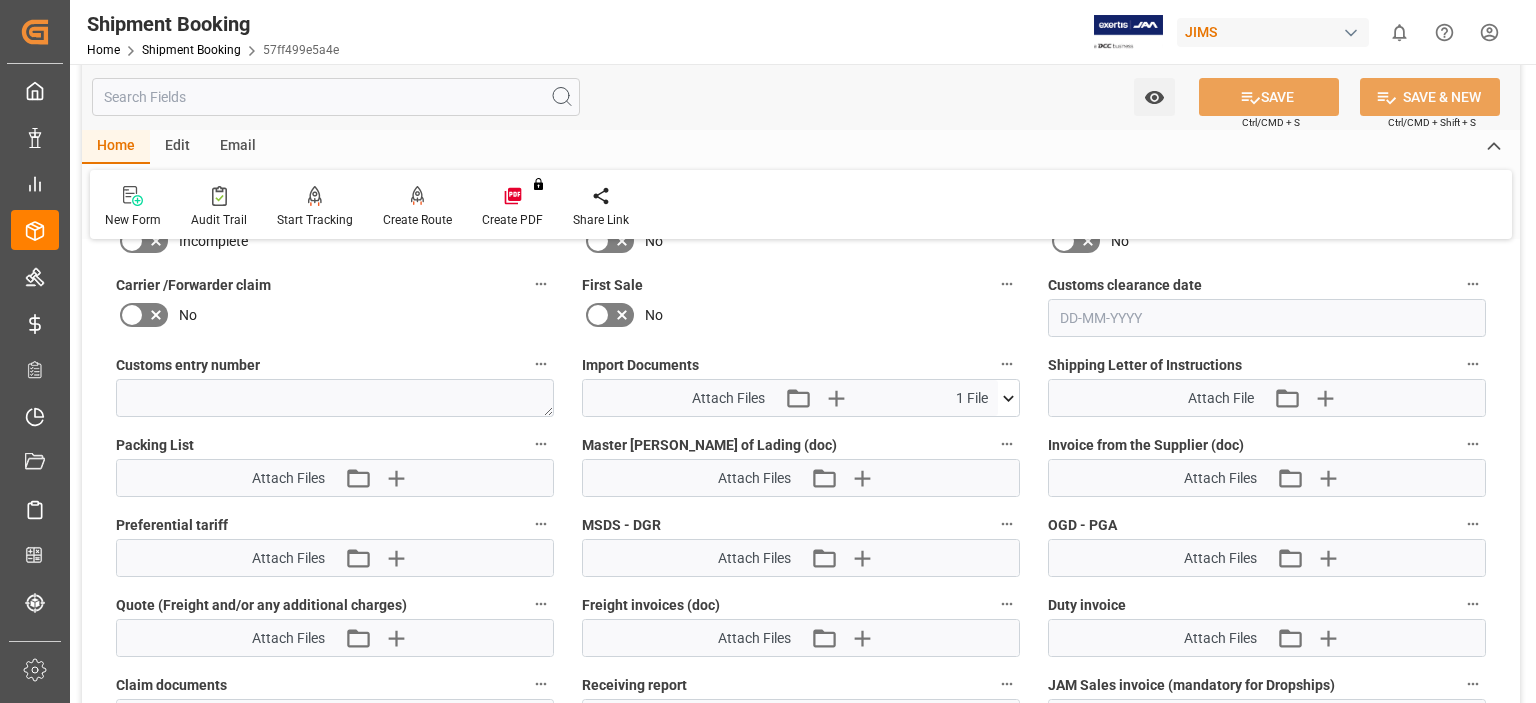 scroll, scrollTop: 1500, scrollLeft: 0, axis: vertical 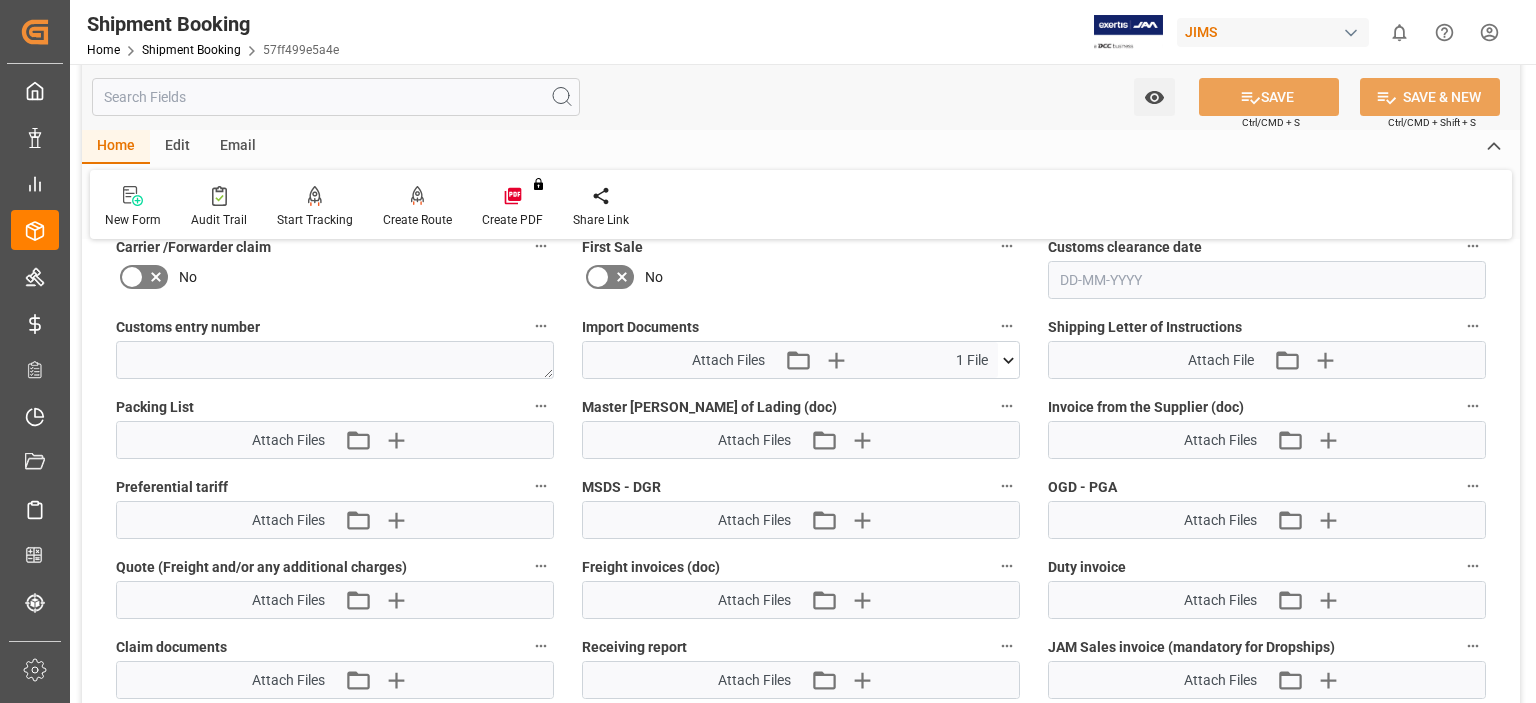 click 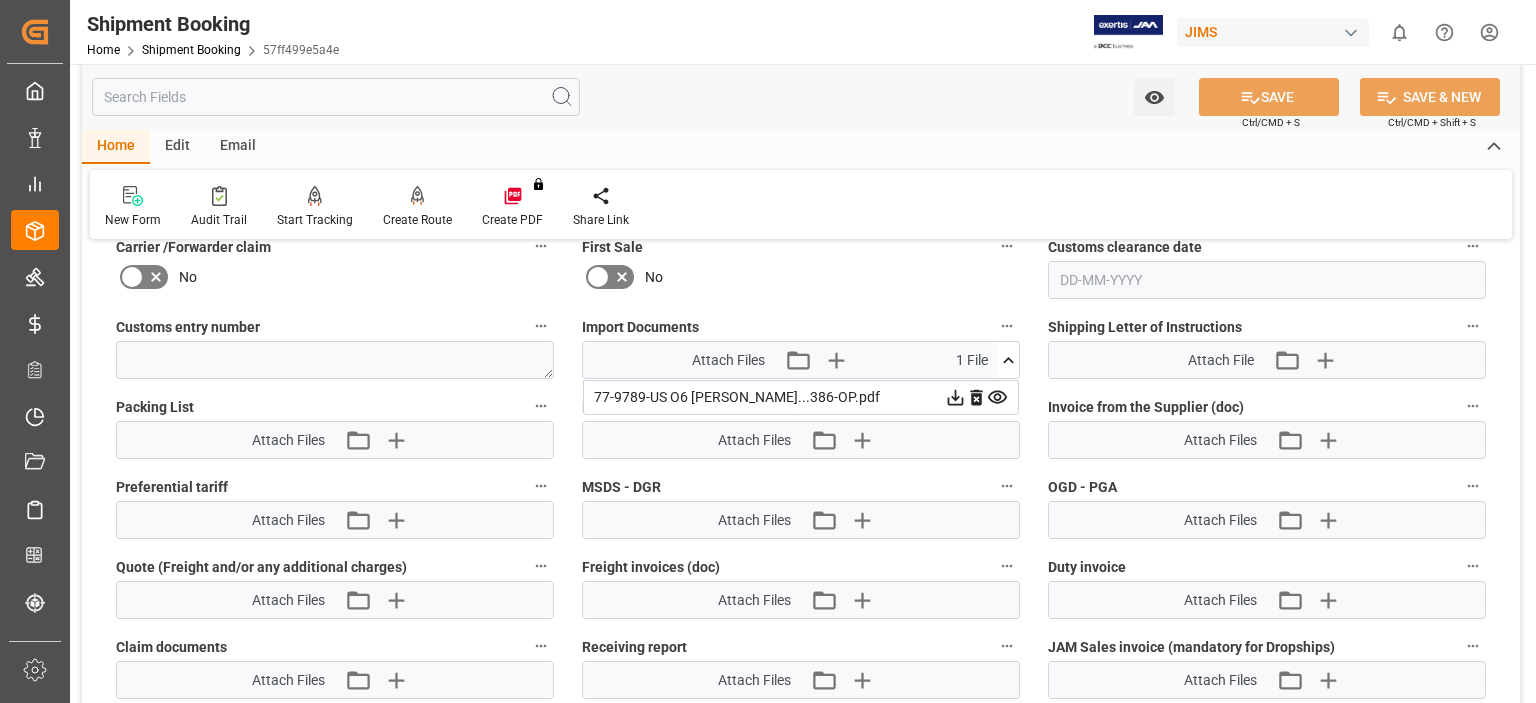 click 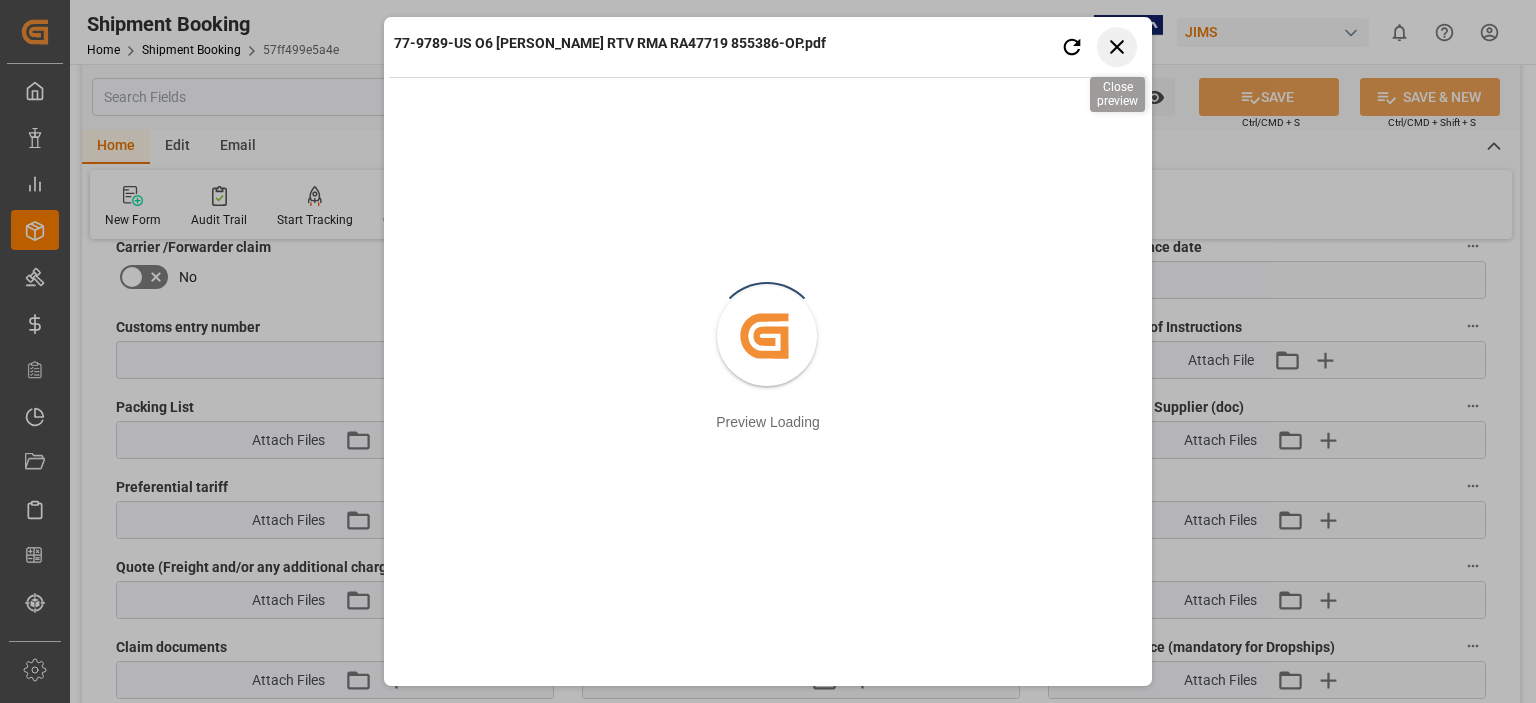 click 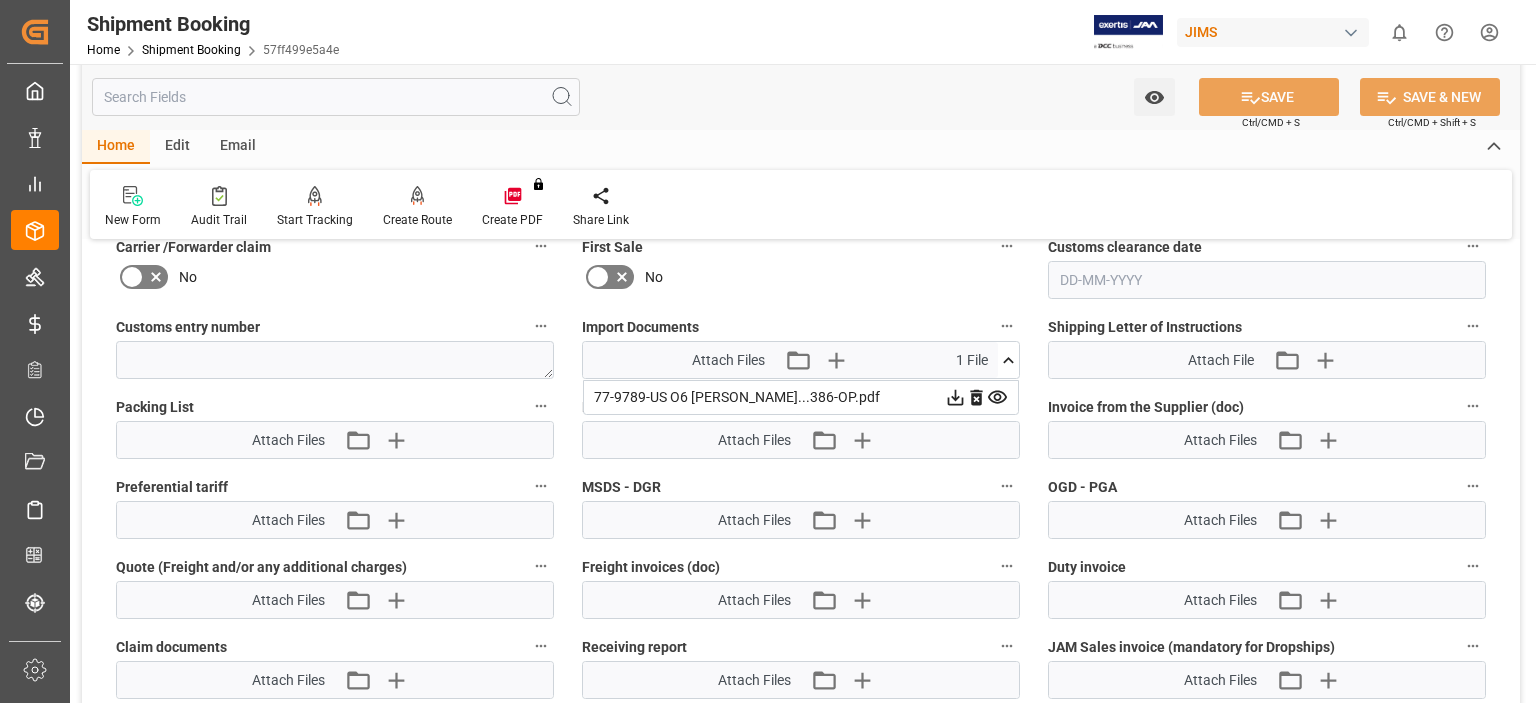 scroll, scrollTop: 1666, scrollLeft: 0, axis: vertical 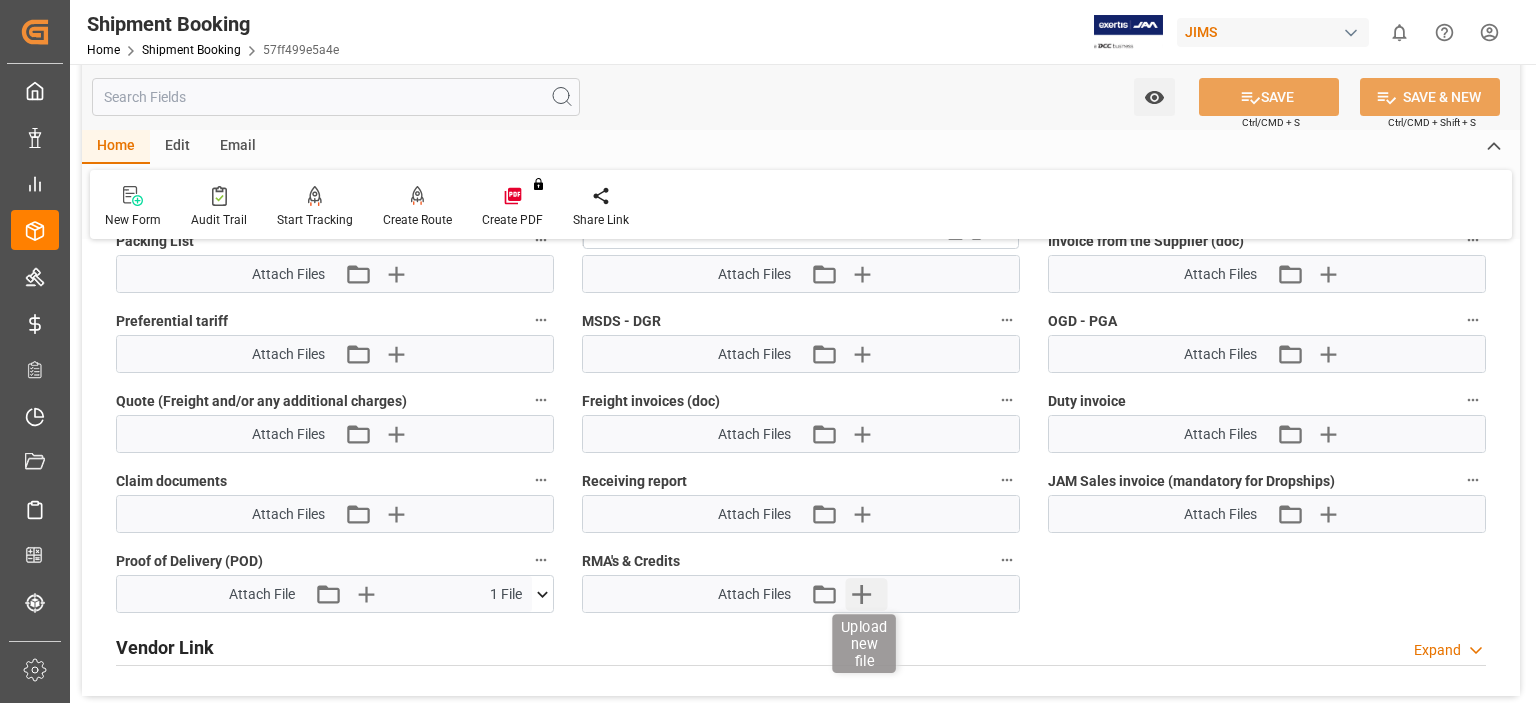 click 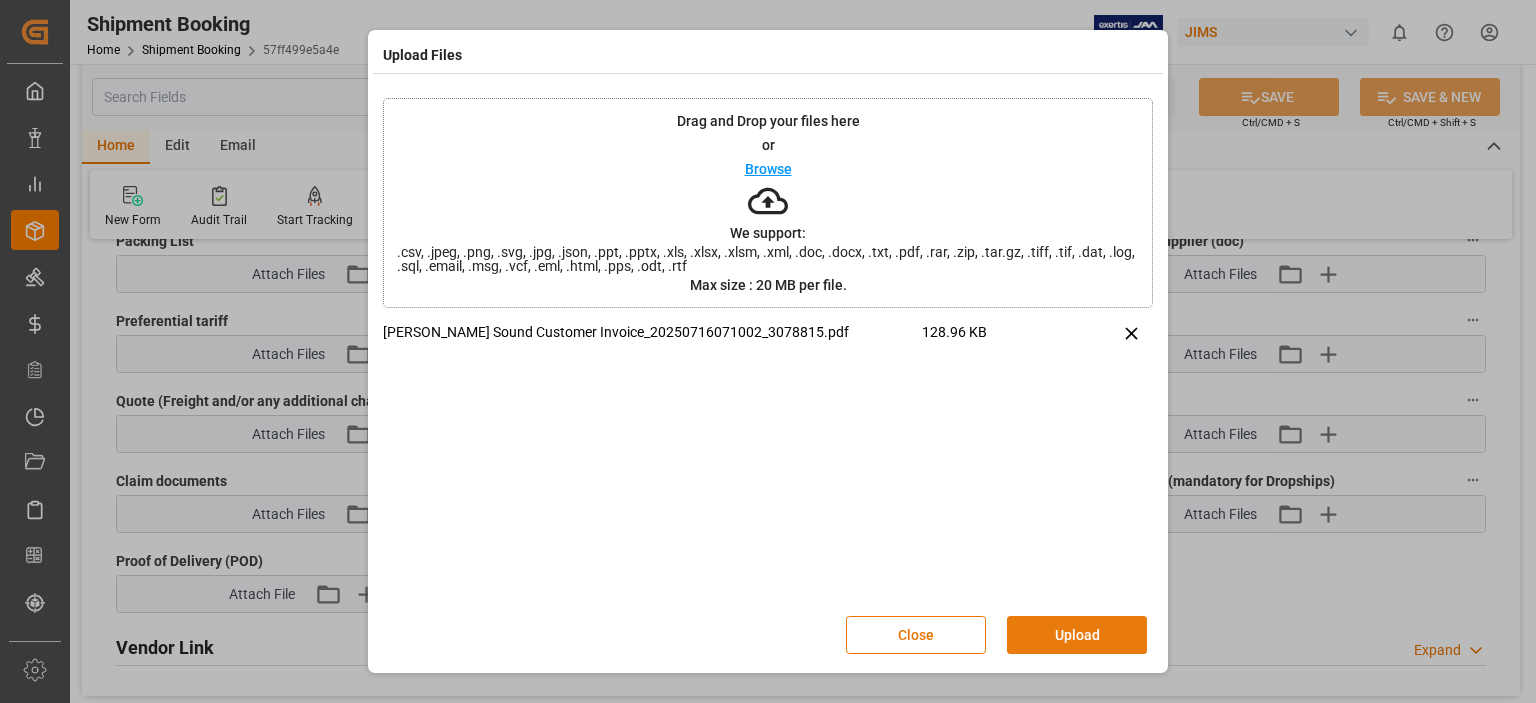 click on "Upload" at bounding box center [1077, 635] 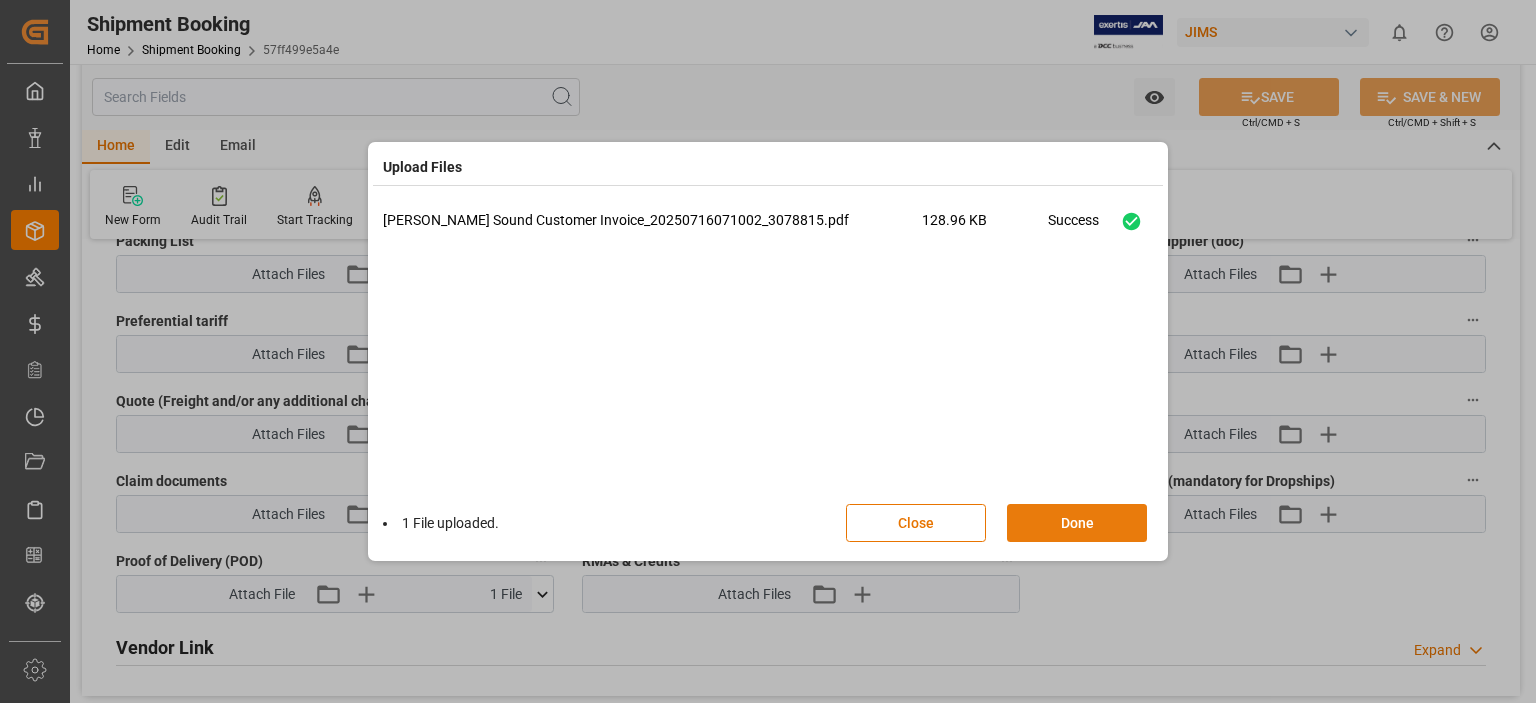 click on "Done" at bounding box center [1077, 523] 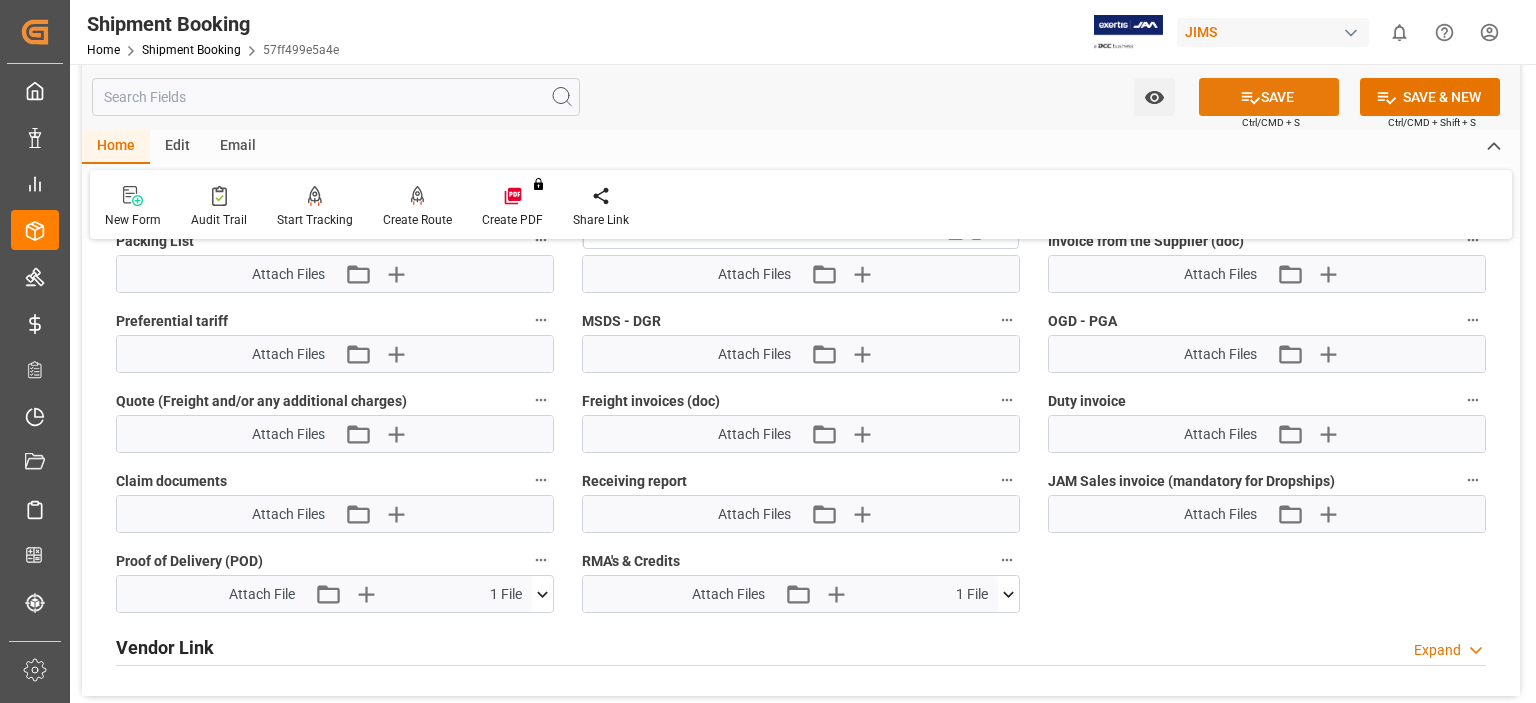 click on "SAVE" at bounding box center (1269, 97) 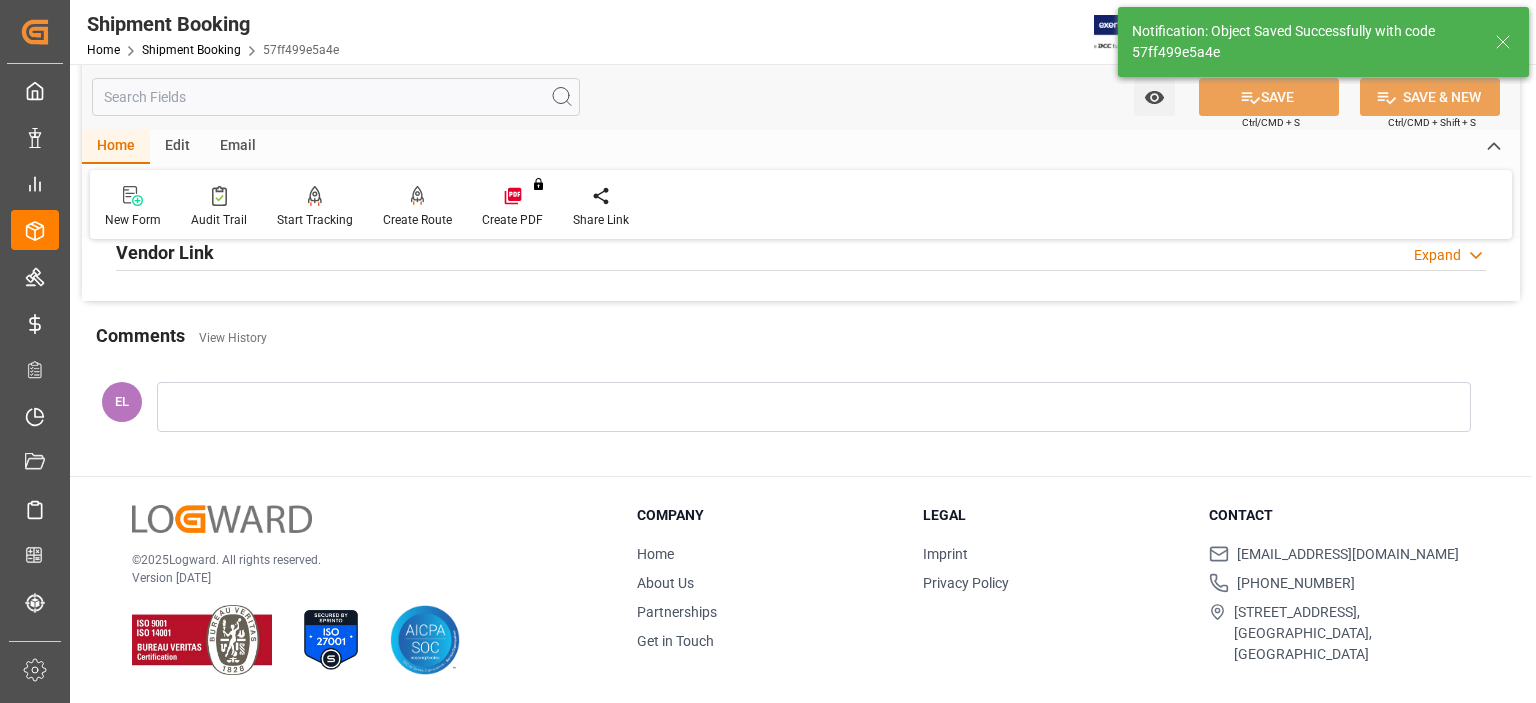 scroll, scrollTop: 408, scrollLeft: 0, axis: vertical 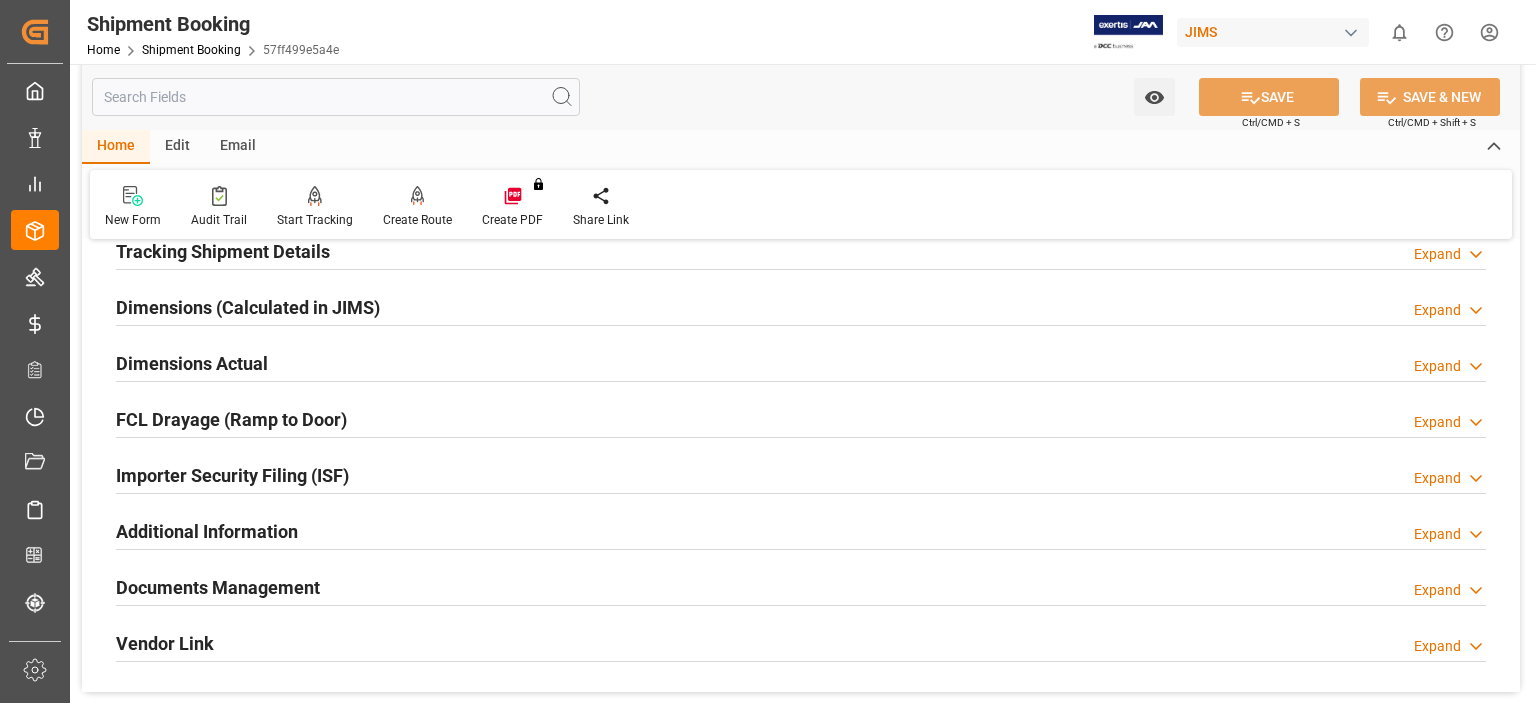 click on "Documents Management" at bounding box center (218, 587) 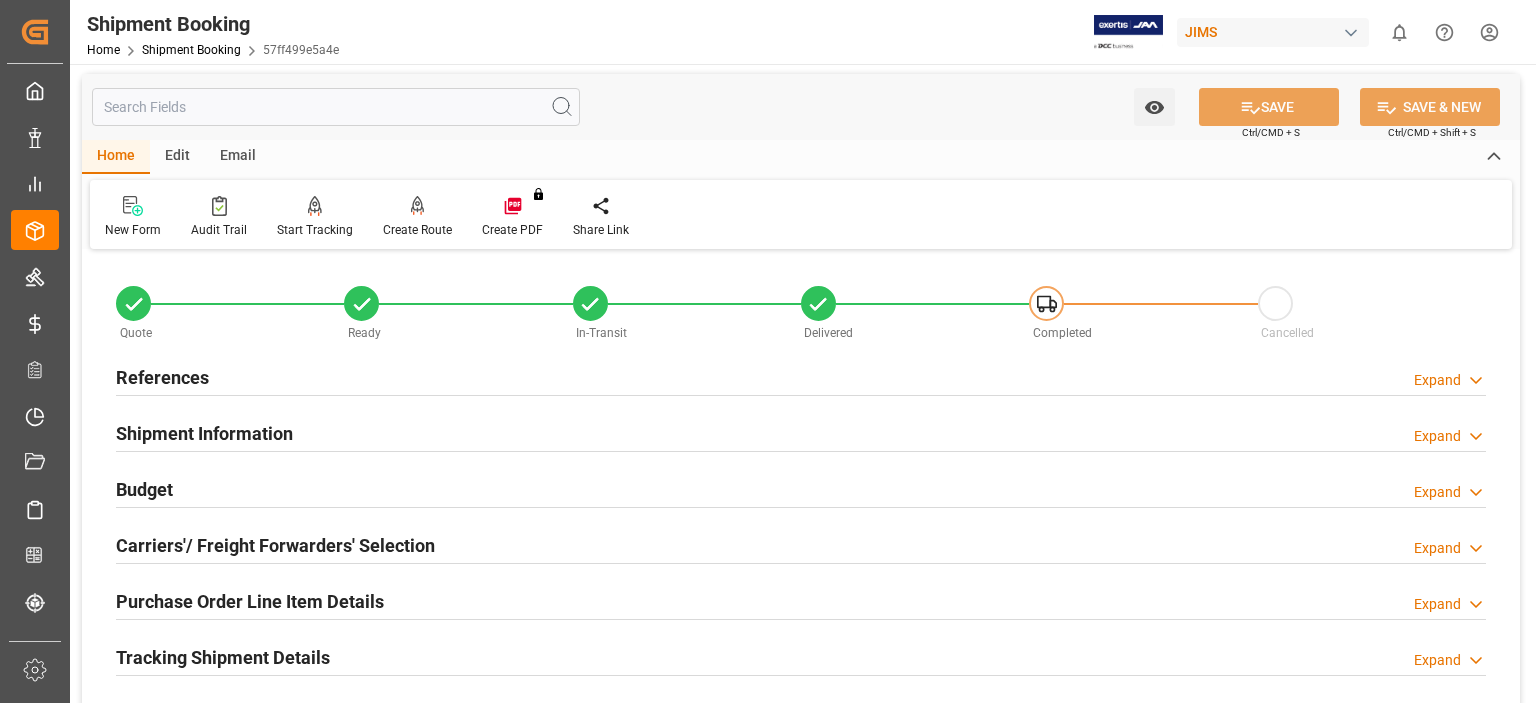 scroll, scrollTop: 0, scrollLeft: 0, axis: both 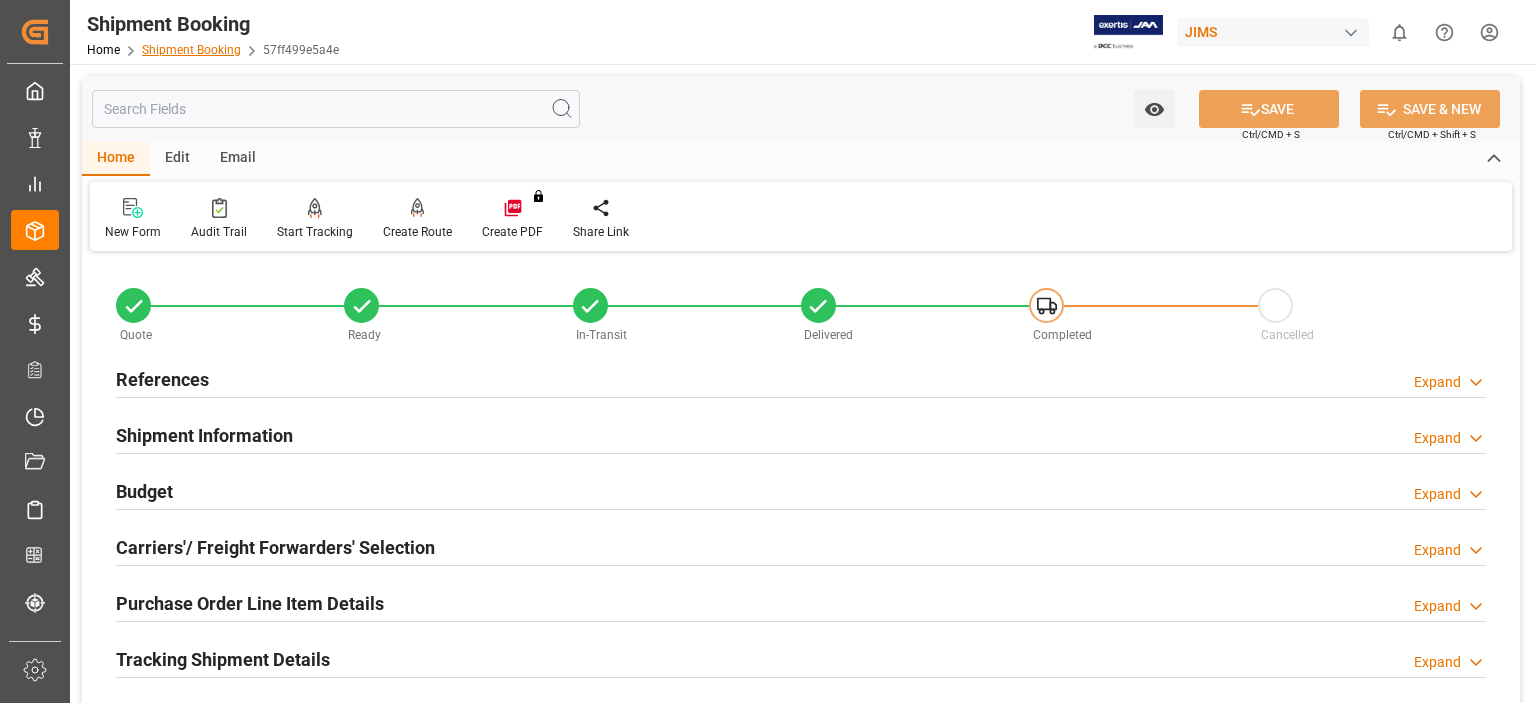 click on "Shipment Booking" at bounding box center (191, 50) 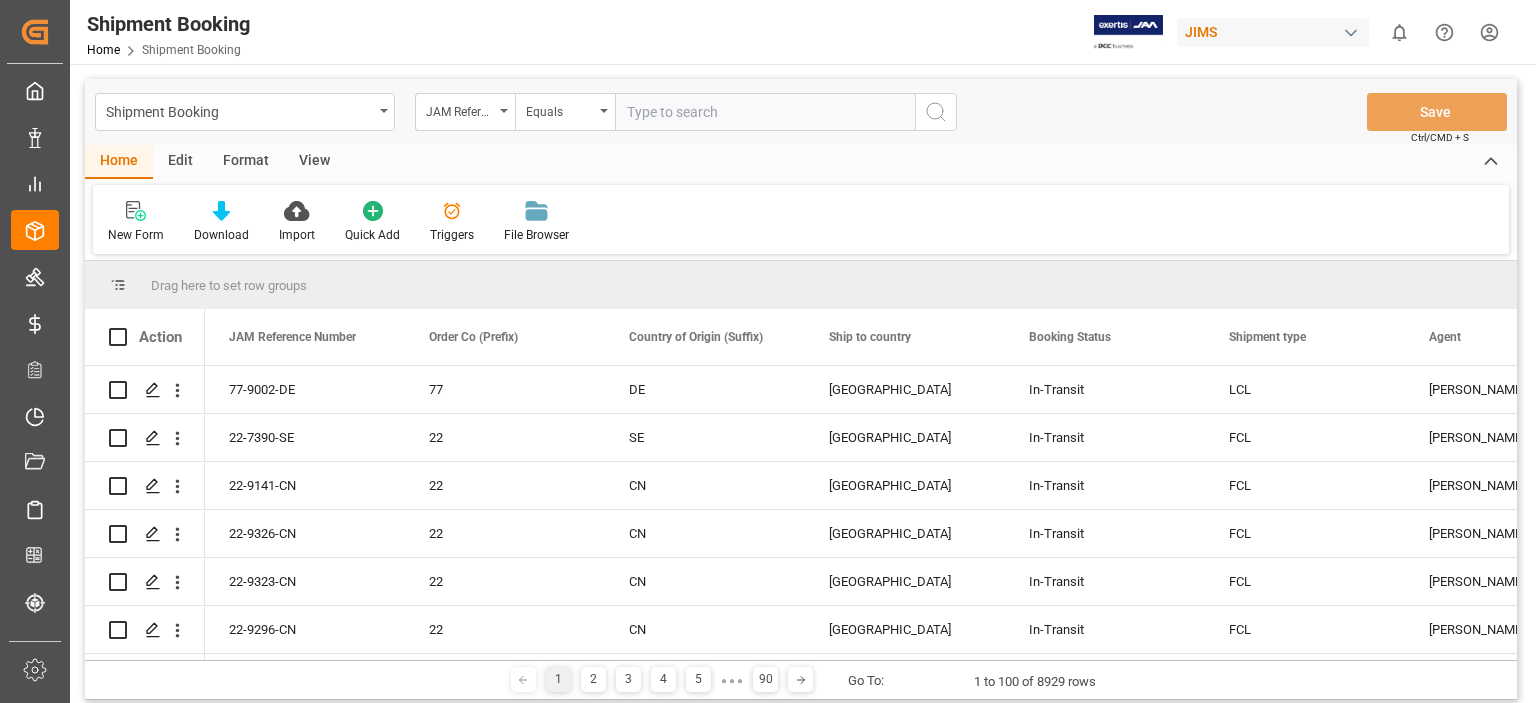click at bounding box center (765, 112) 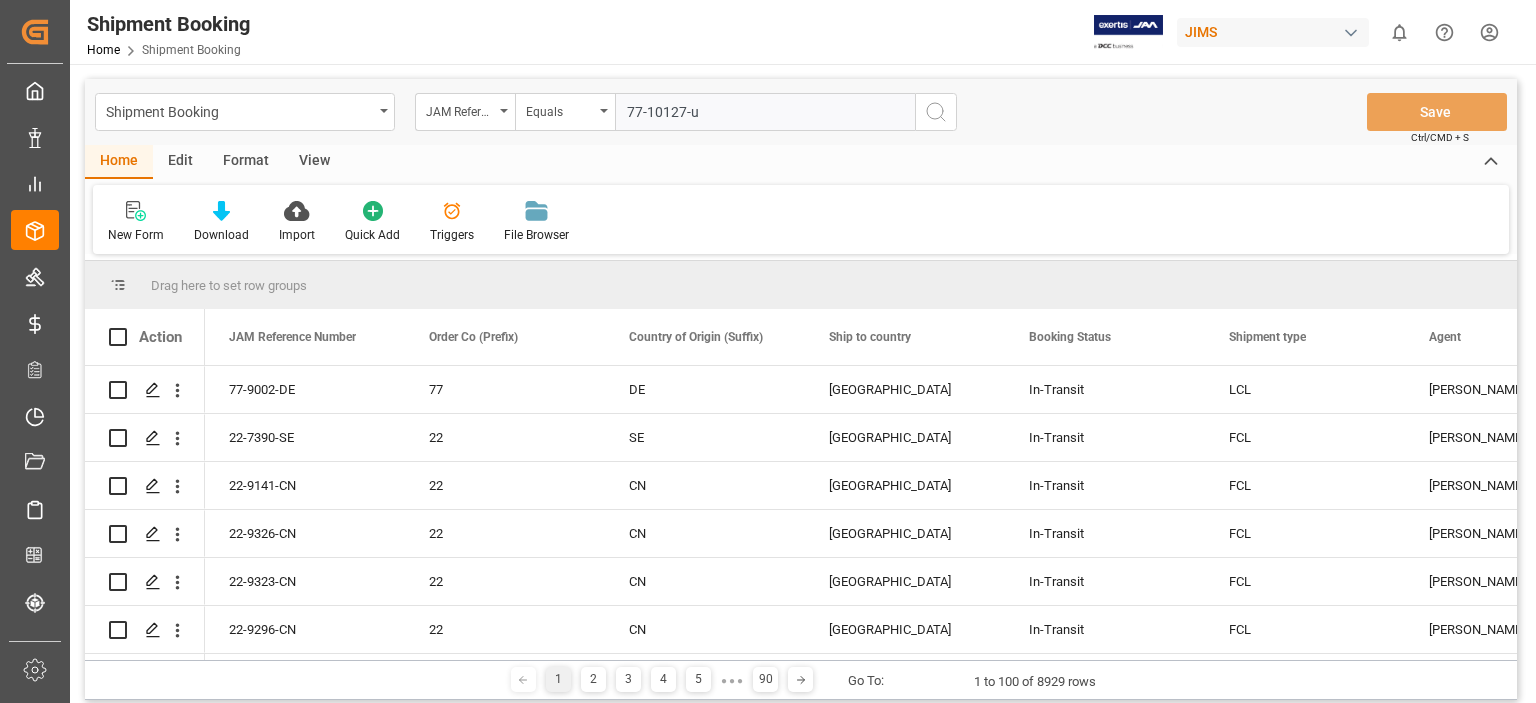 type on "77-10127-us" 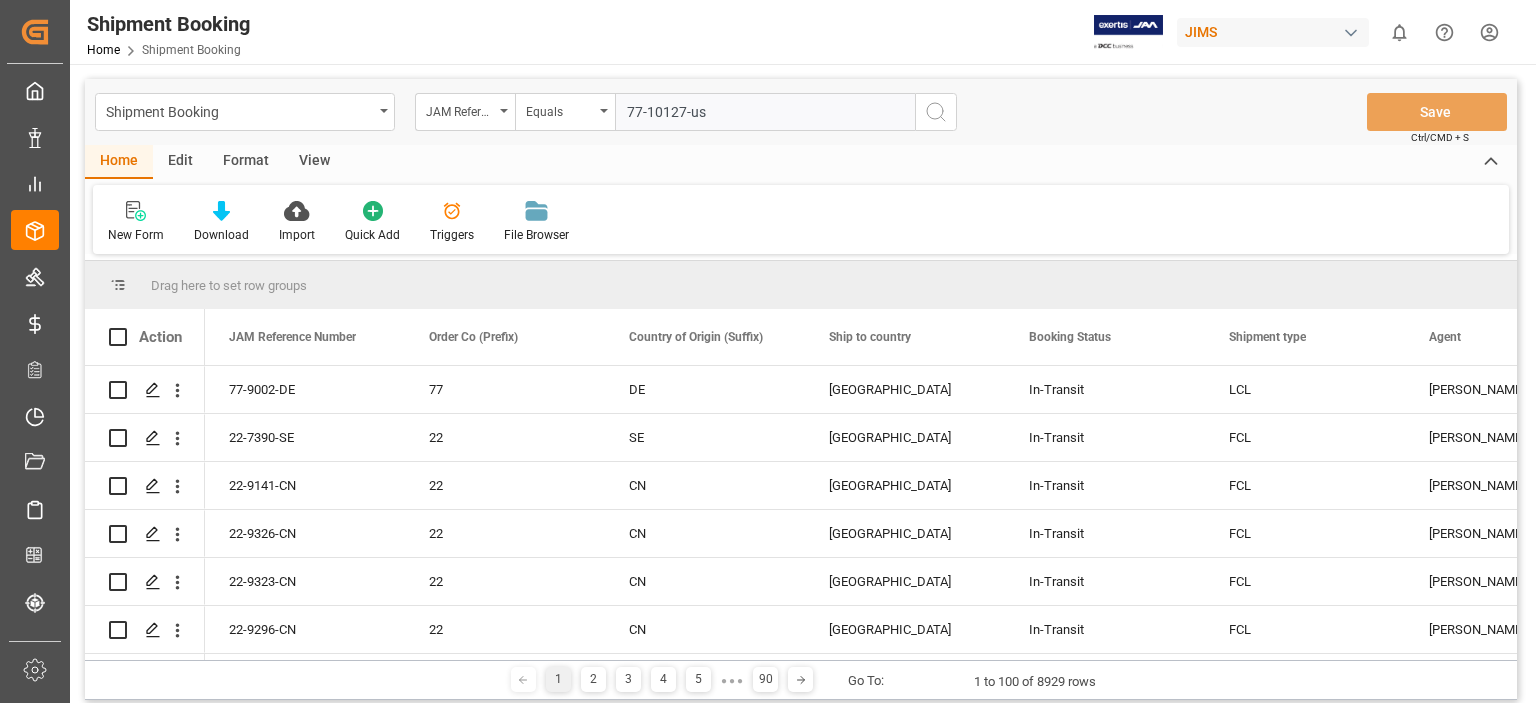type 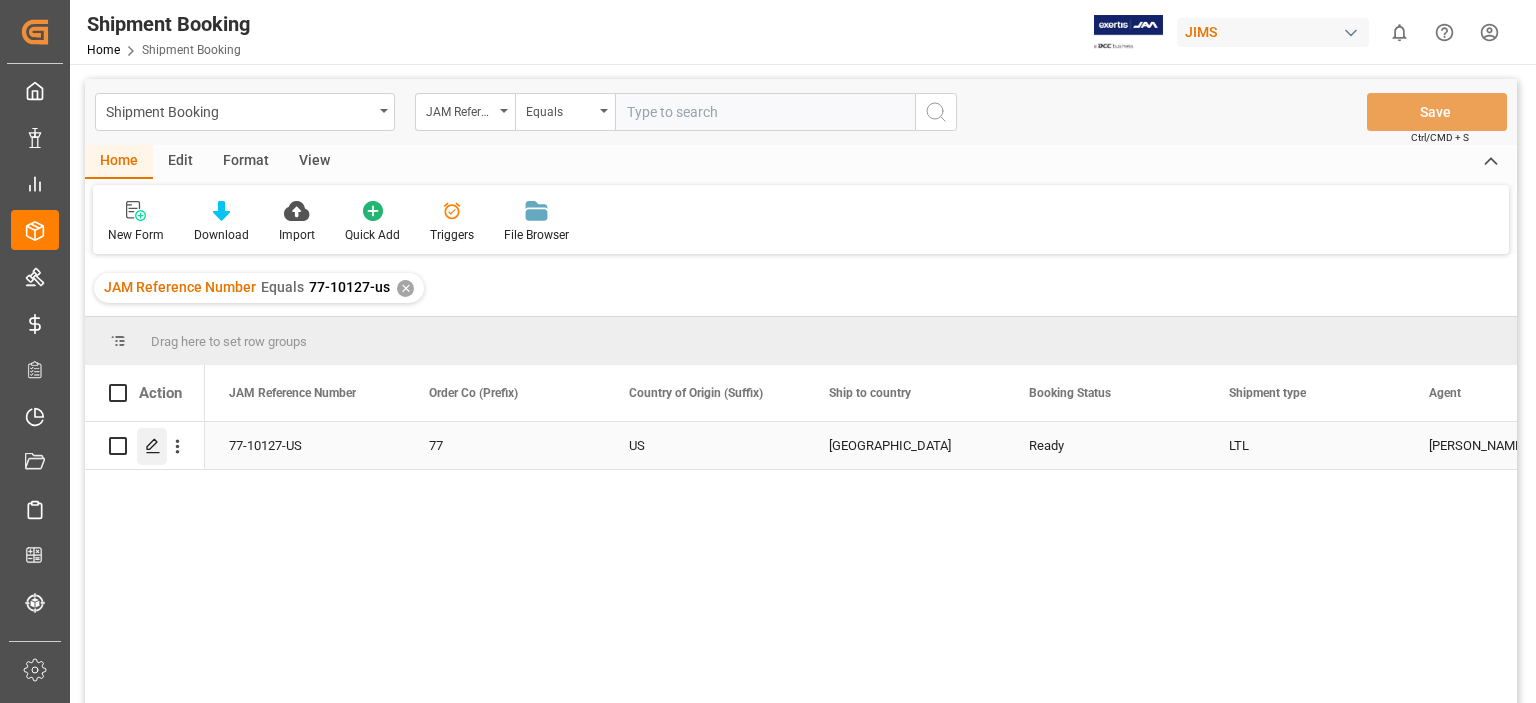 click 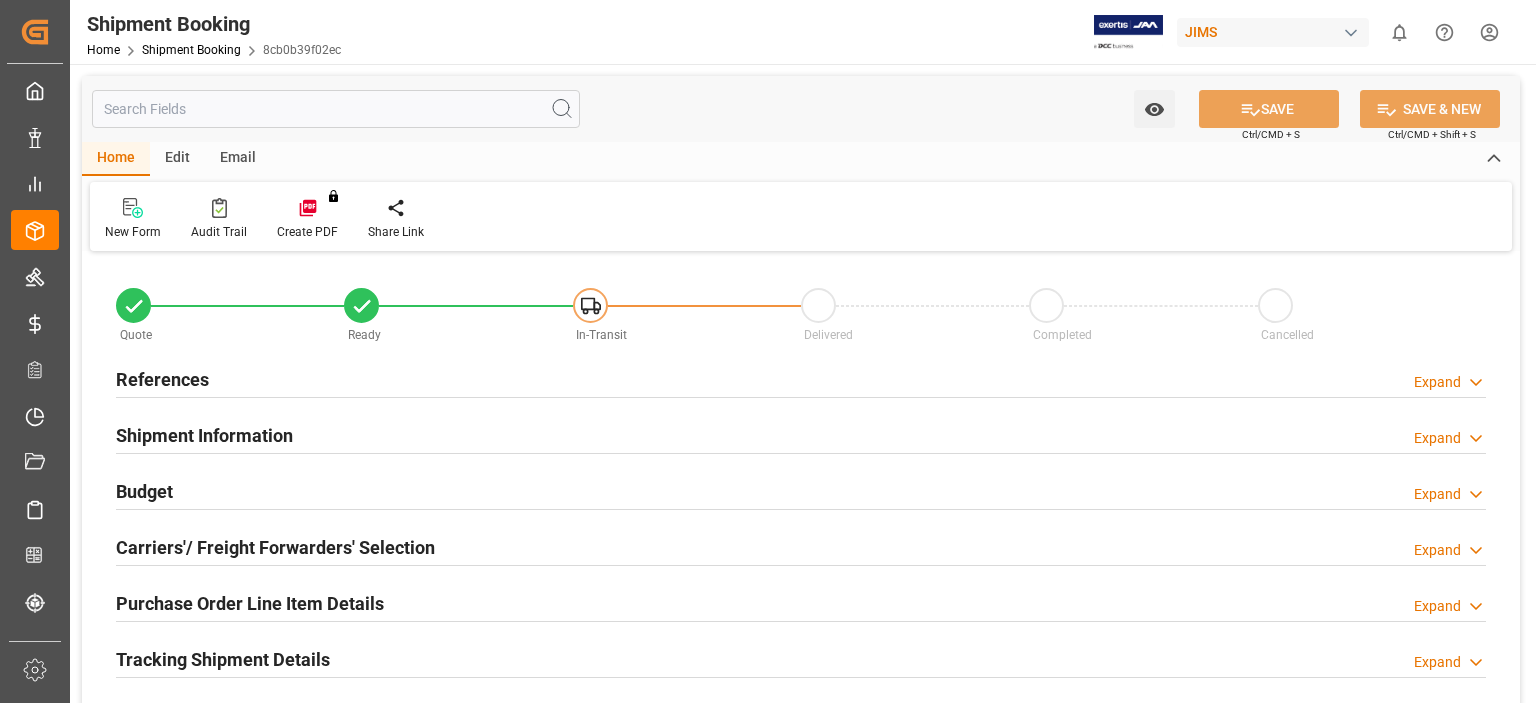 click on "Purchase Order Line Item Details" at bounding box center [250, 603] 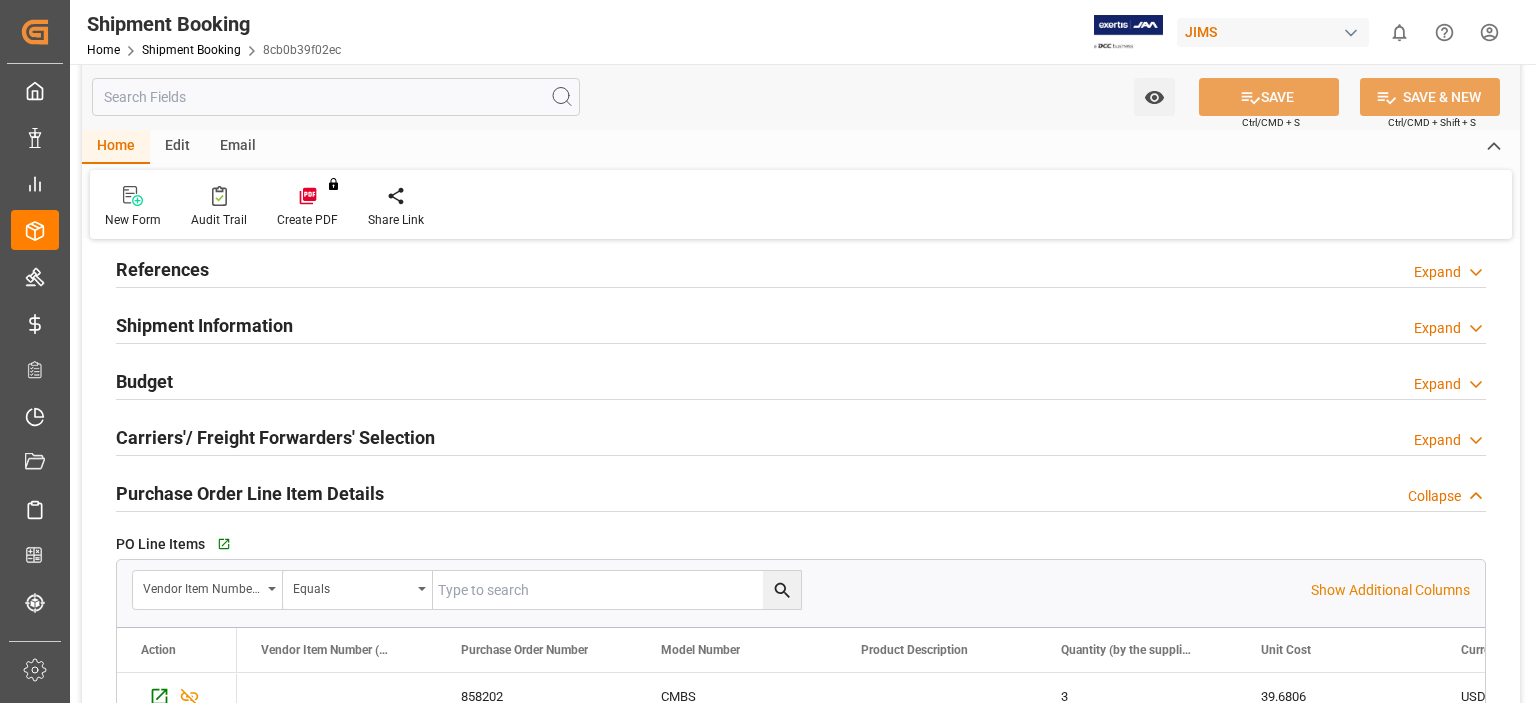 scroll, scrollTop: 166, scrollLeft: 0, axis: vertical 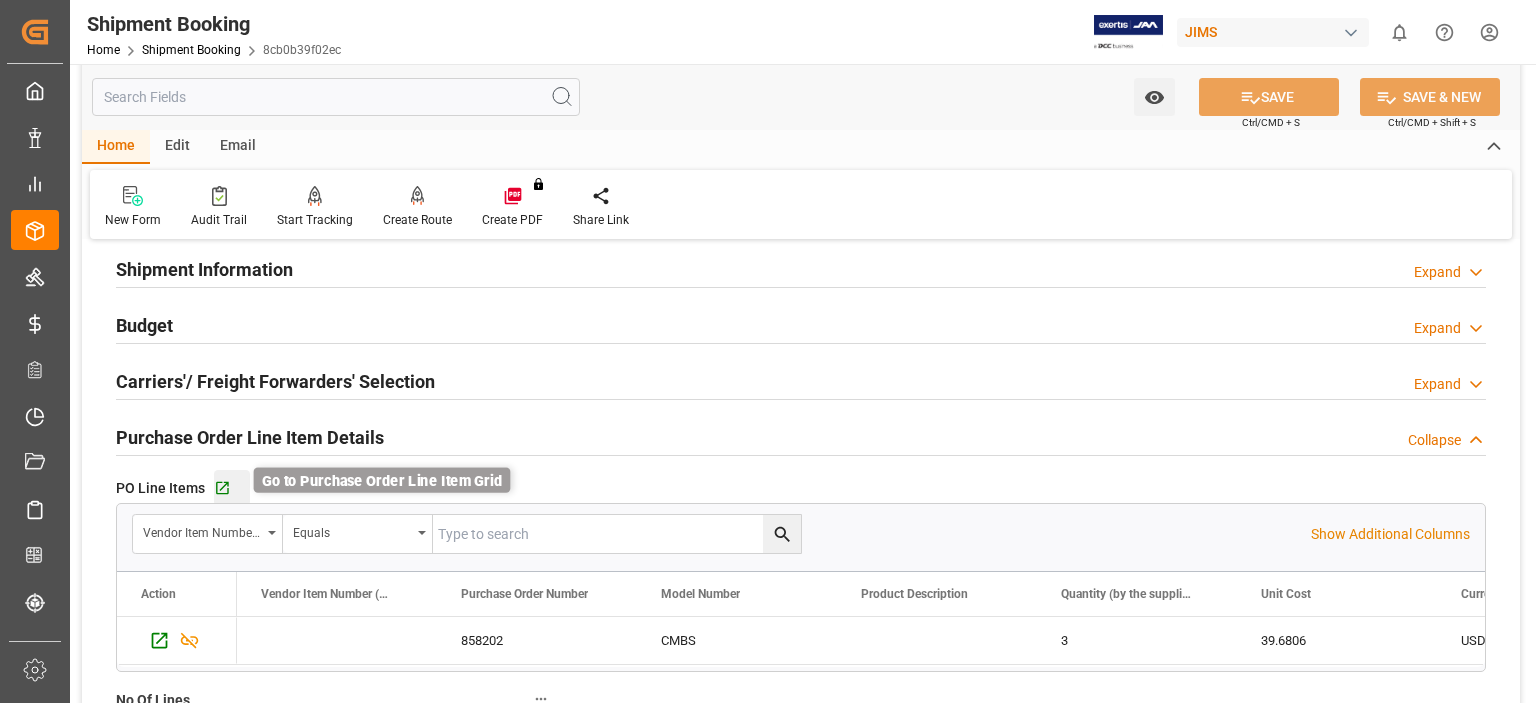click 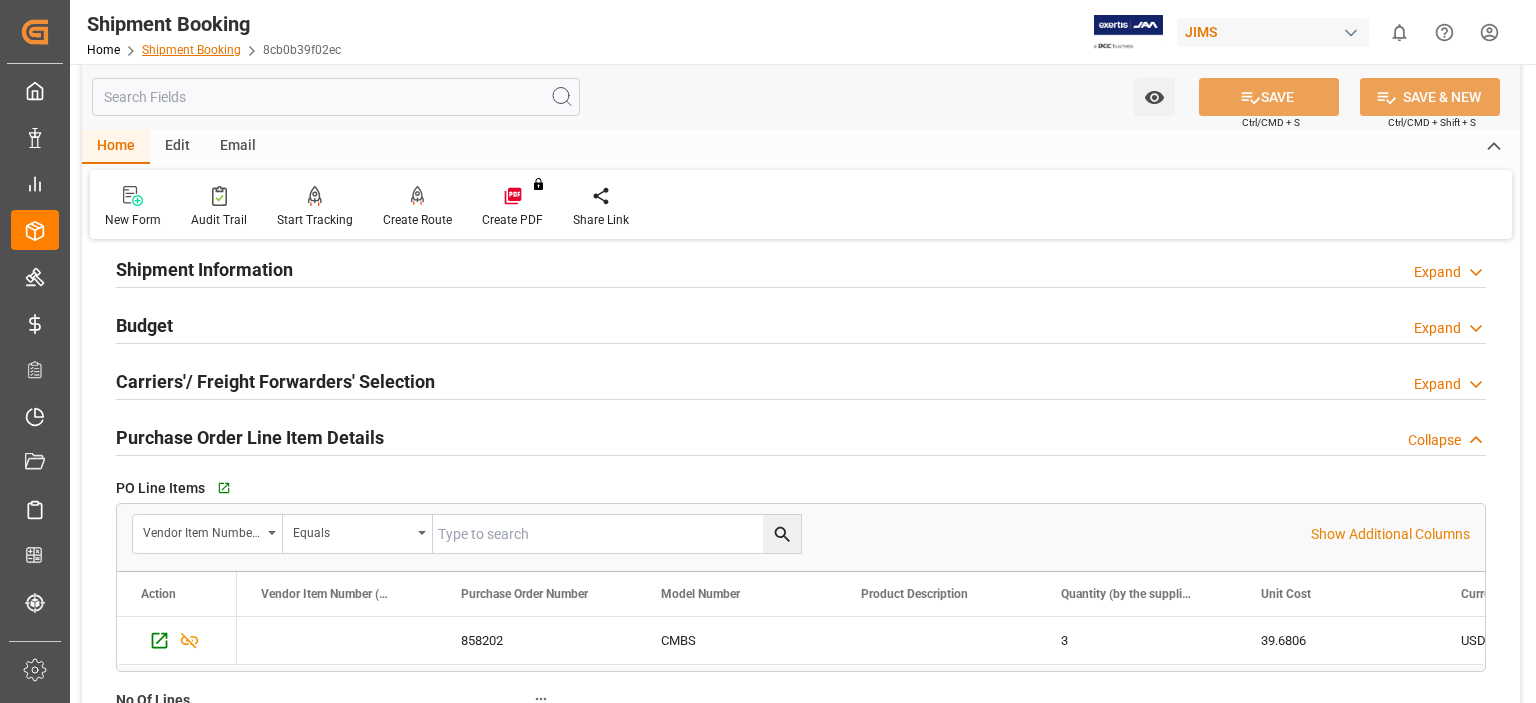 click on "Shipment Booking" at bounding box center [191, 50] 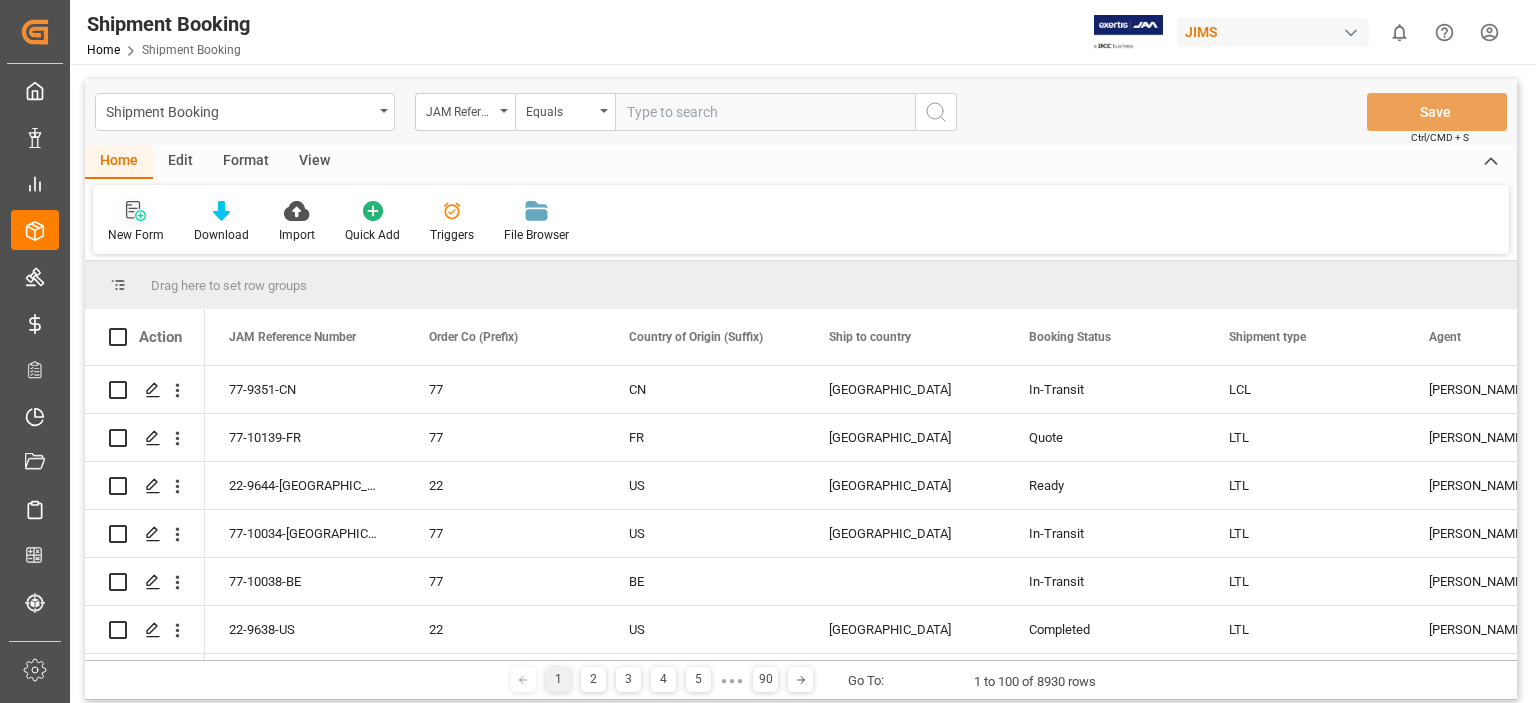 click 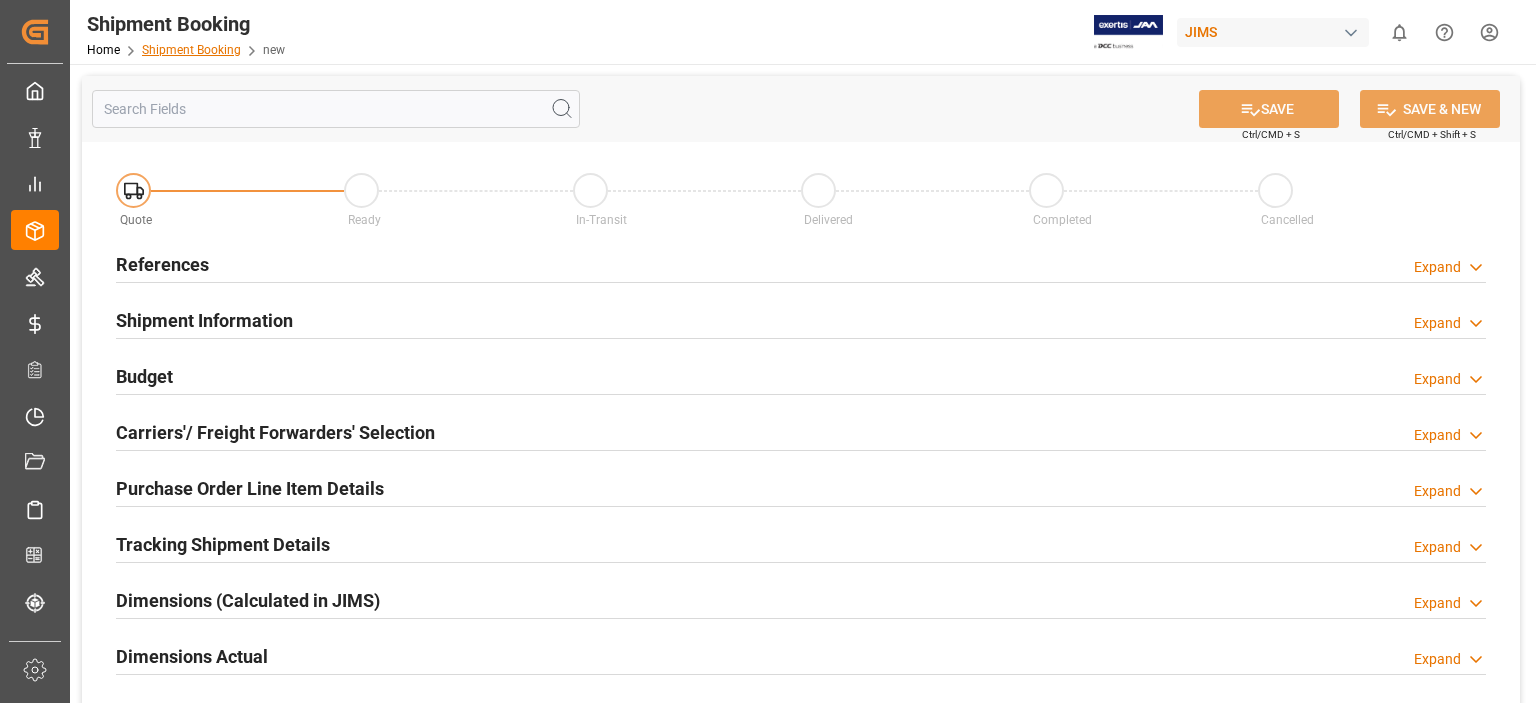 click on "Shipment Booking" at bounding box center (191, 50) 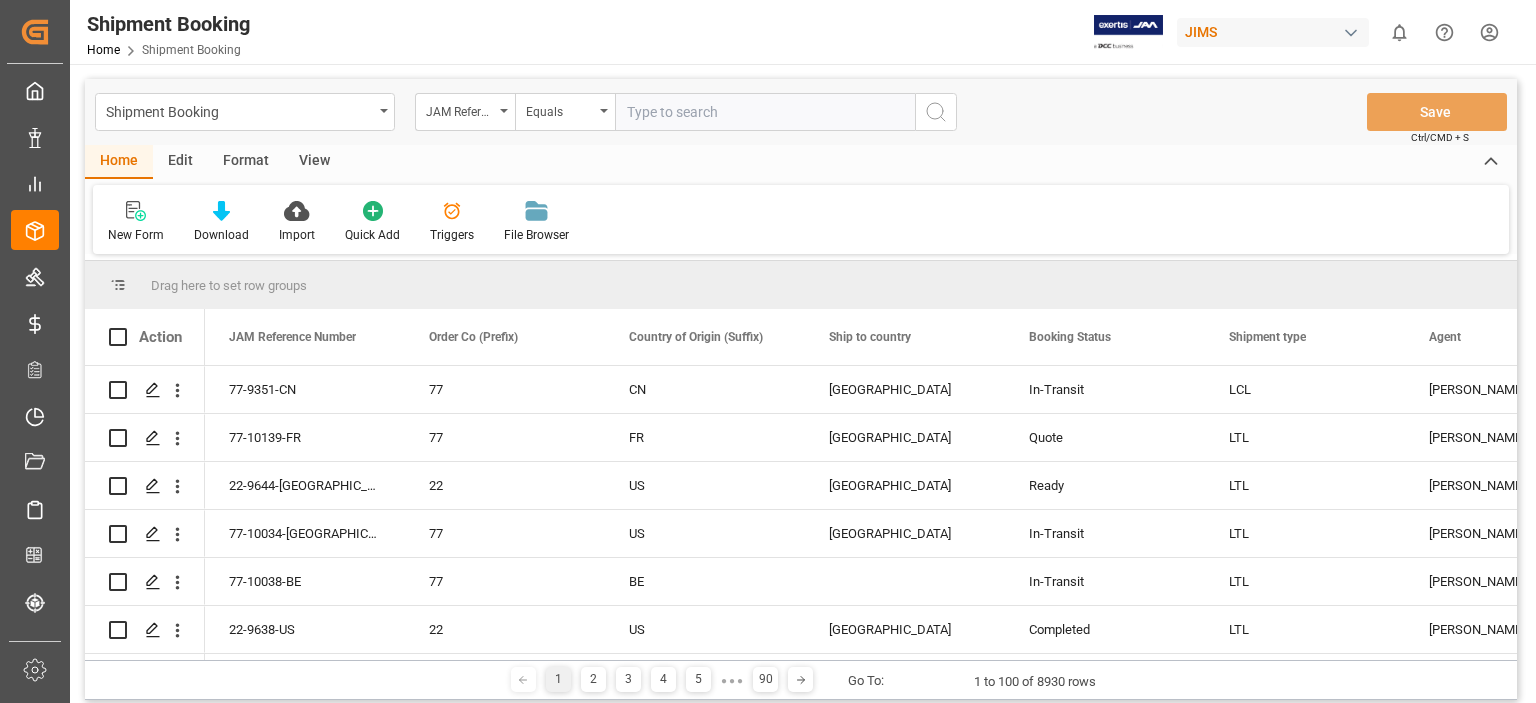 click at bounding box center (765, 112) 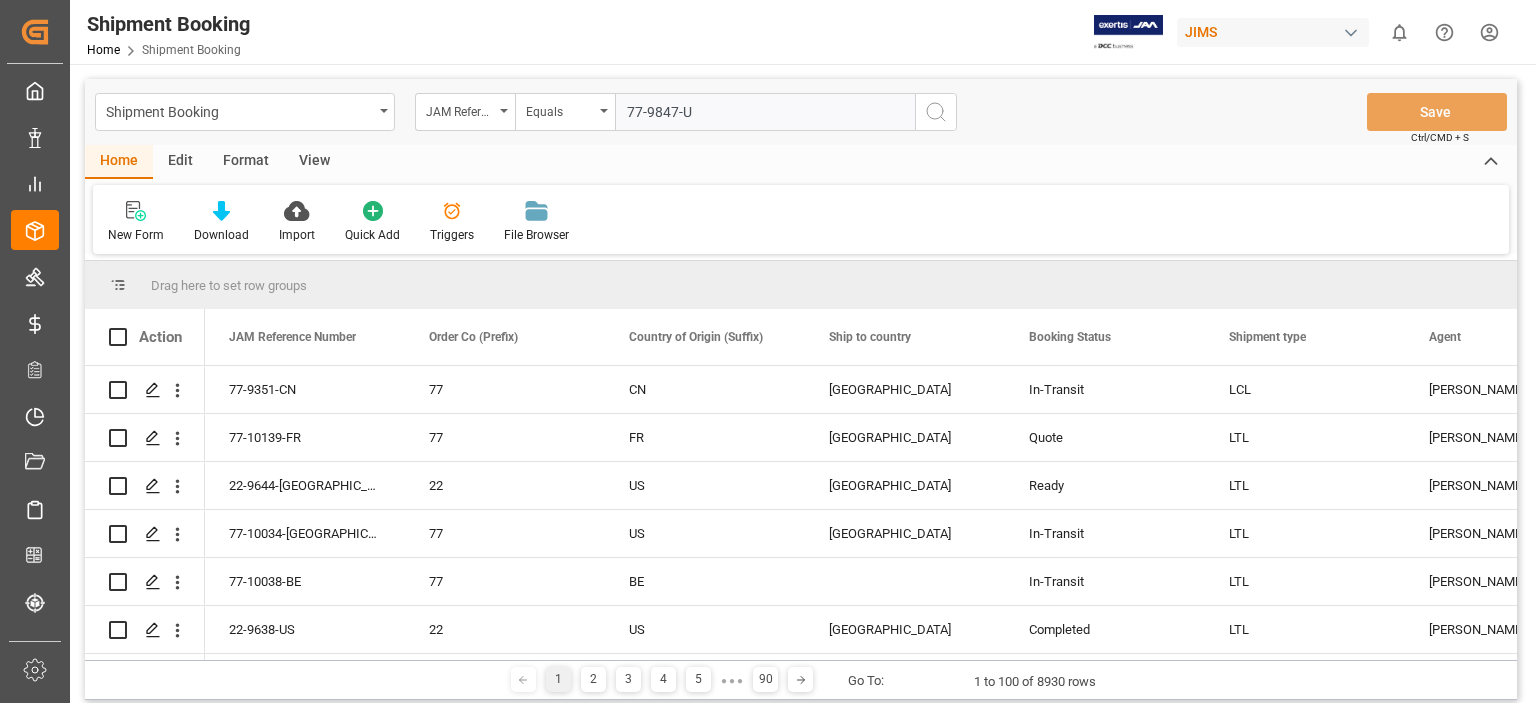 type on "77-9847-US" 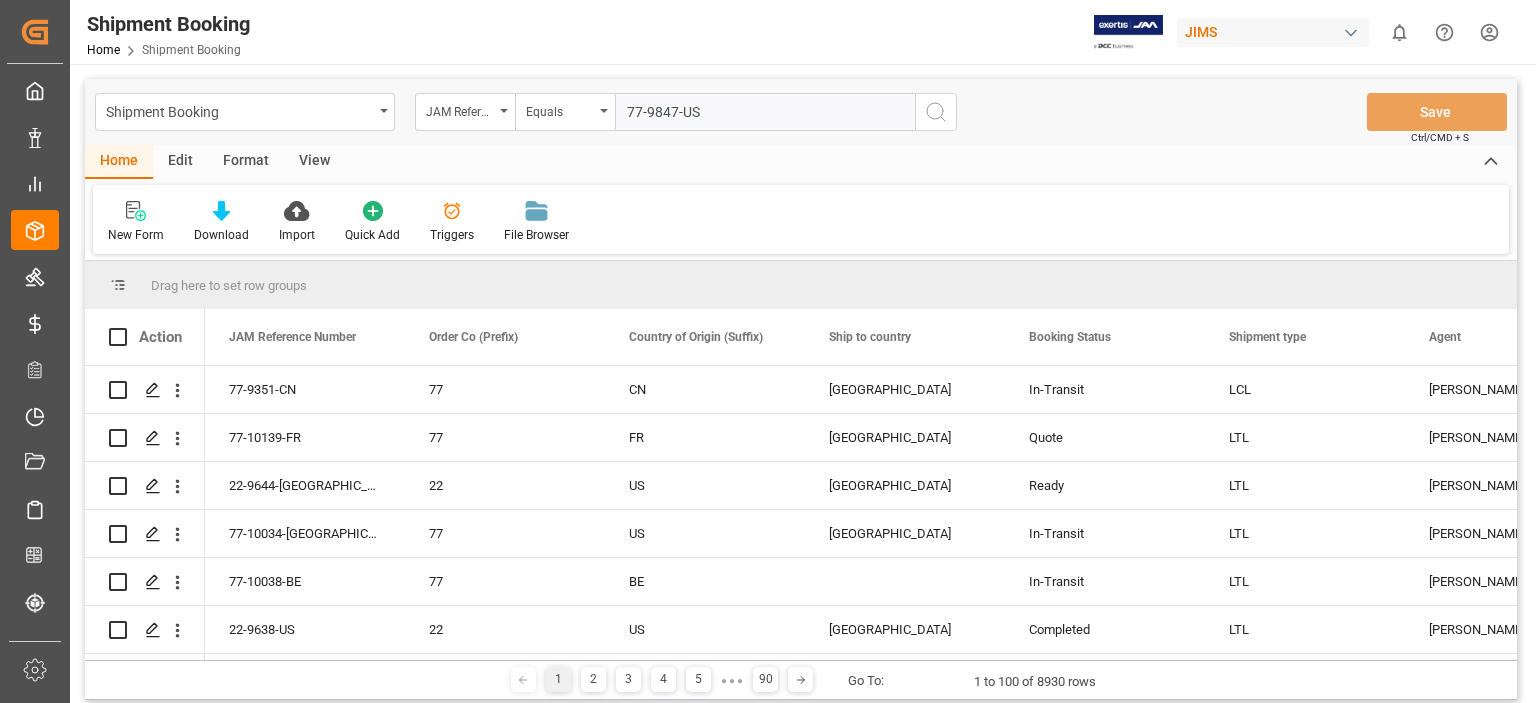 type 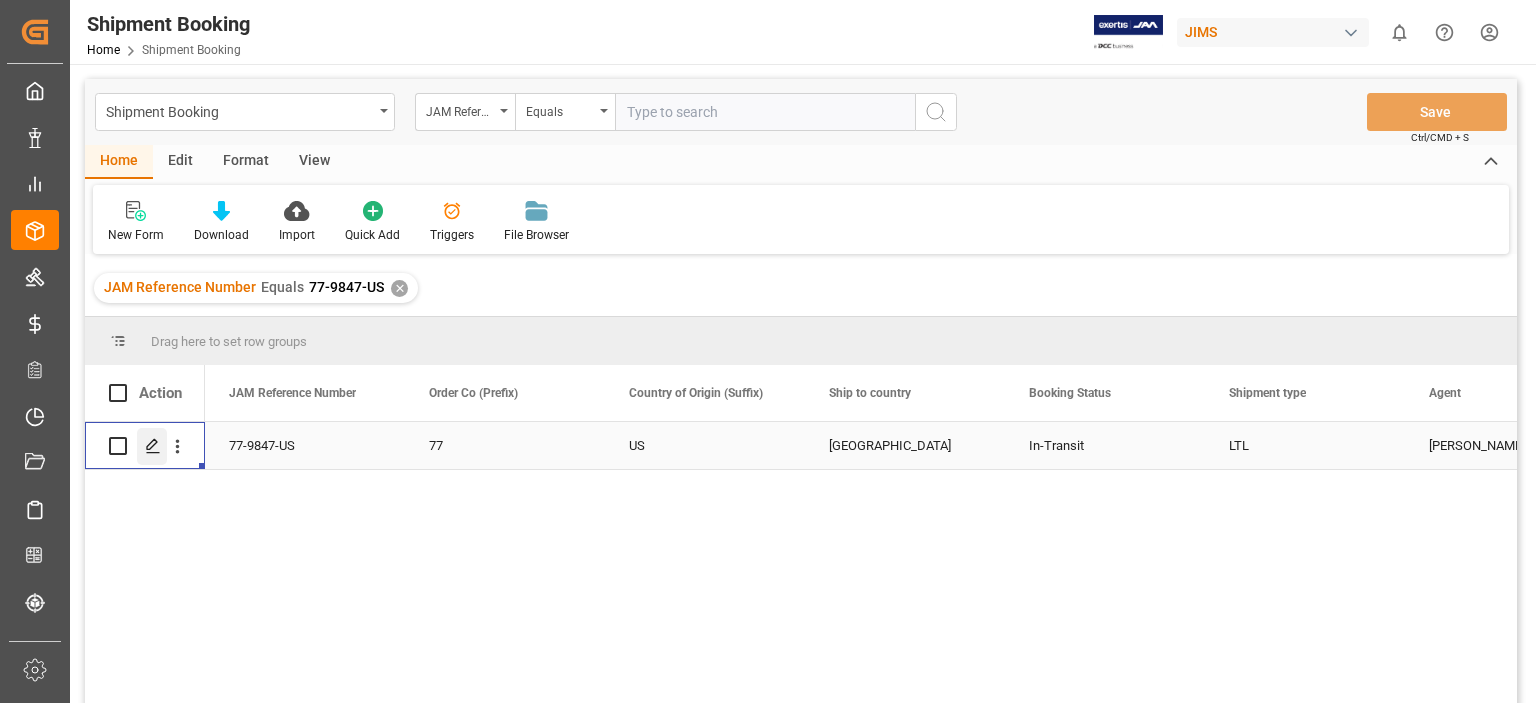 click 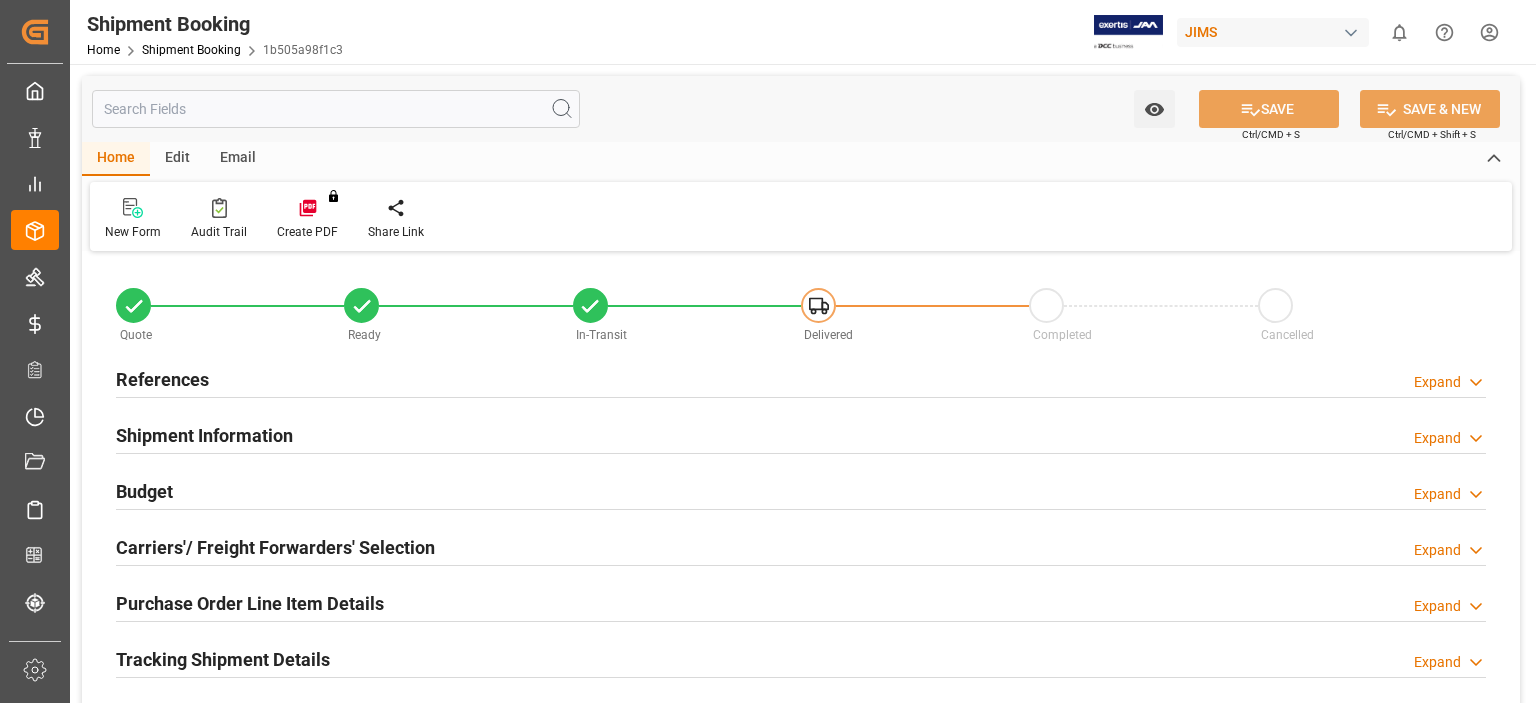 type on "0" 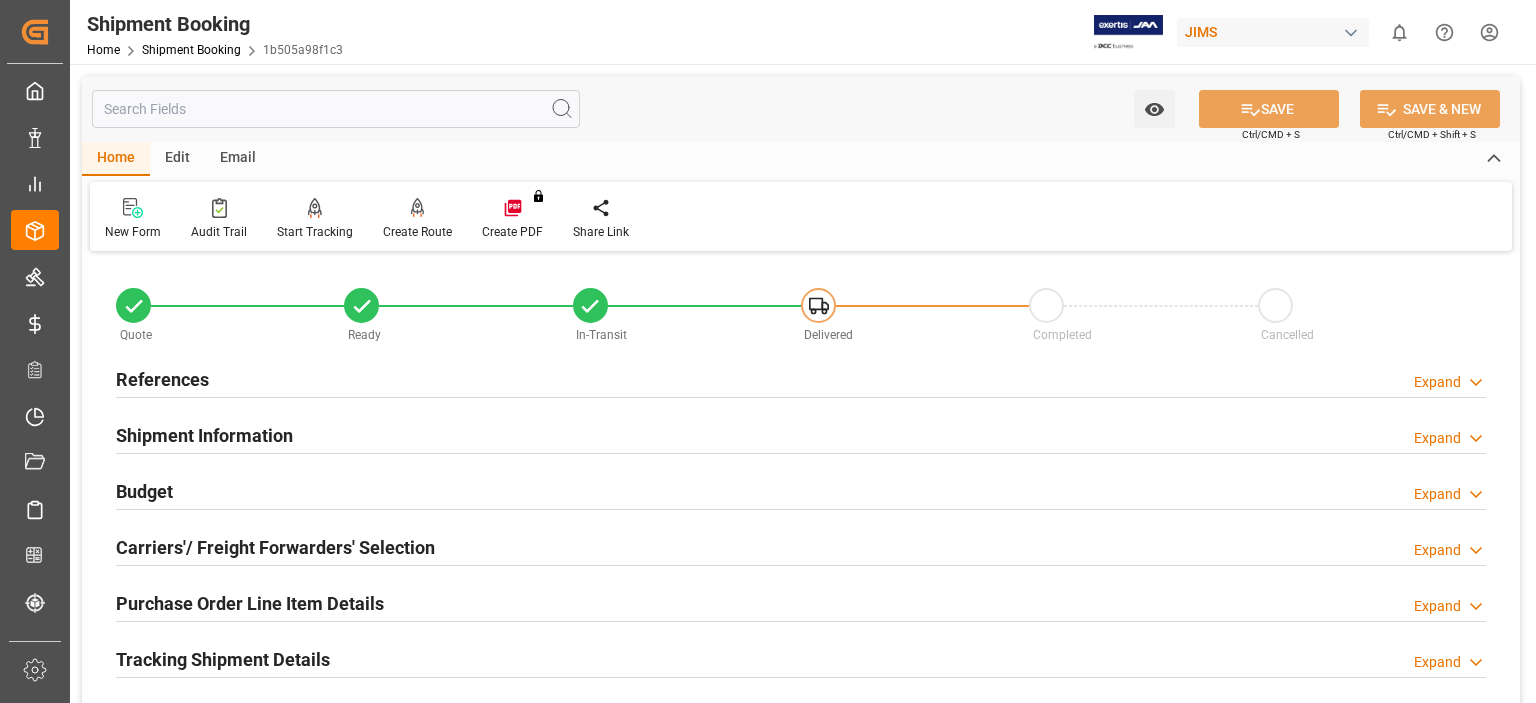 click on "References" at bounding box center (162, 379) 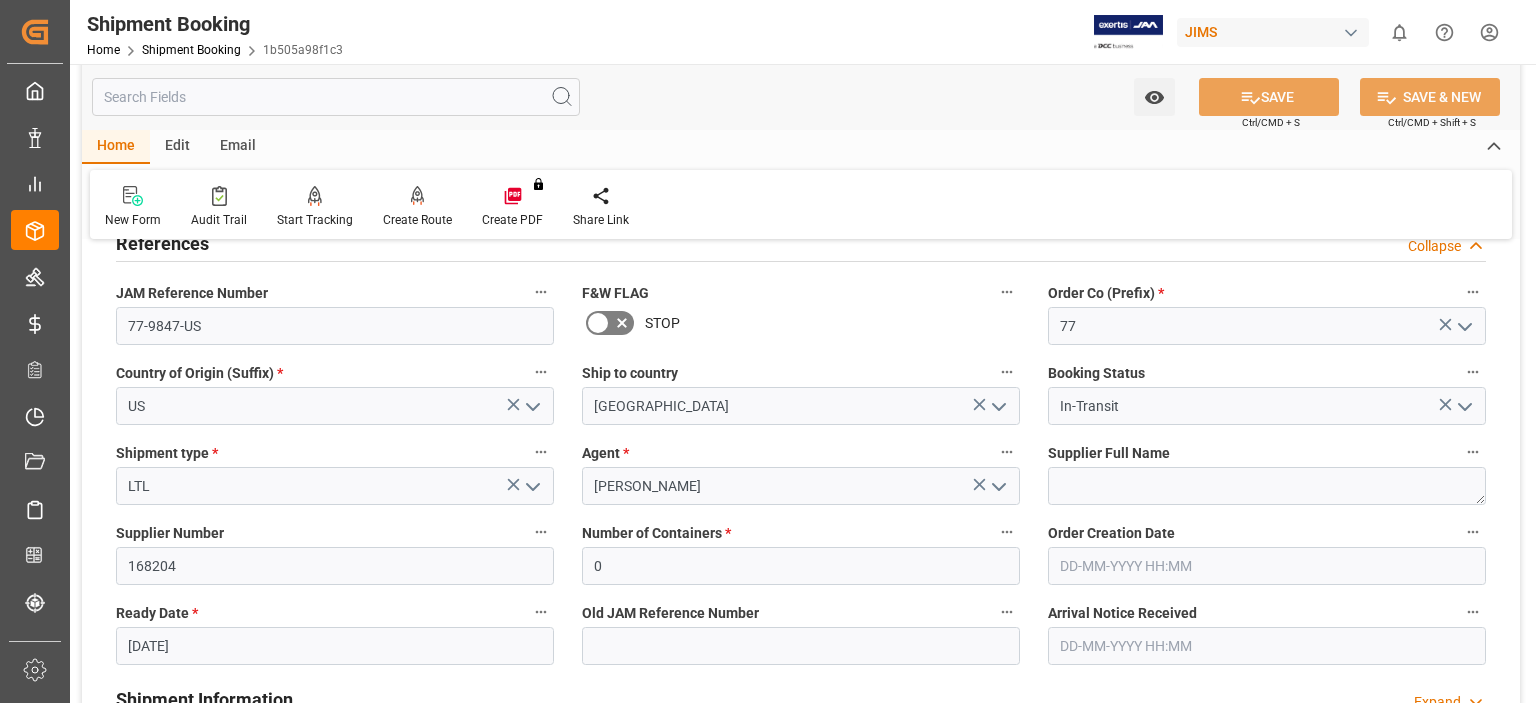 scroll, scrollTop: 166, scrollLeft: 0, axis: vertical 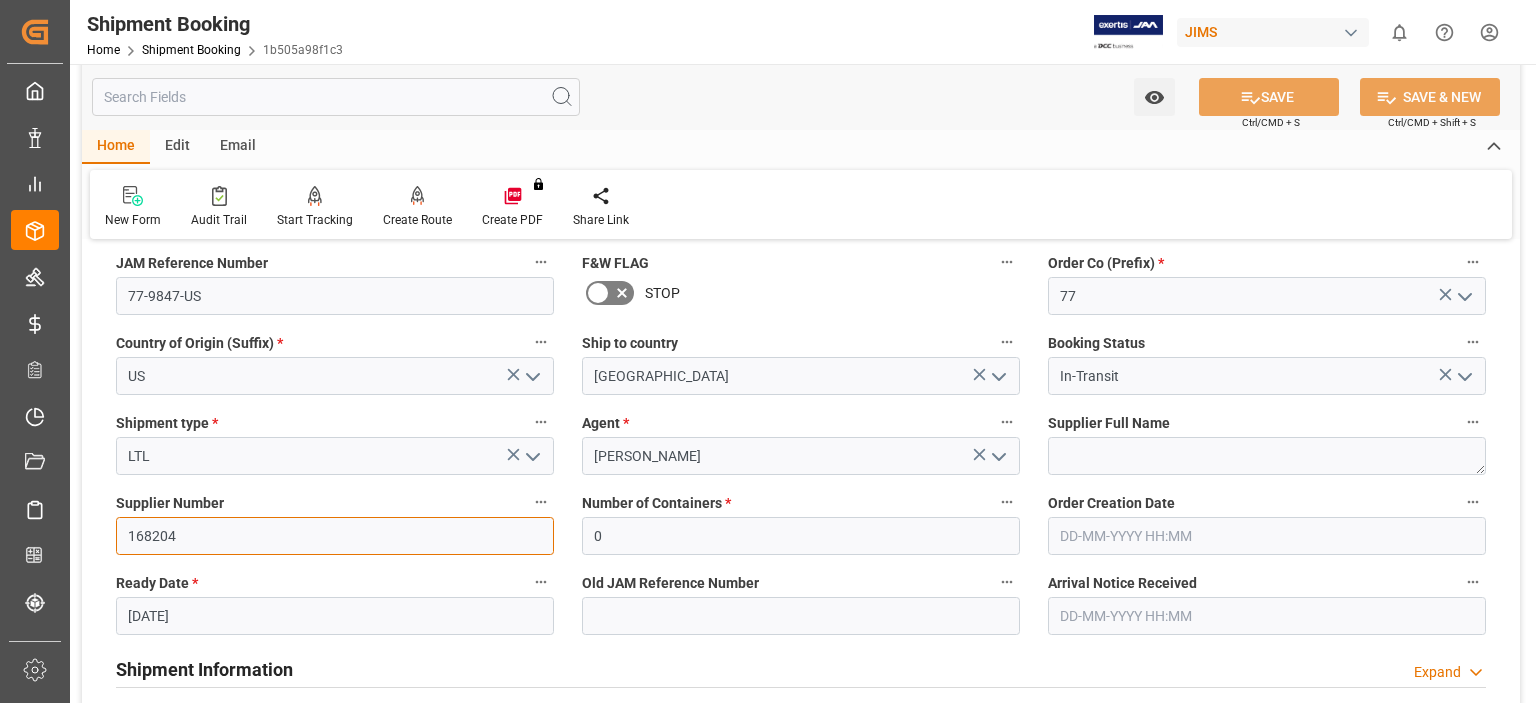 drag, startPoint x: 188, startPoint y: 541, endPoint x: 128, endPoint y: 531, distance: 60.827625 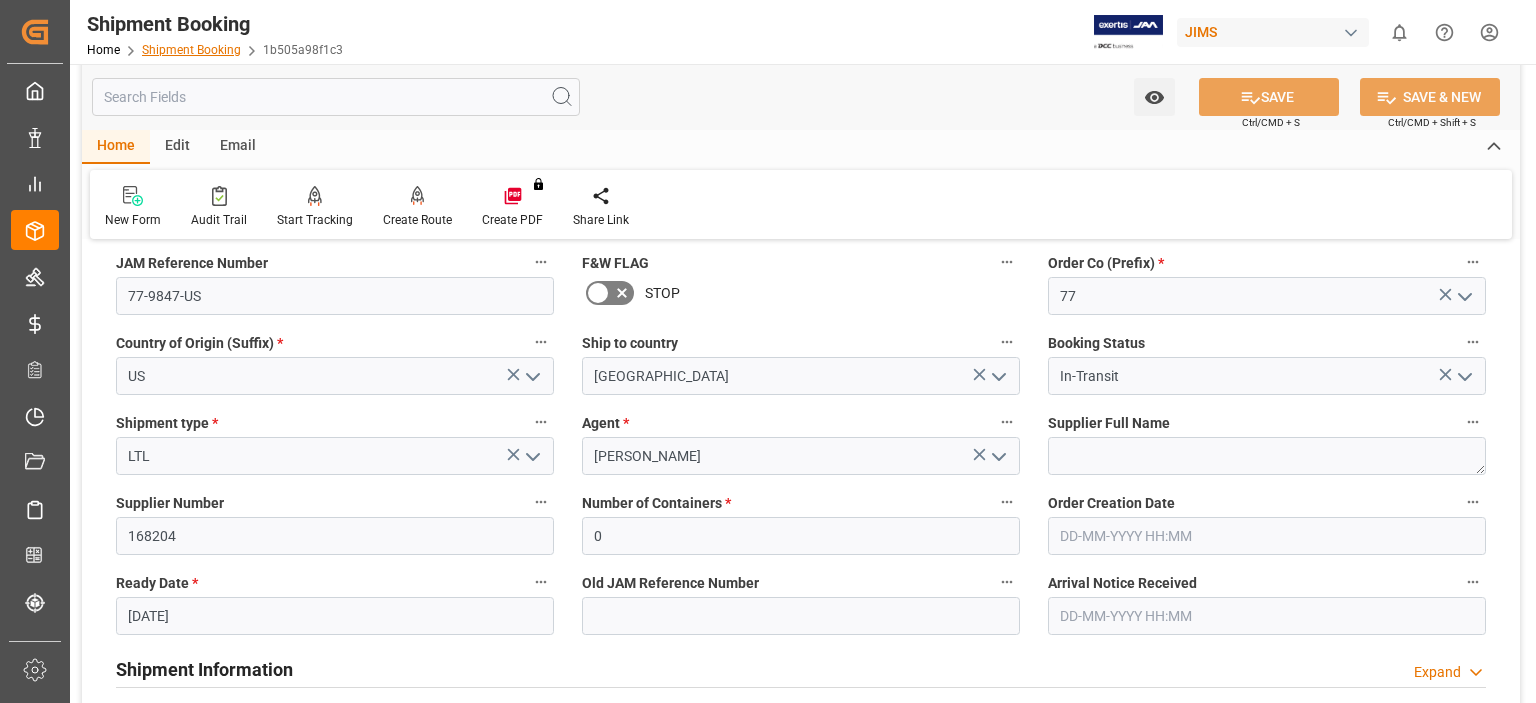 click on "Shipment Booking" at bounding box center [191, 50] 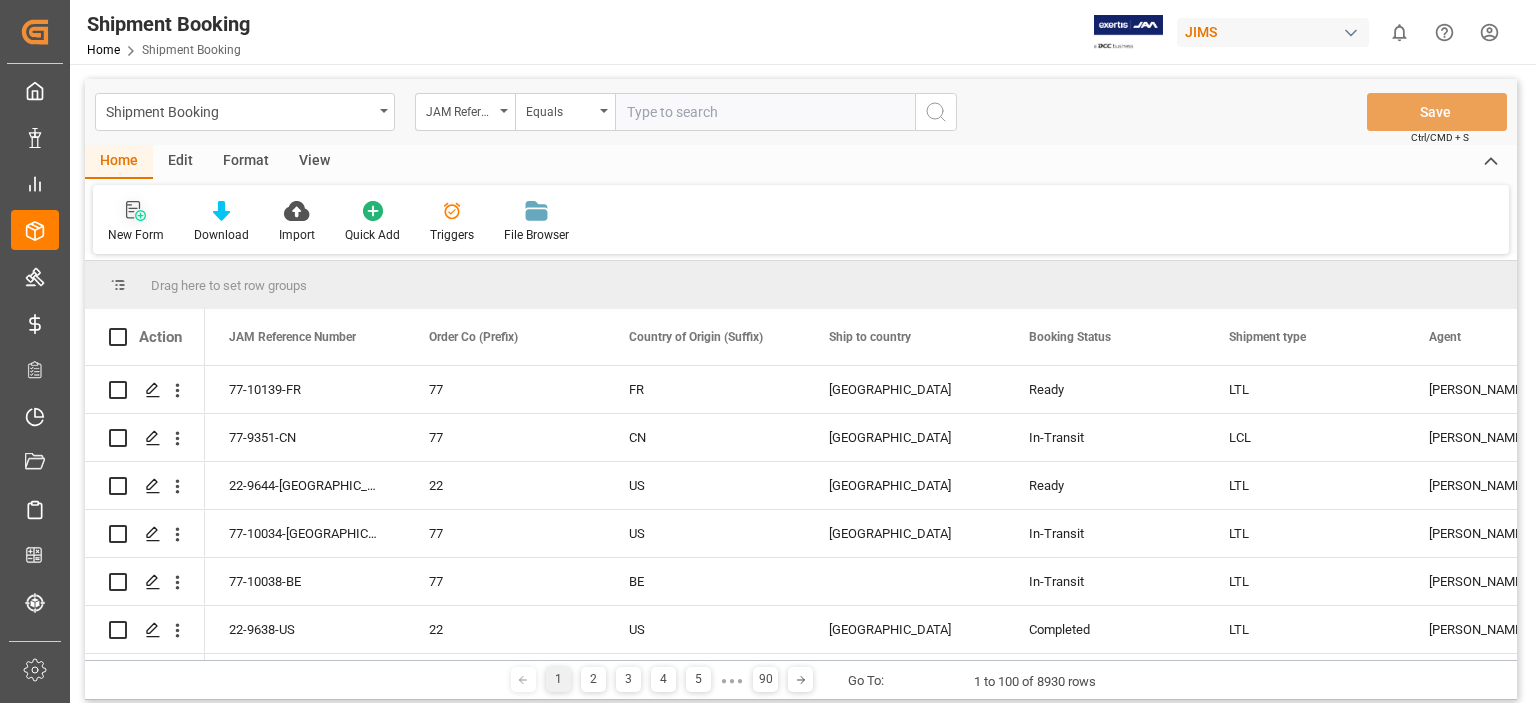 click 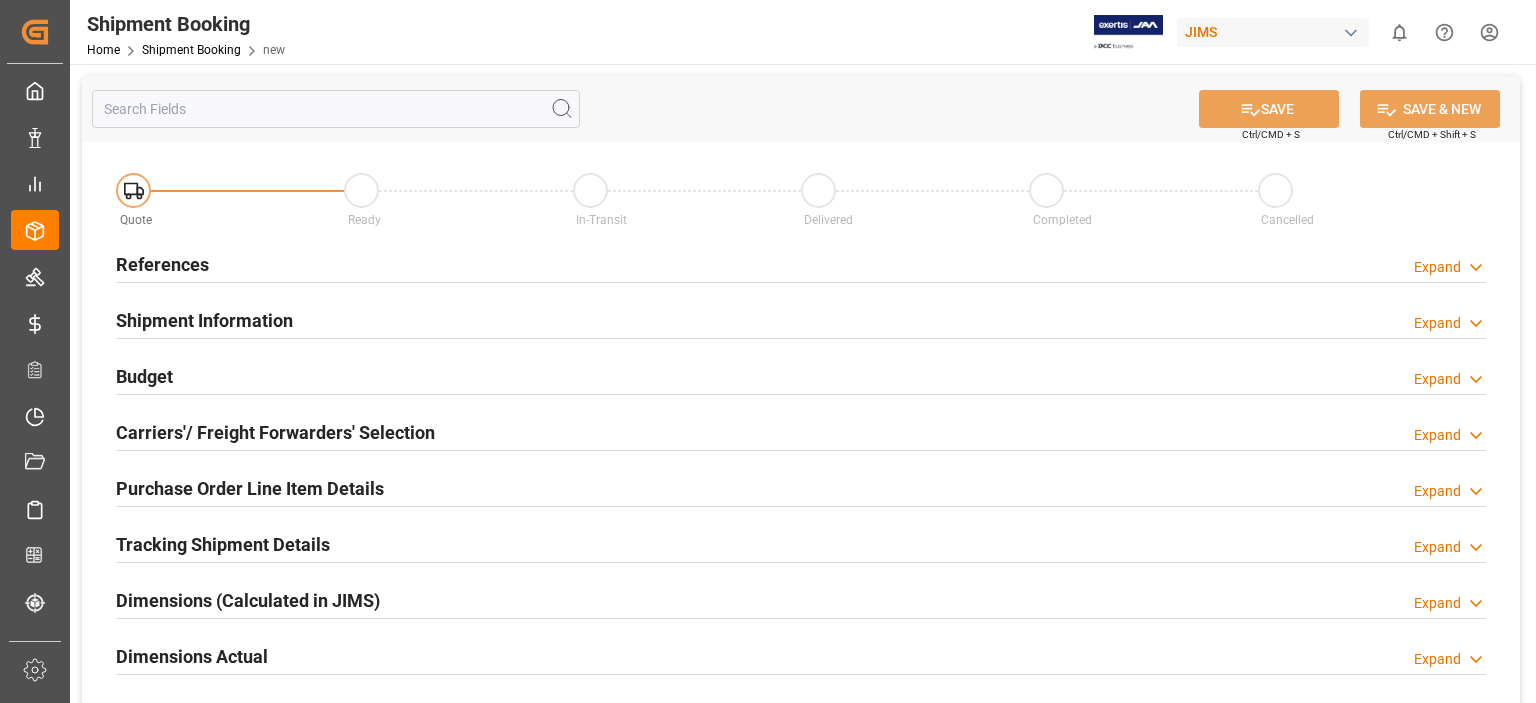 click on "References" at bounding box center [162, 264] 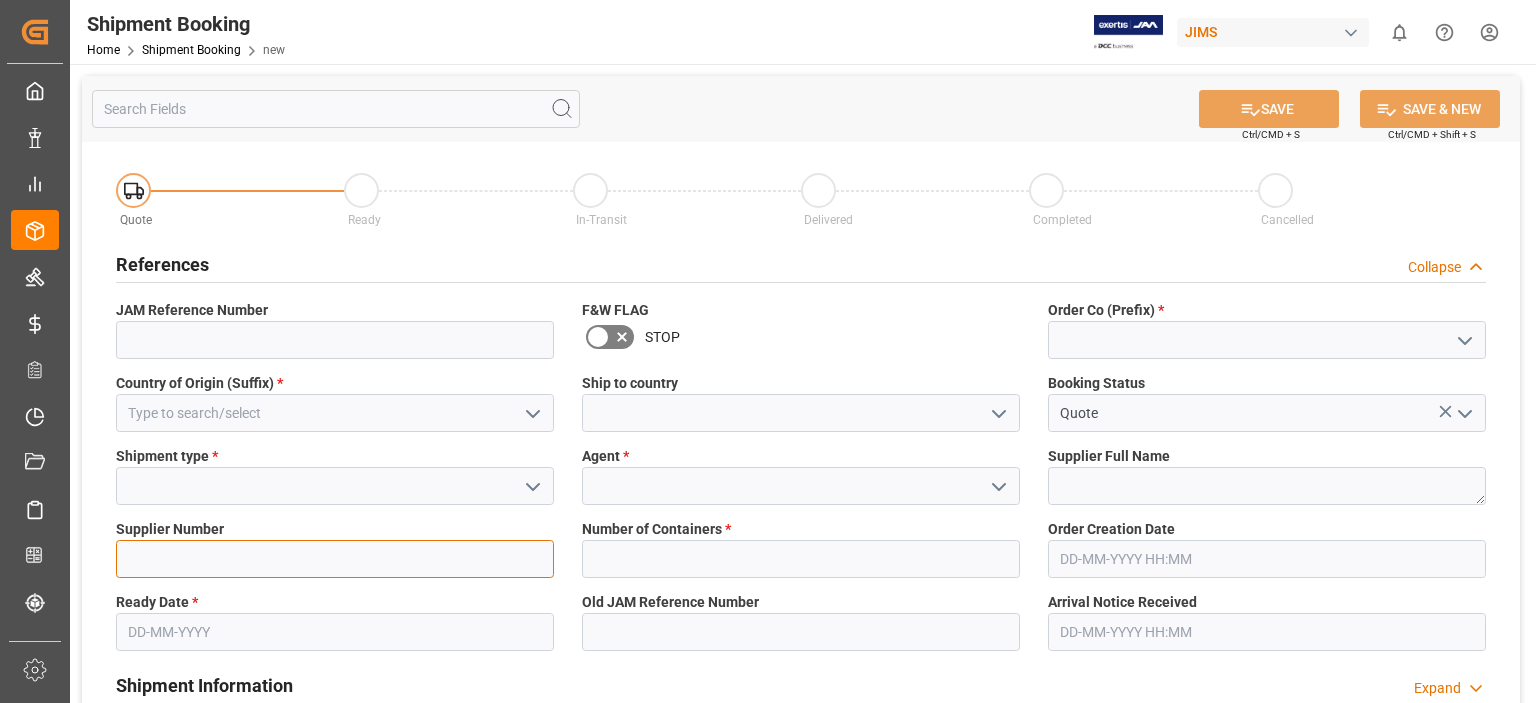 click at bounding box center (335, 559) 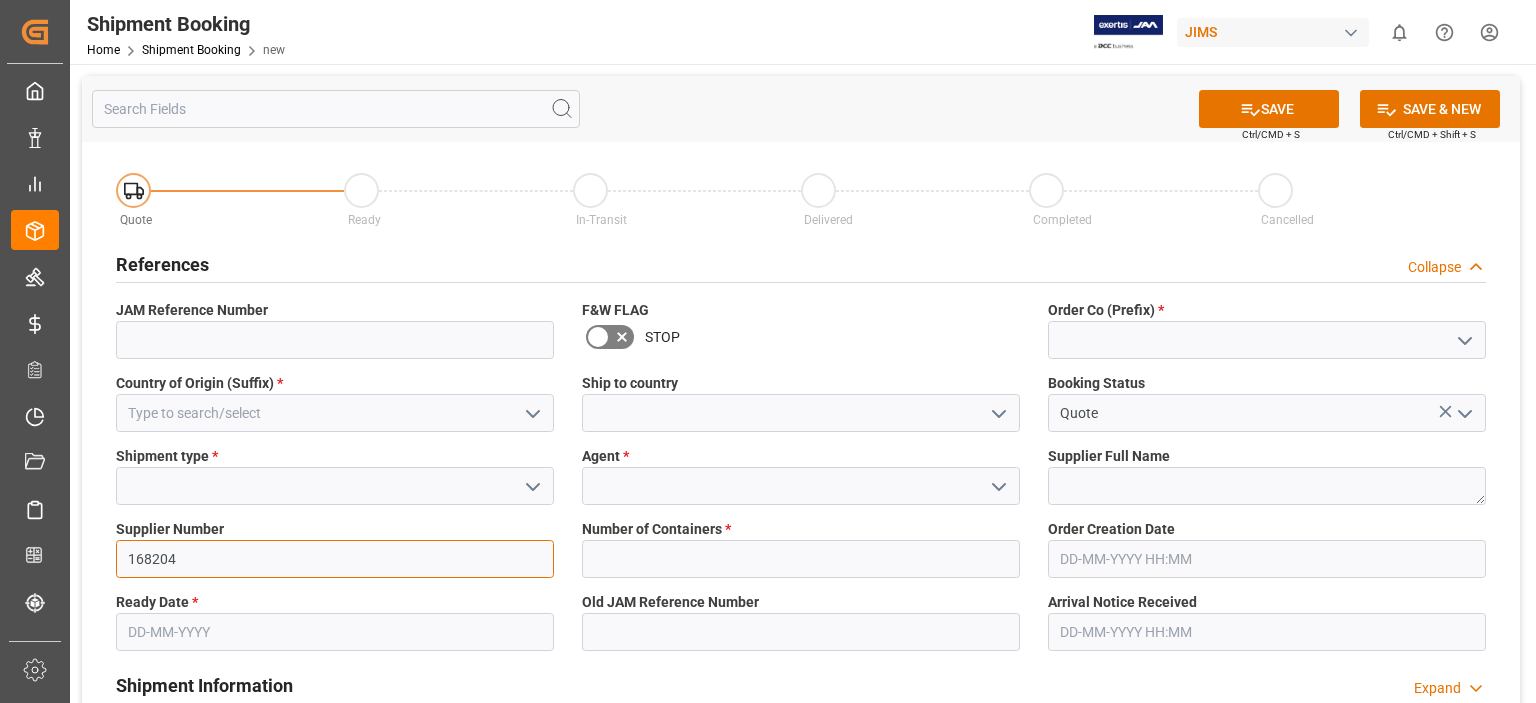 type on "168204" 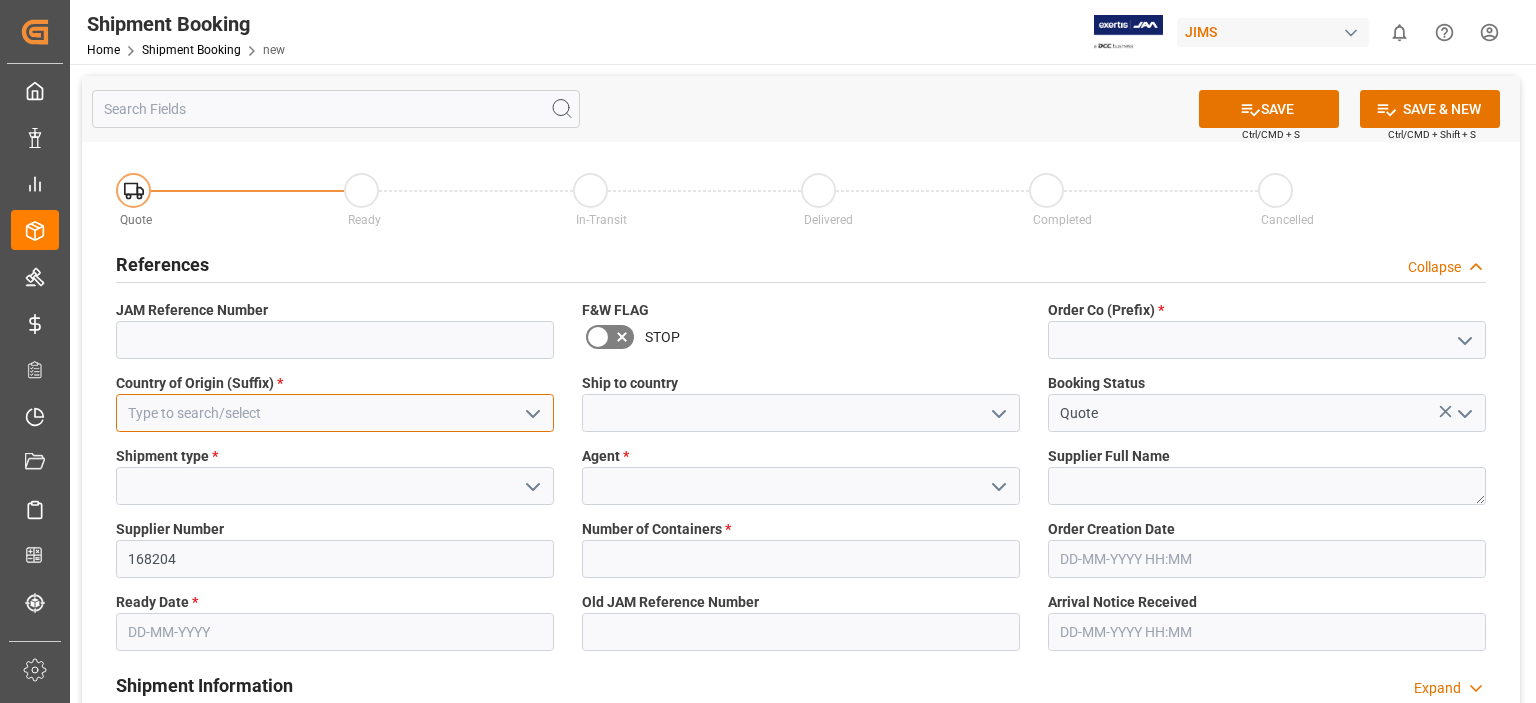 click at bounding box center [335, 413] 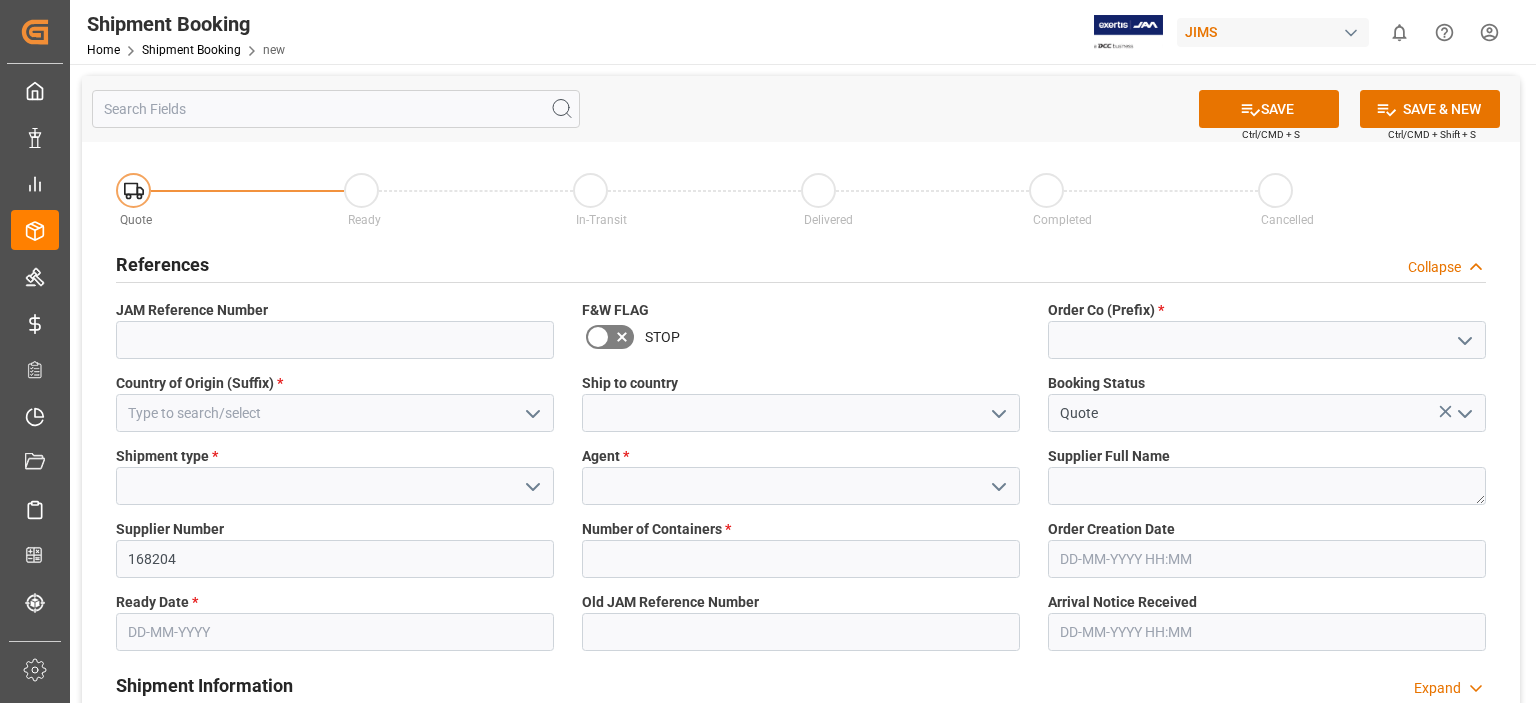 click 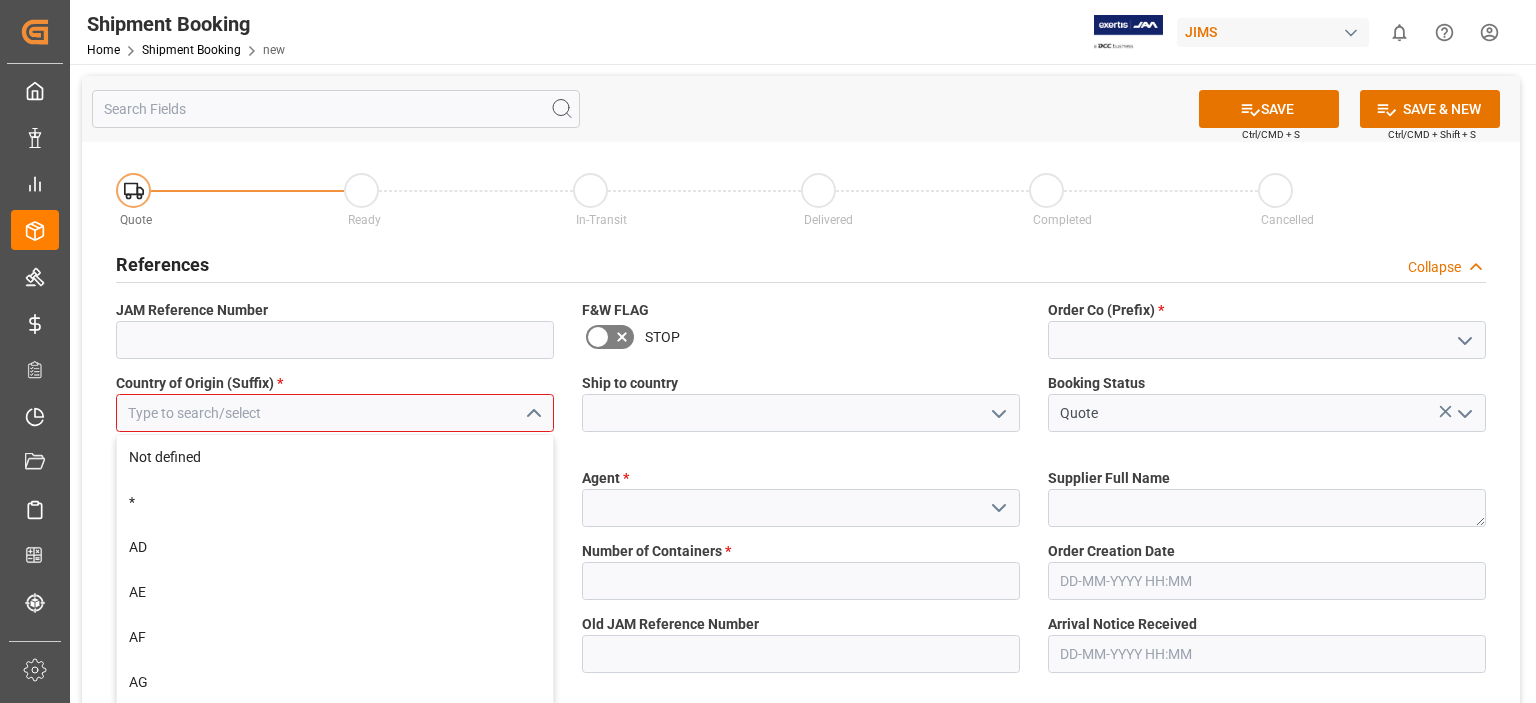 click at bounding box center (335, 413) 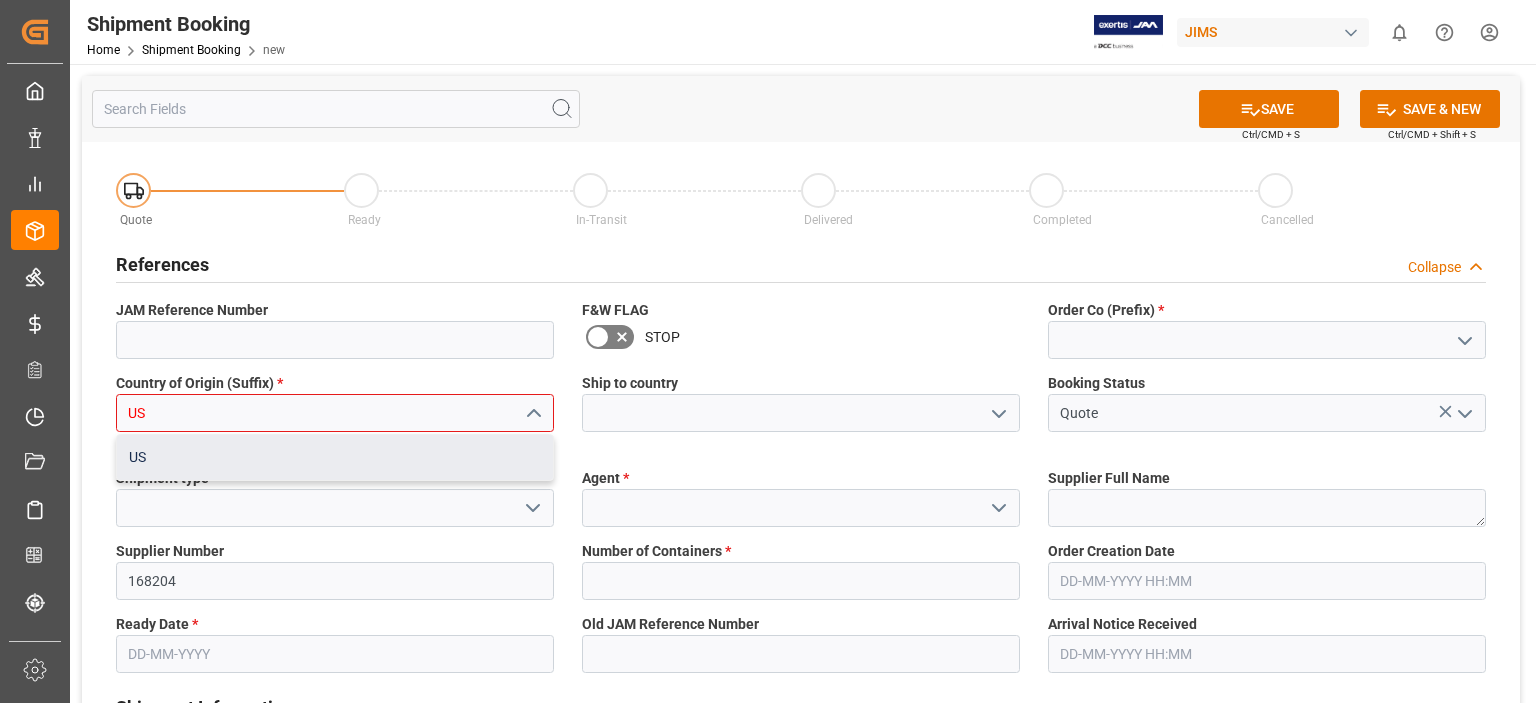 click on "US" at bounding box center (335, 457) 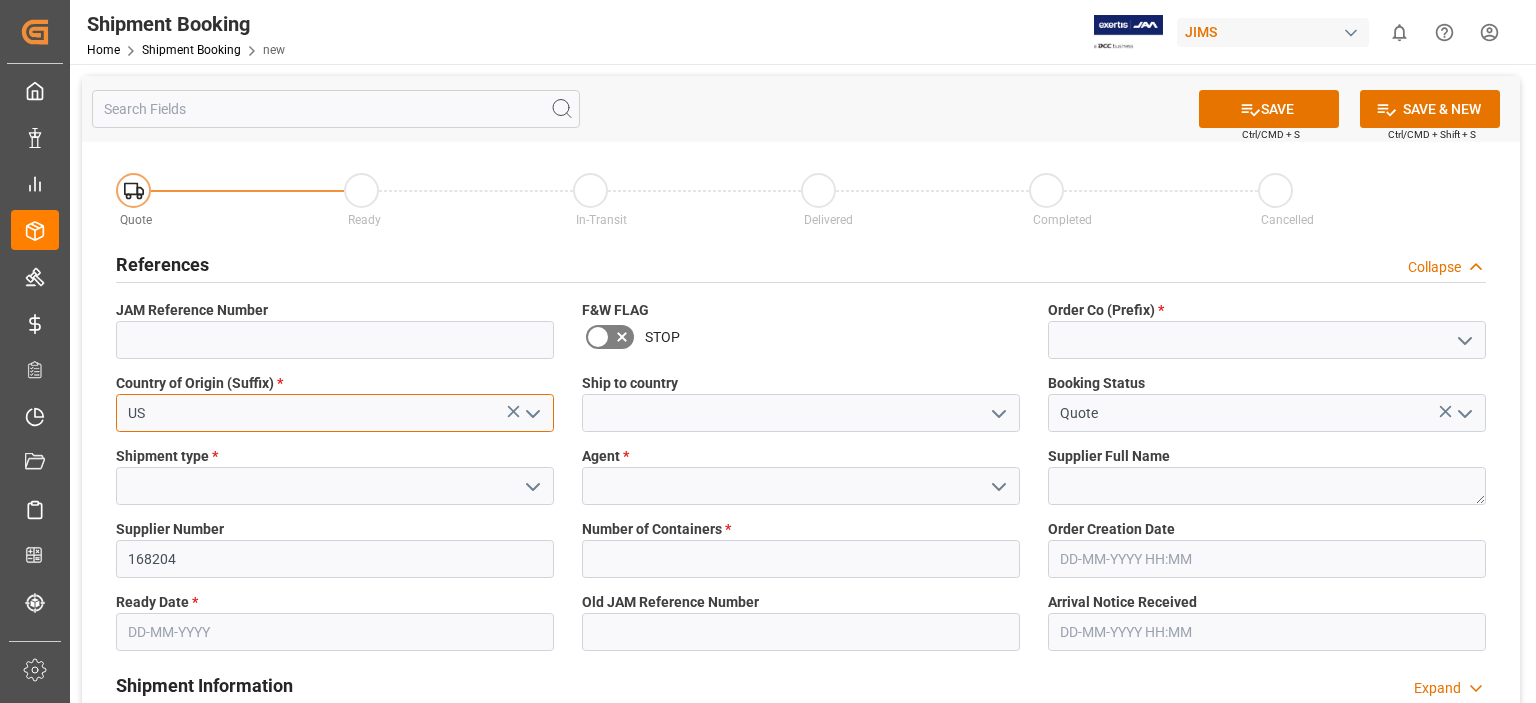 type on "US" 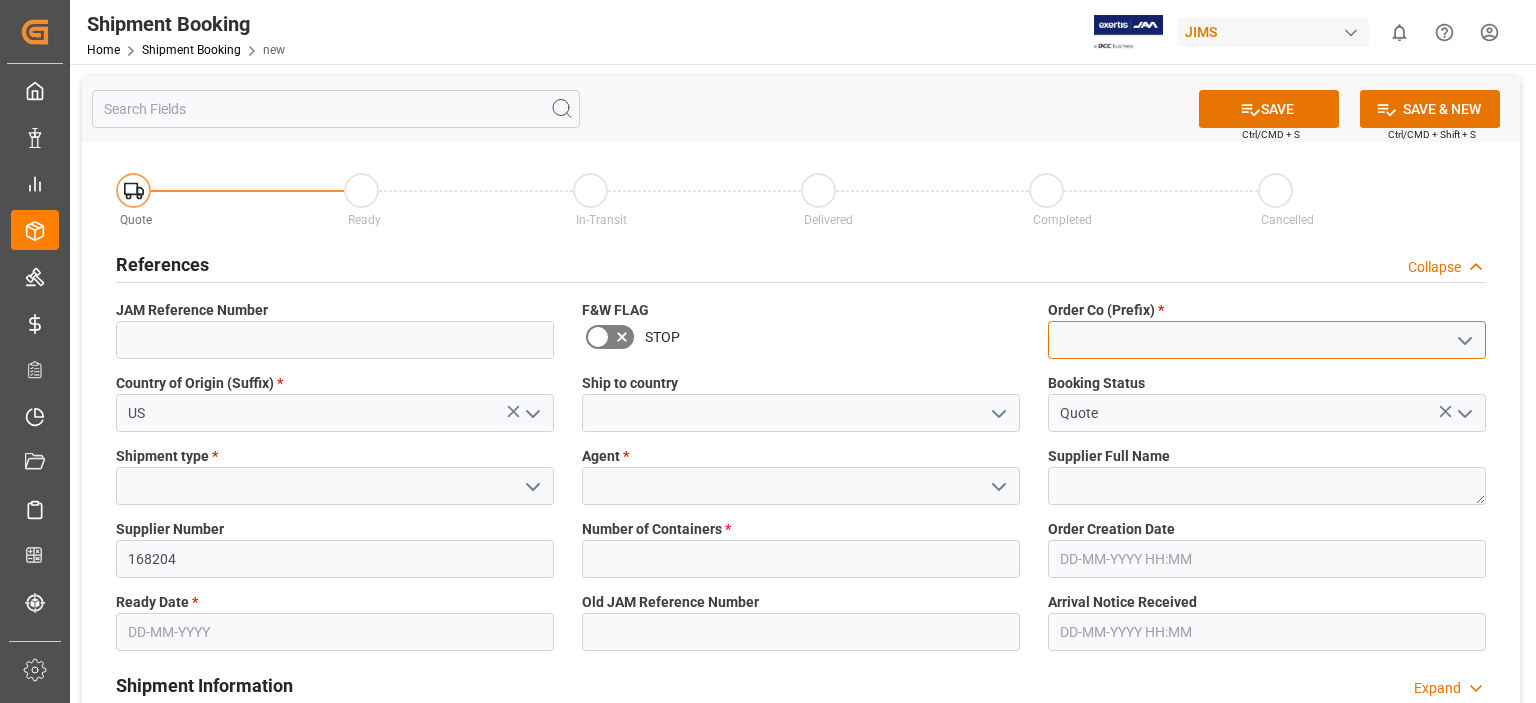 click at bounding box center (1267, 340) 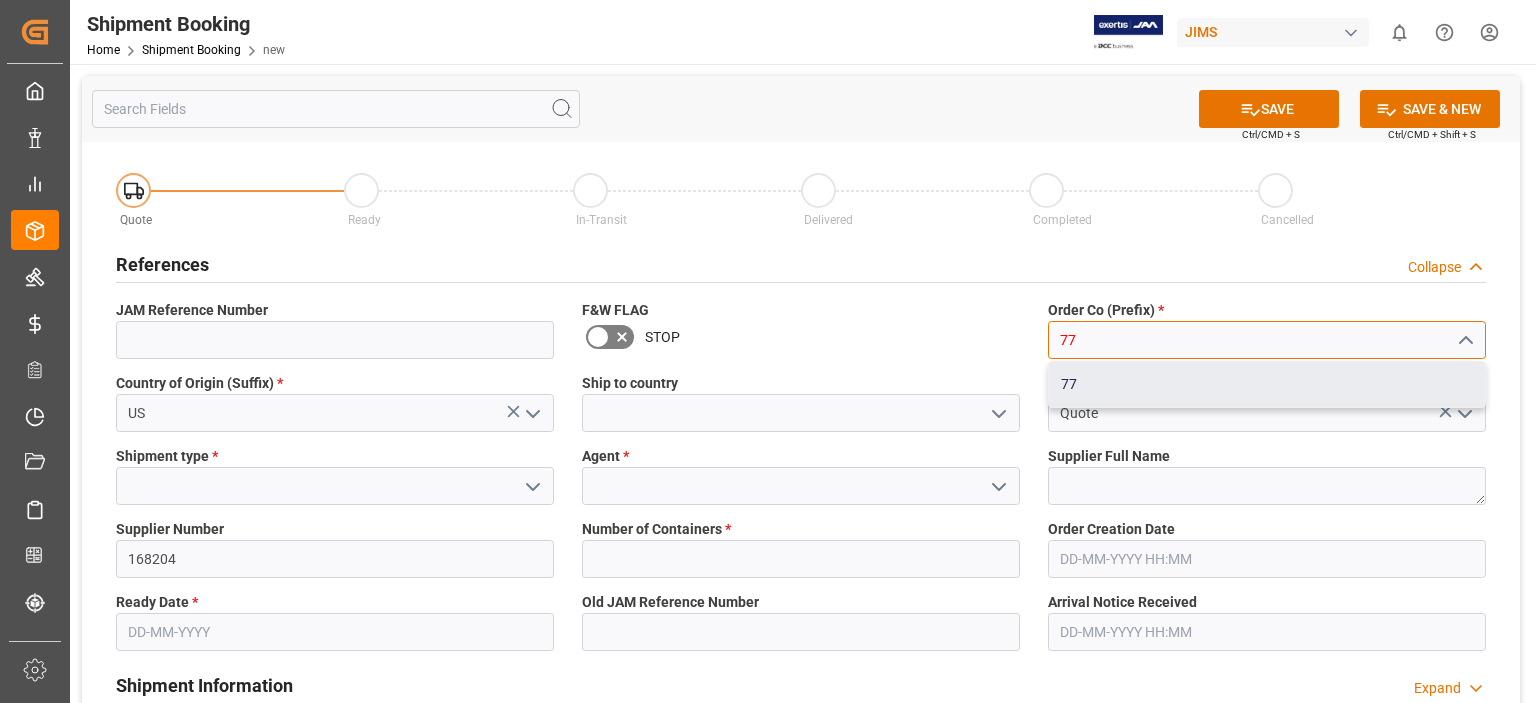 click on "77" at bounding box center (1267, 384) 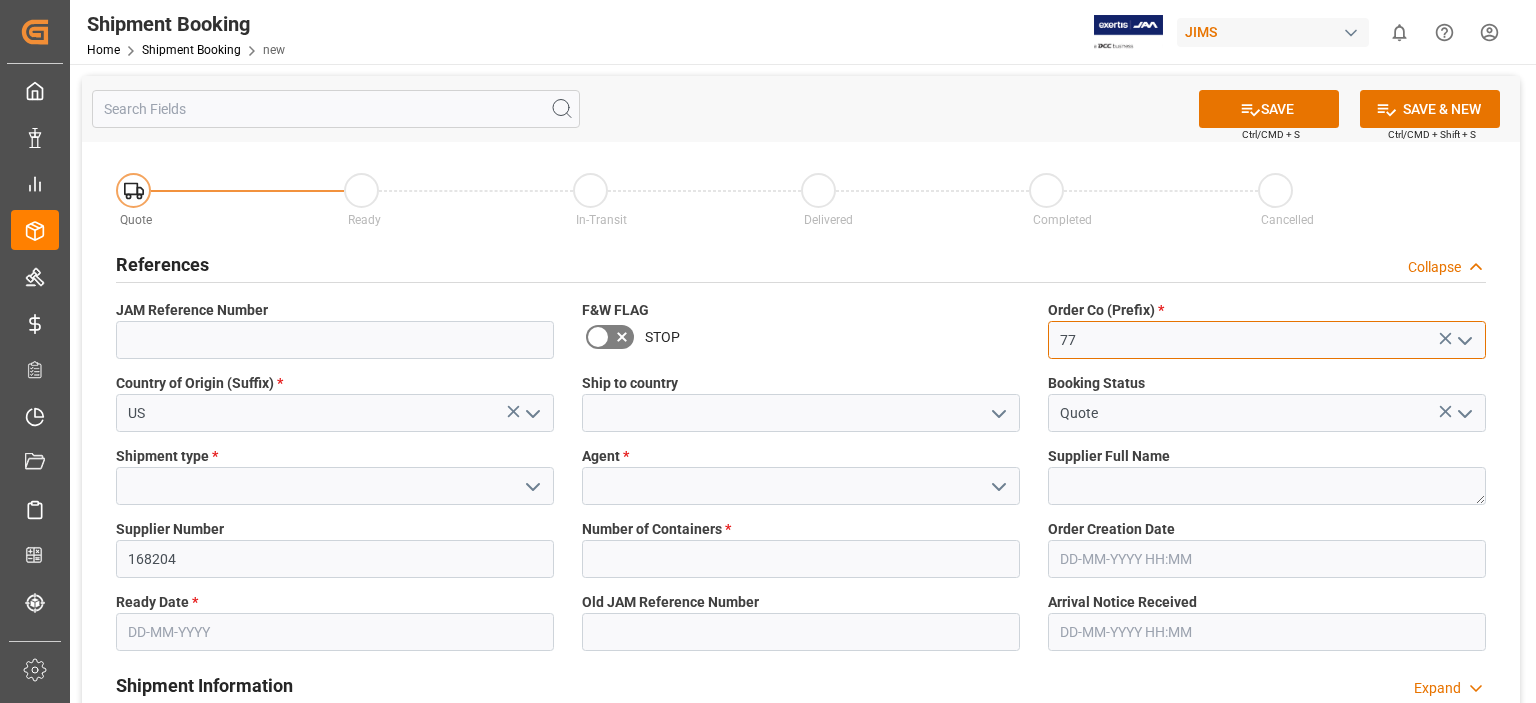 type on "77" 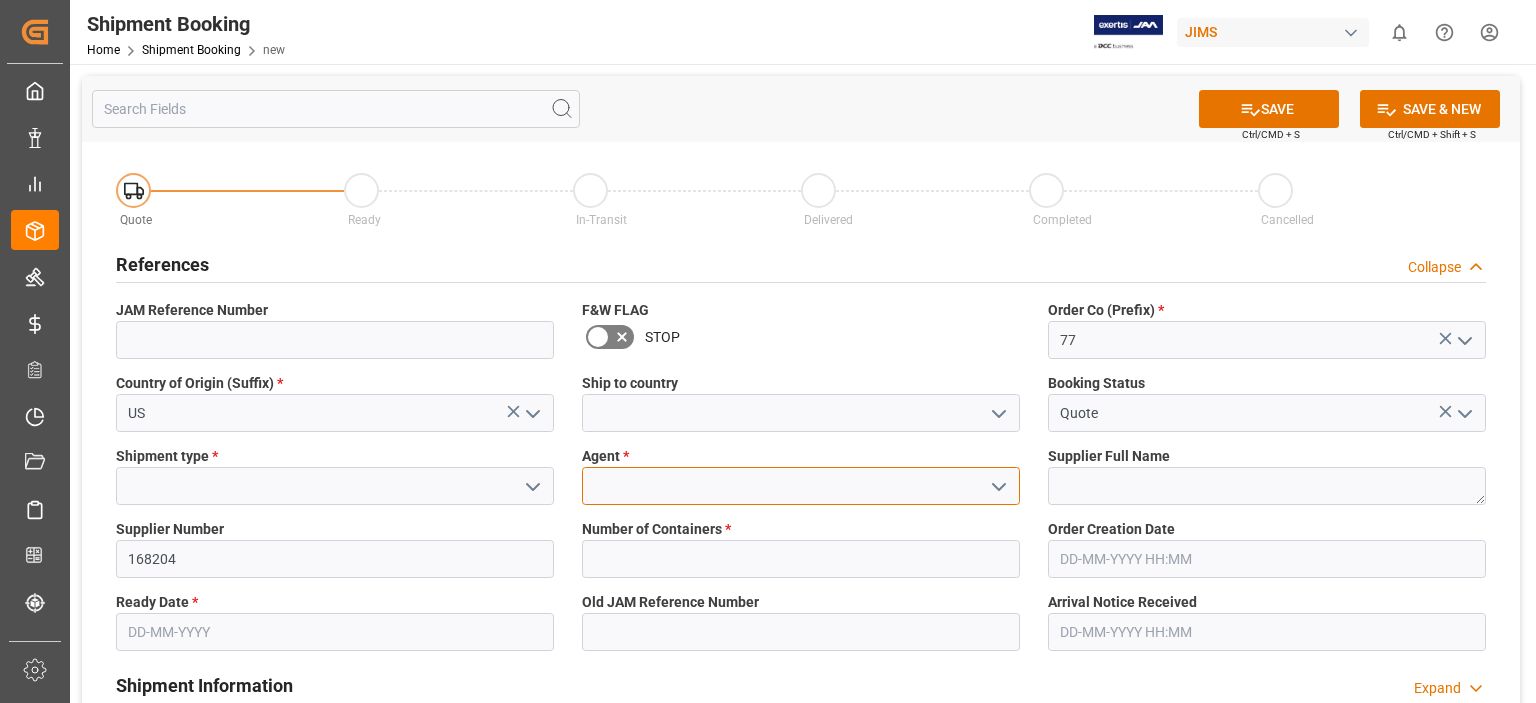 click at bounding box center (801, 486) 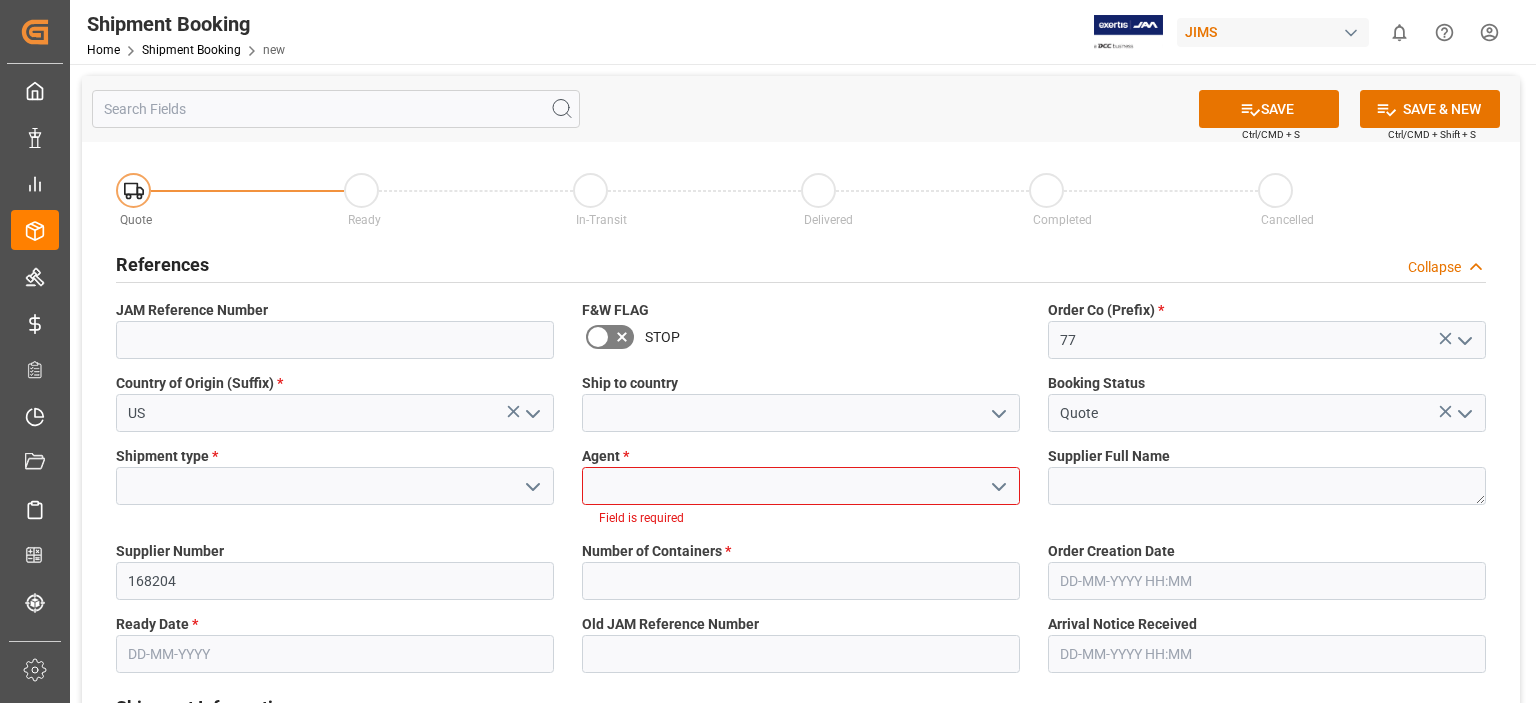click 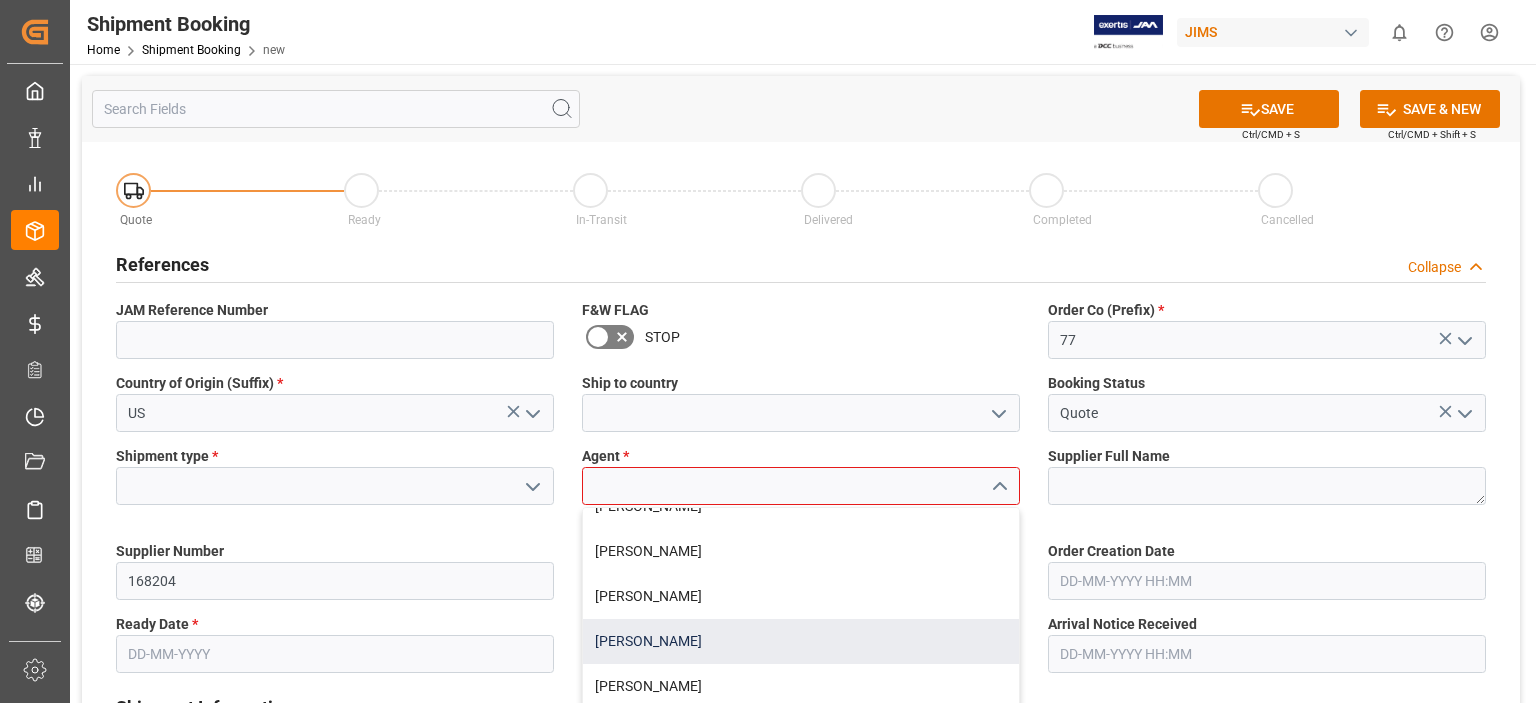 scroll, scrollTop: 166, scrollLeft: 0, axis: vertical 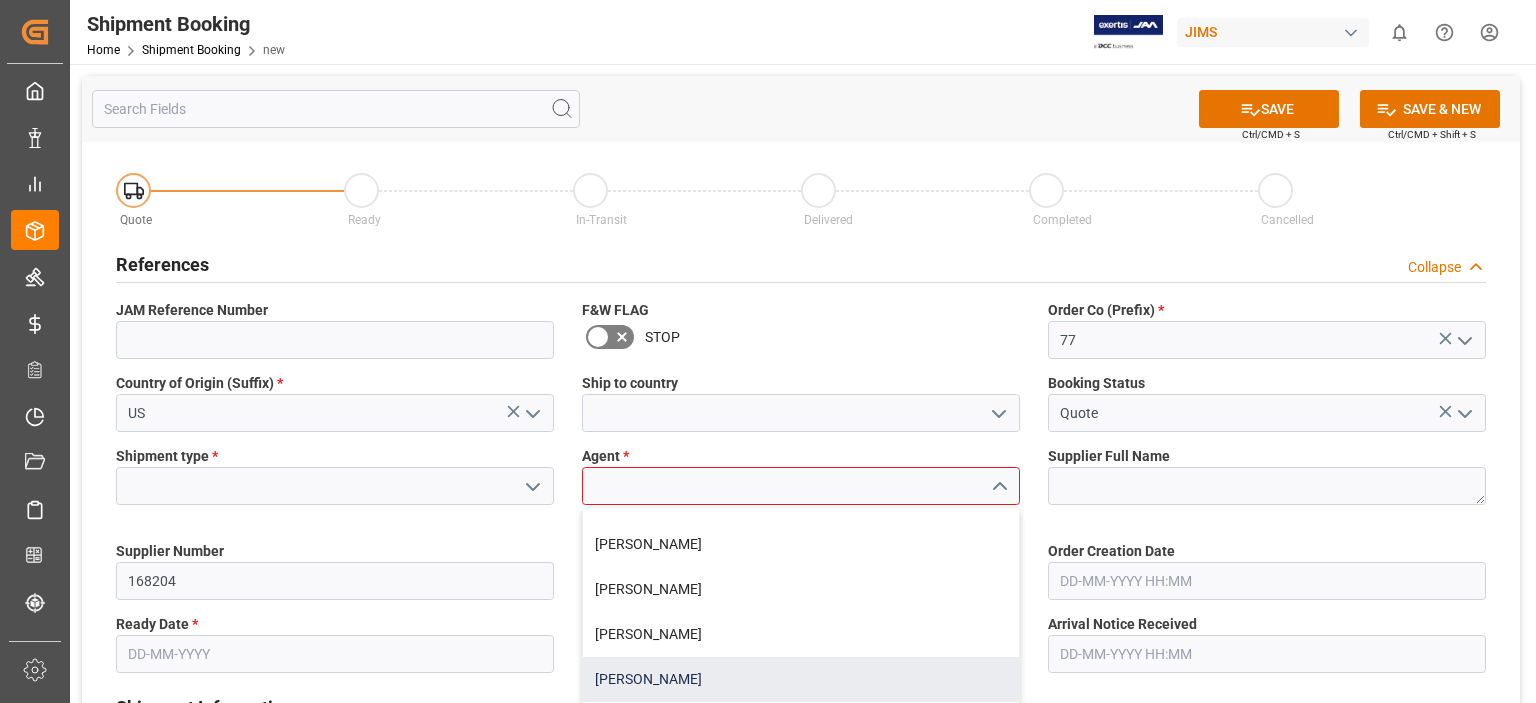 click on "[PERSON_NAME]" at bounding box center (801, 679) 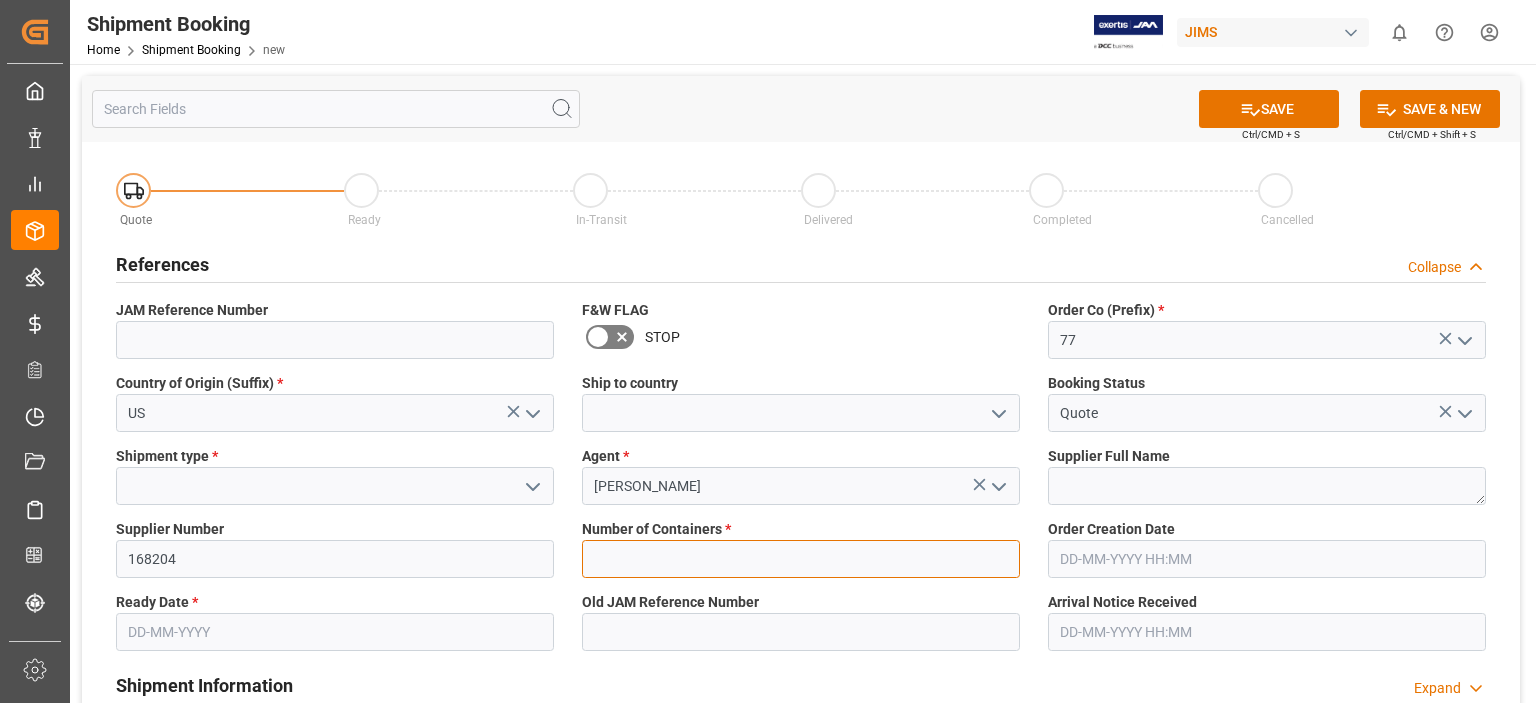 drag, startPoint x: 596, startPoint y: 554, endPoint x: 605, endPoint y: 559, distance: 10.29563 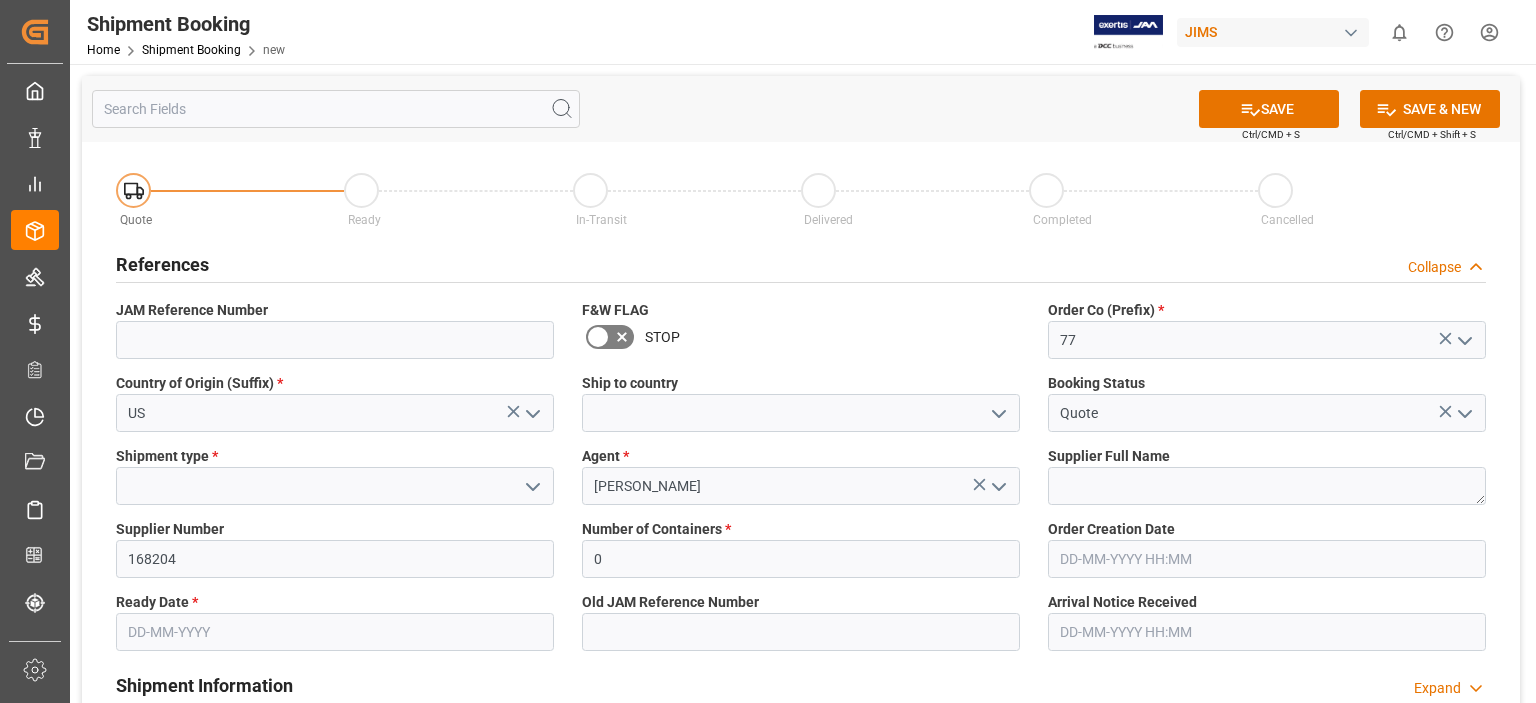 click at bounding box center [335, 632] 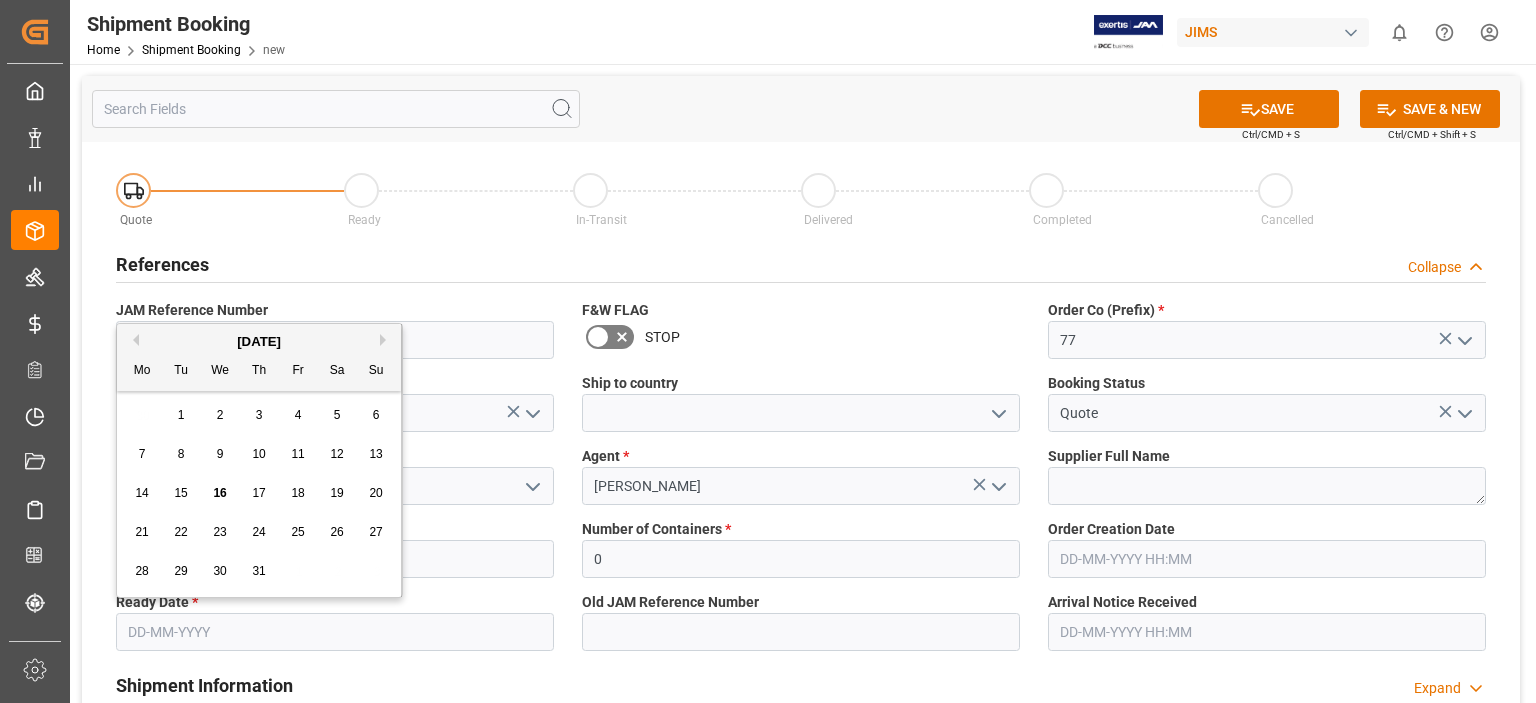 click on "22" at bounding box center (180, 532) 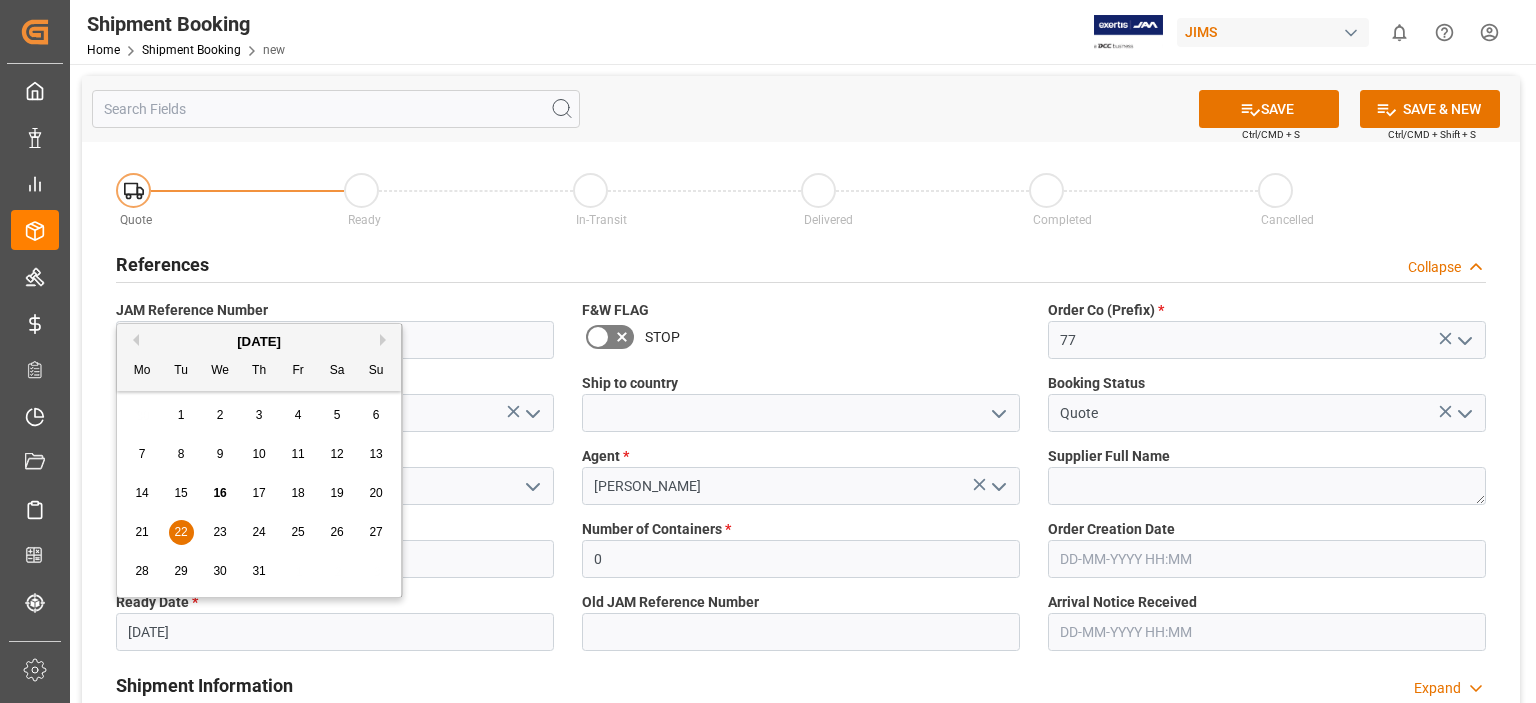 click on "[DATE]" at bounding box center [335, 632] 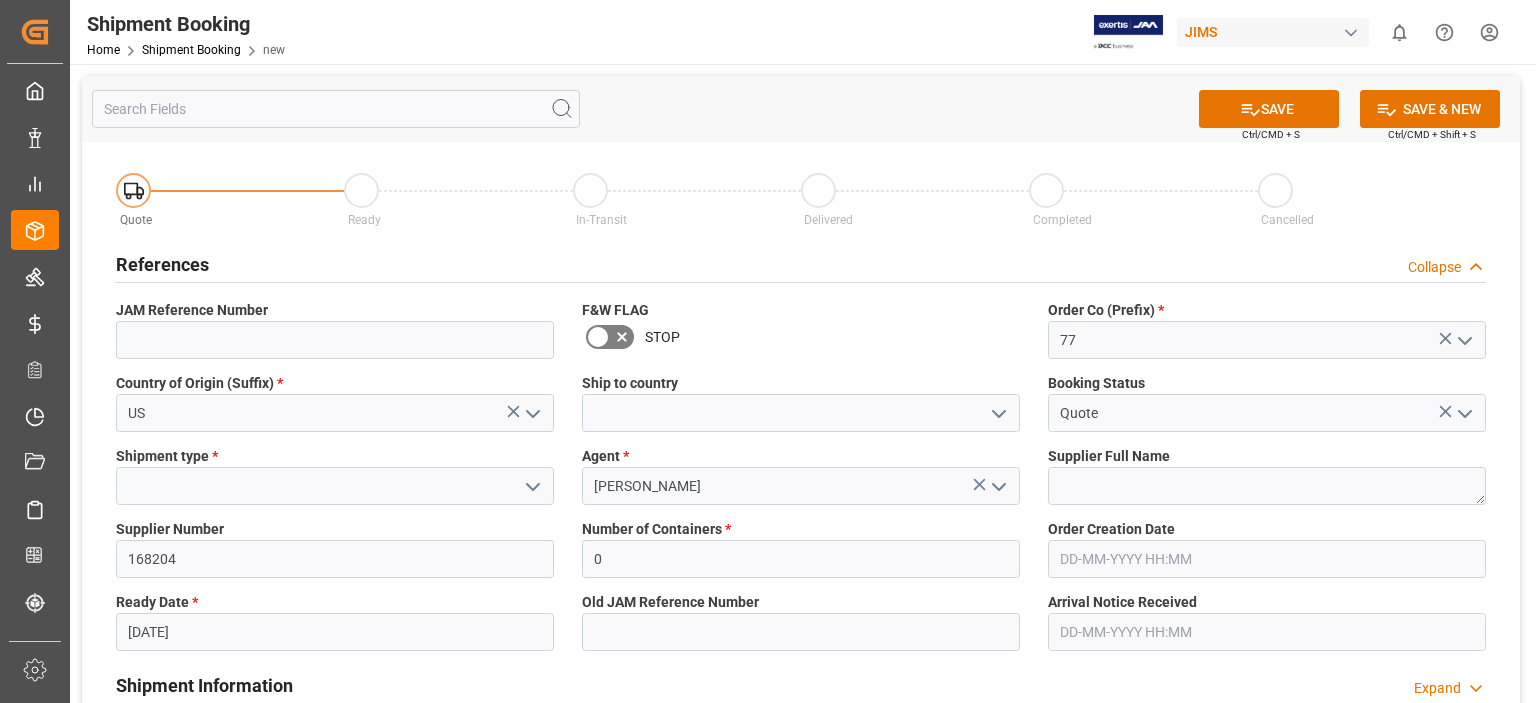 type on "[DATE]" 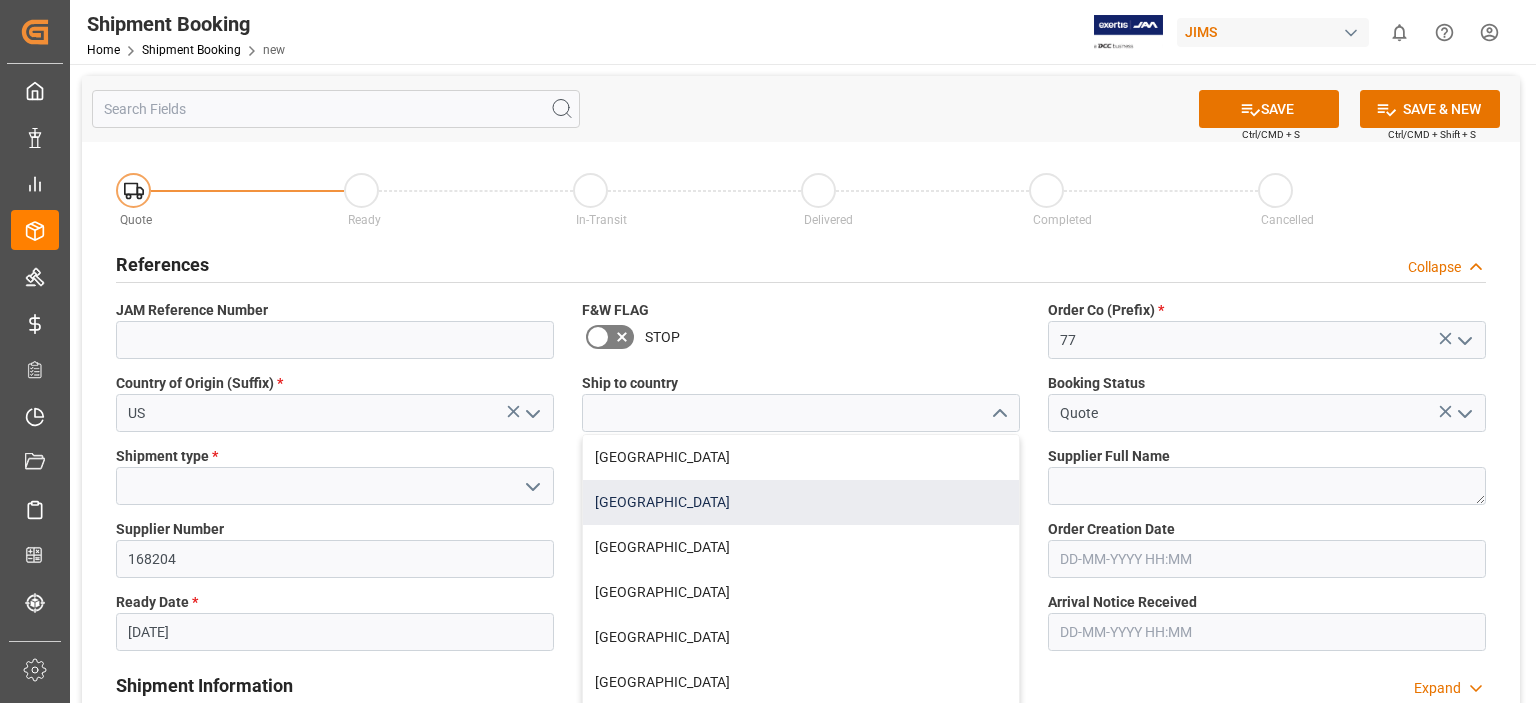 click on "[GEOGRAPHIC_DATA]" at bounding box center (801, 502) 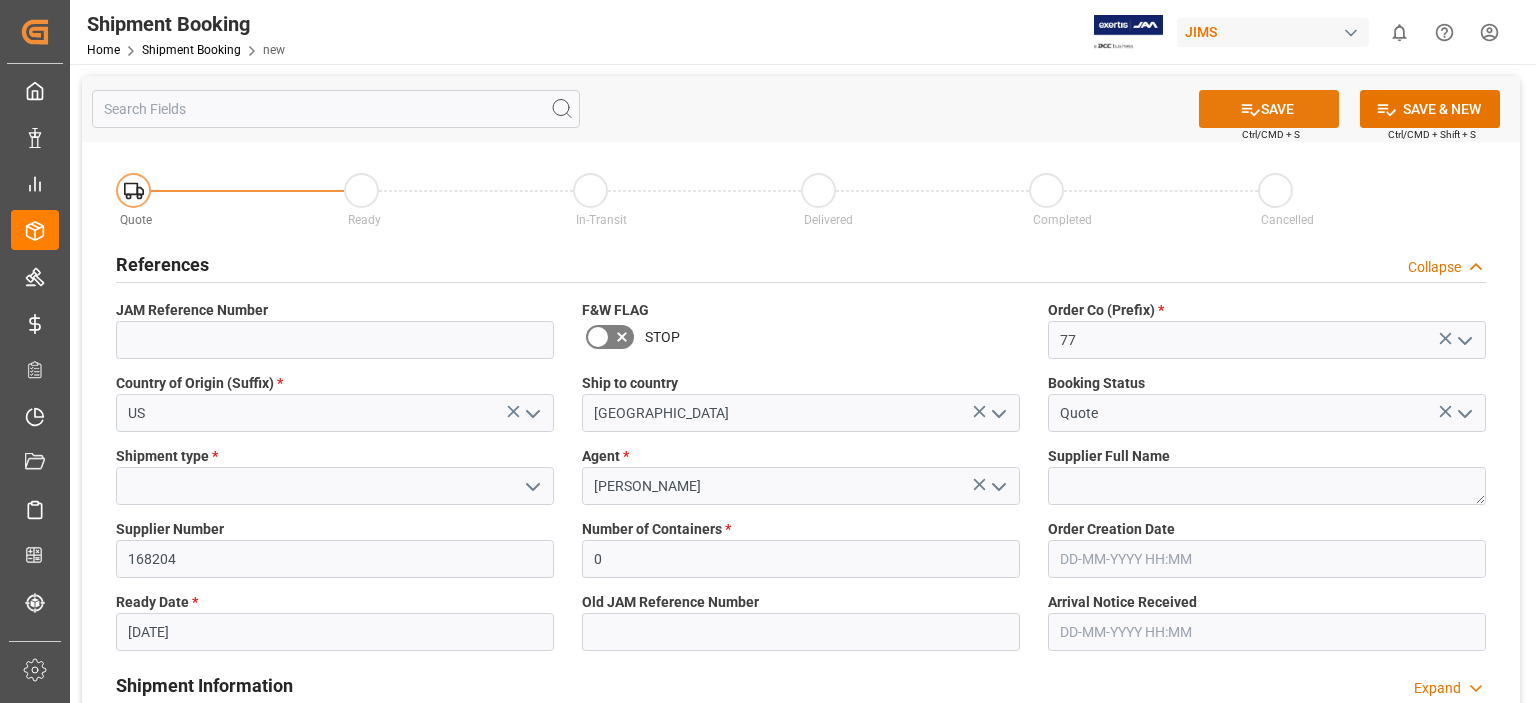 click on "SAVE" at bounding box center [1269, 109] 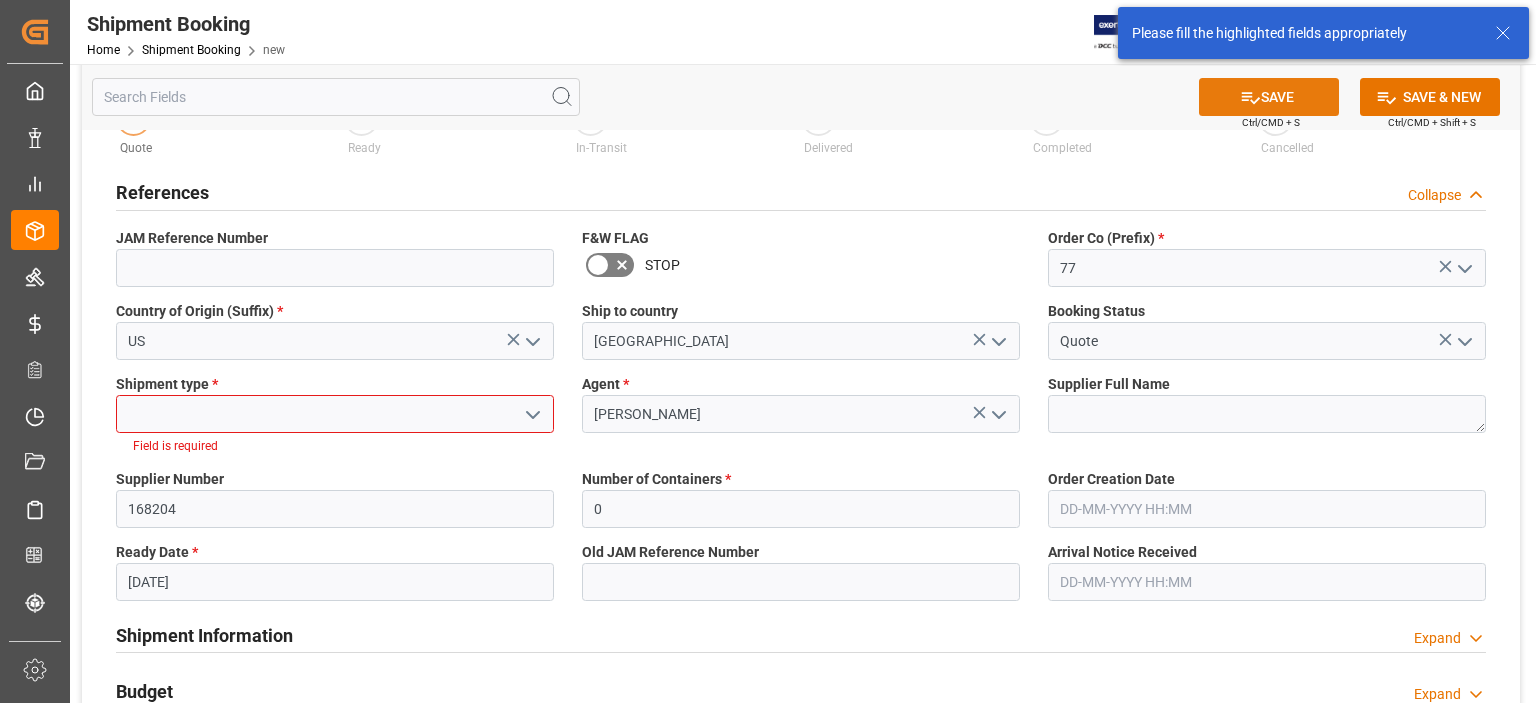scroll, scrollTop: 103, scrollLeft: 0, axis: vertical 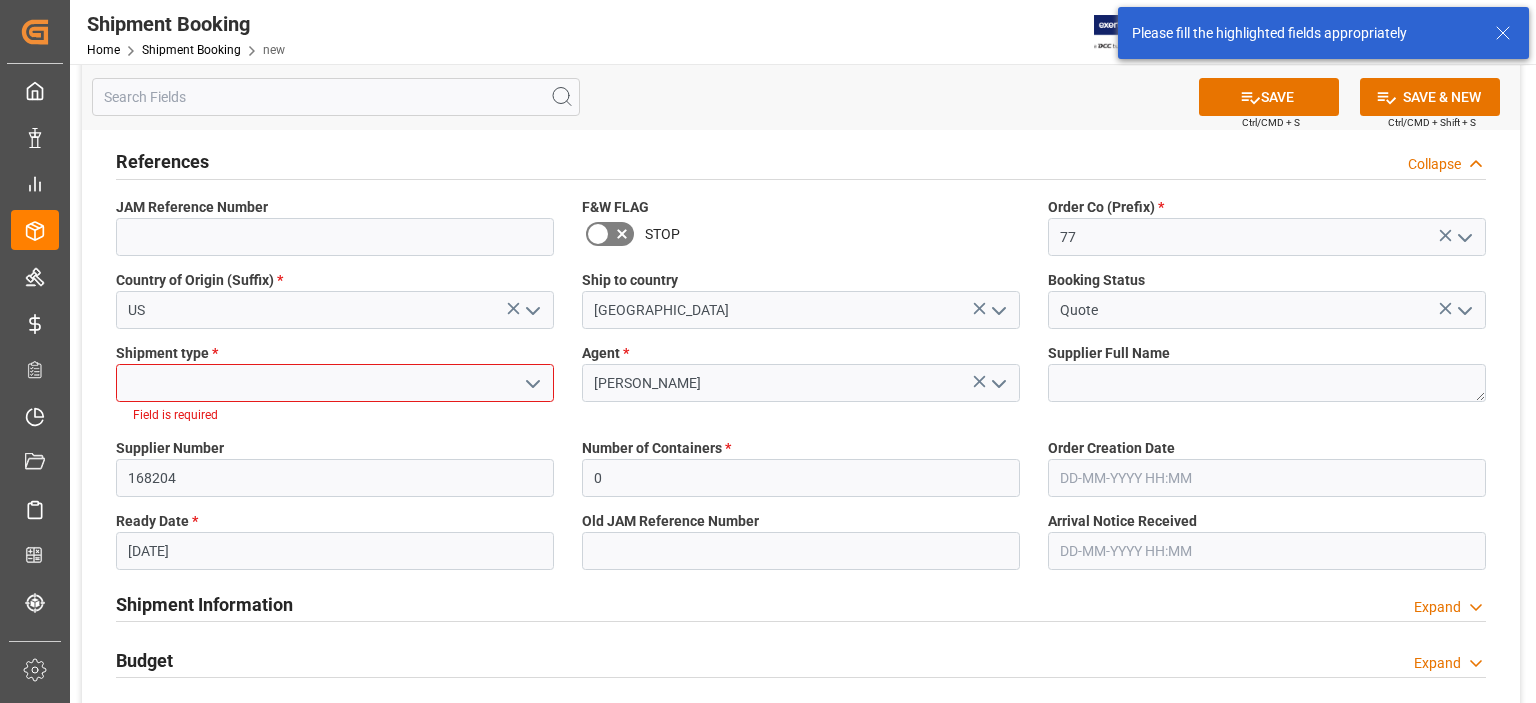 click at bounding box center (335, 383) 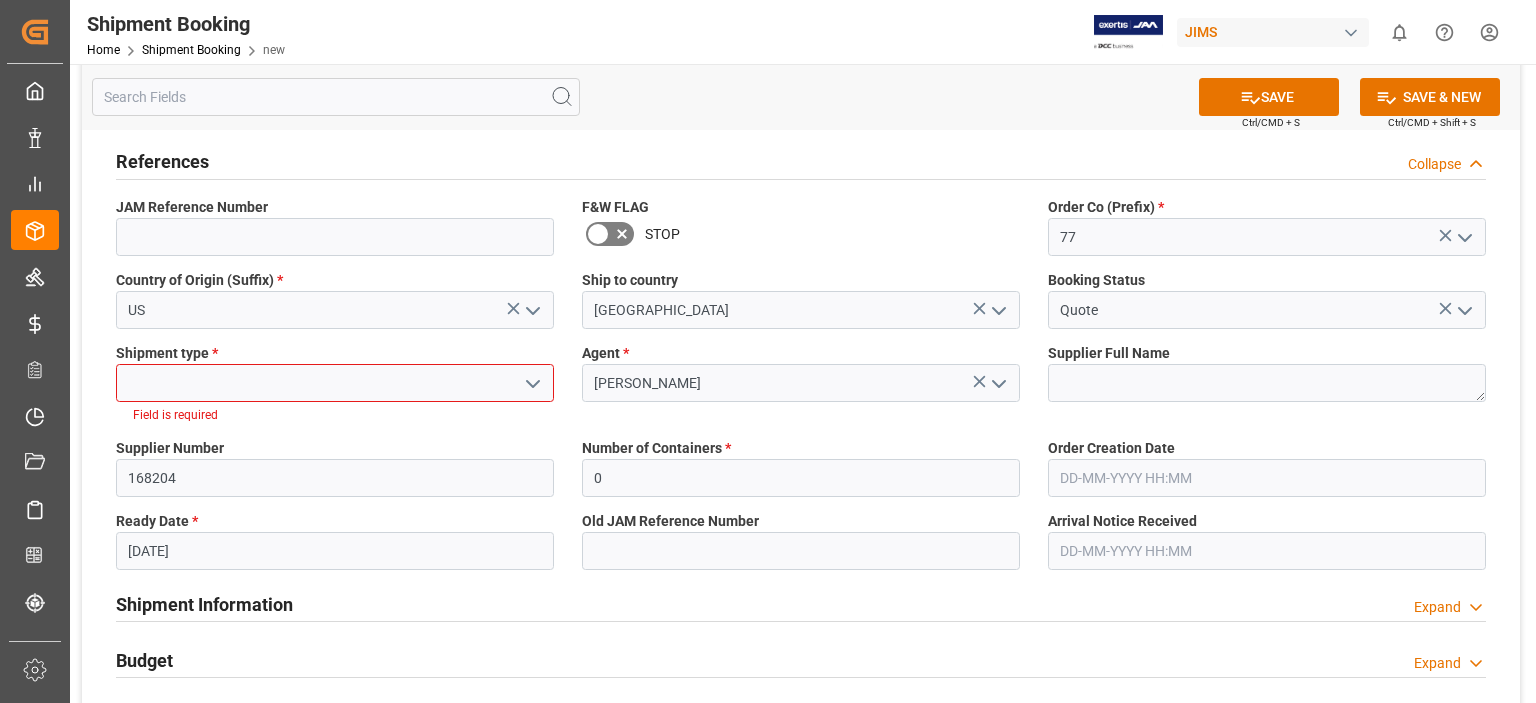 click 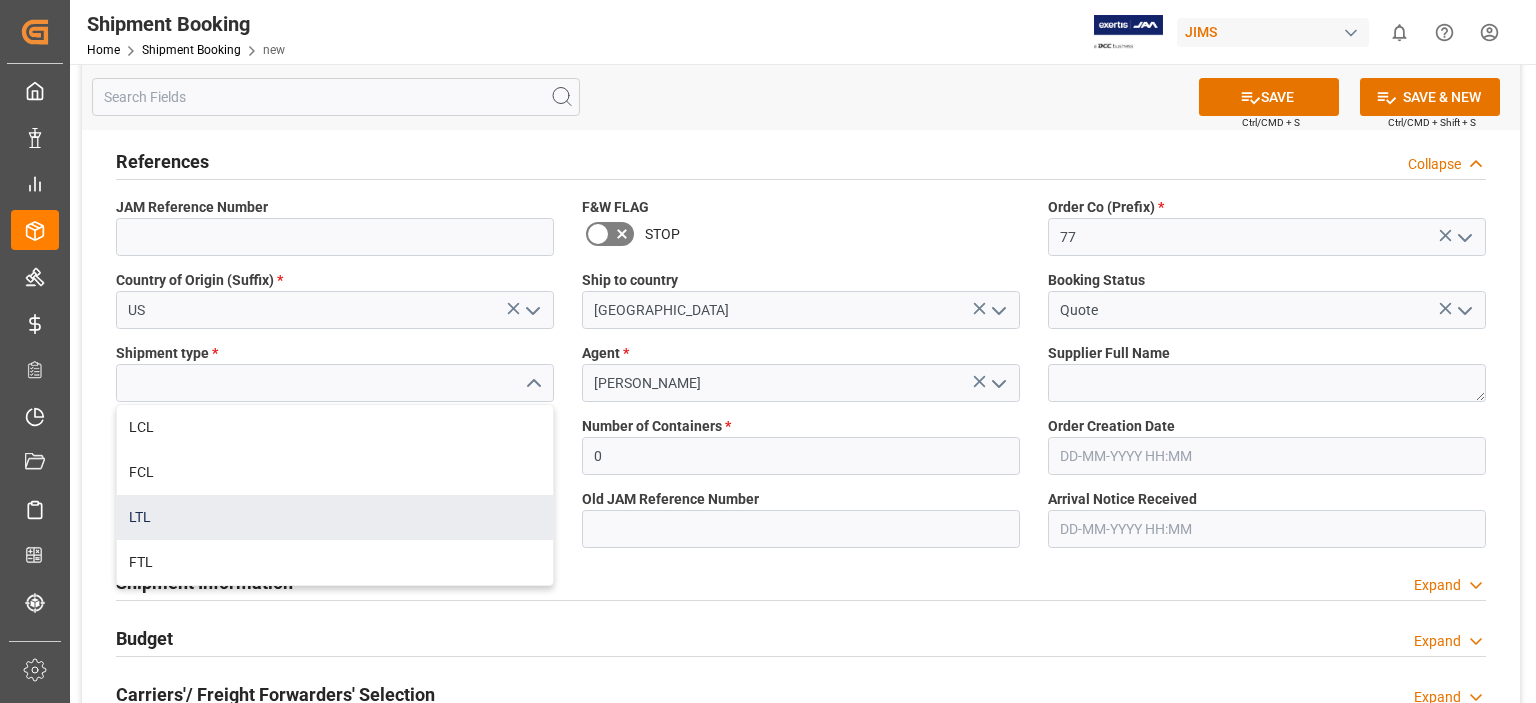 click on "LTL" at bounding box center (335, 517) 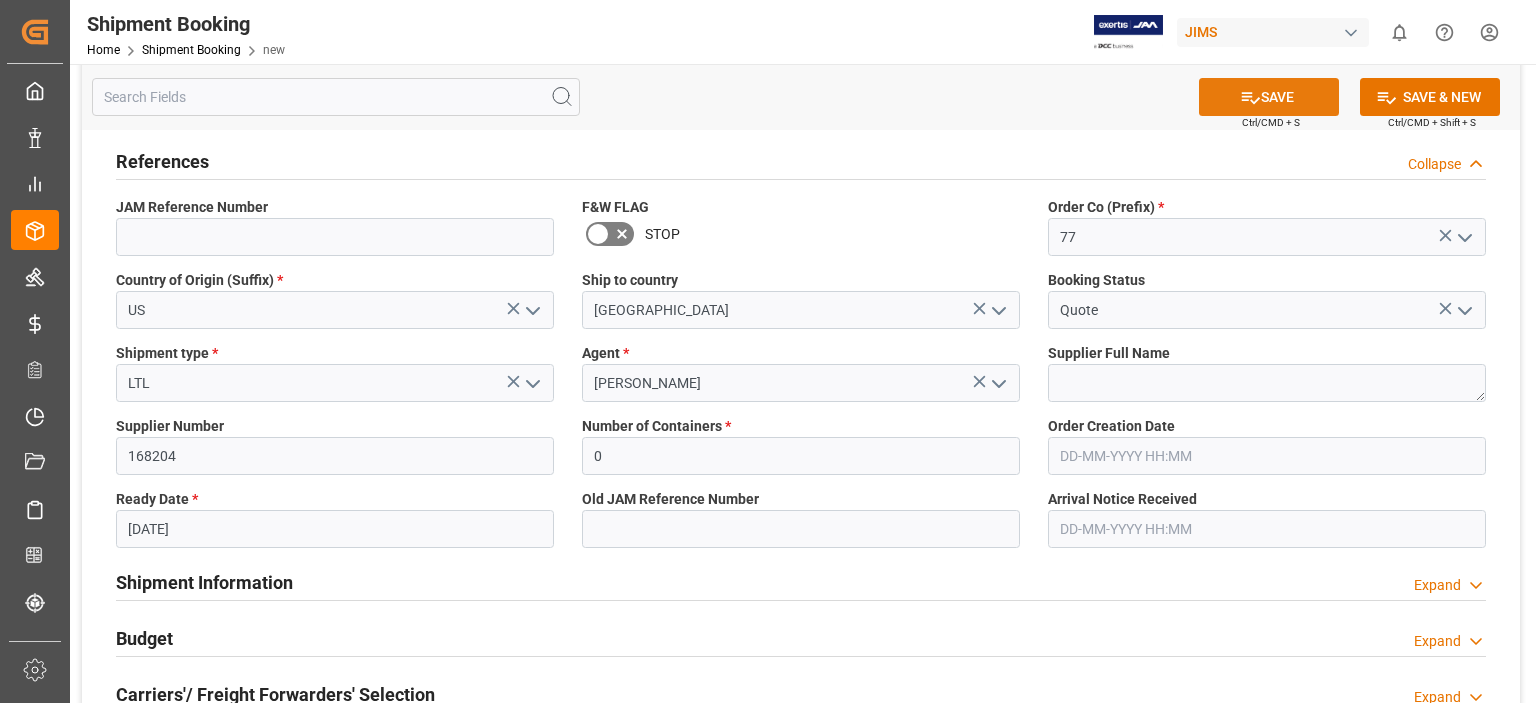 click 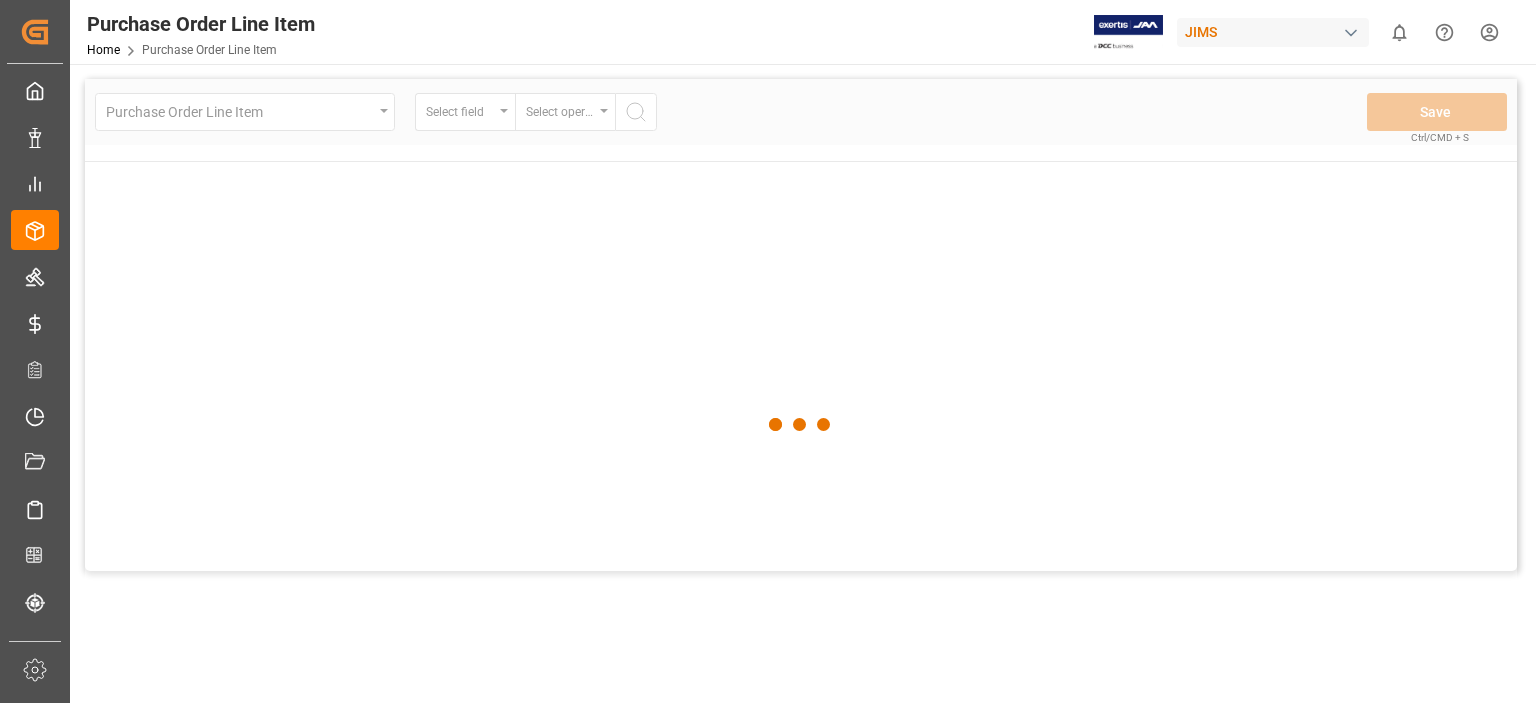 scroll, scrollTop: 0, scrollLeft: 0, axis: both 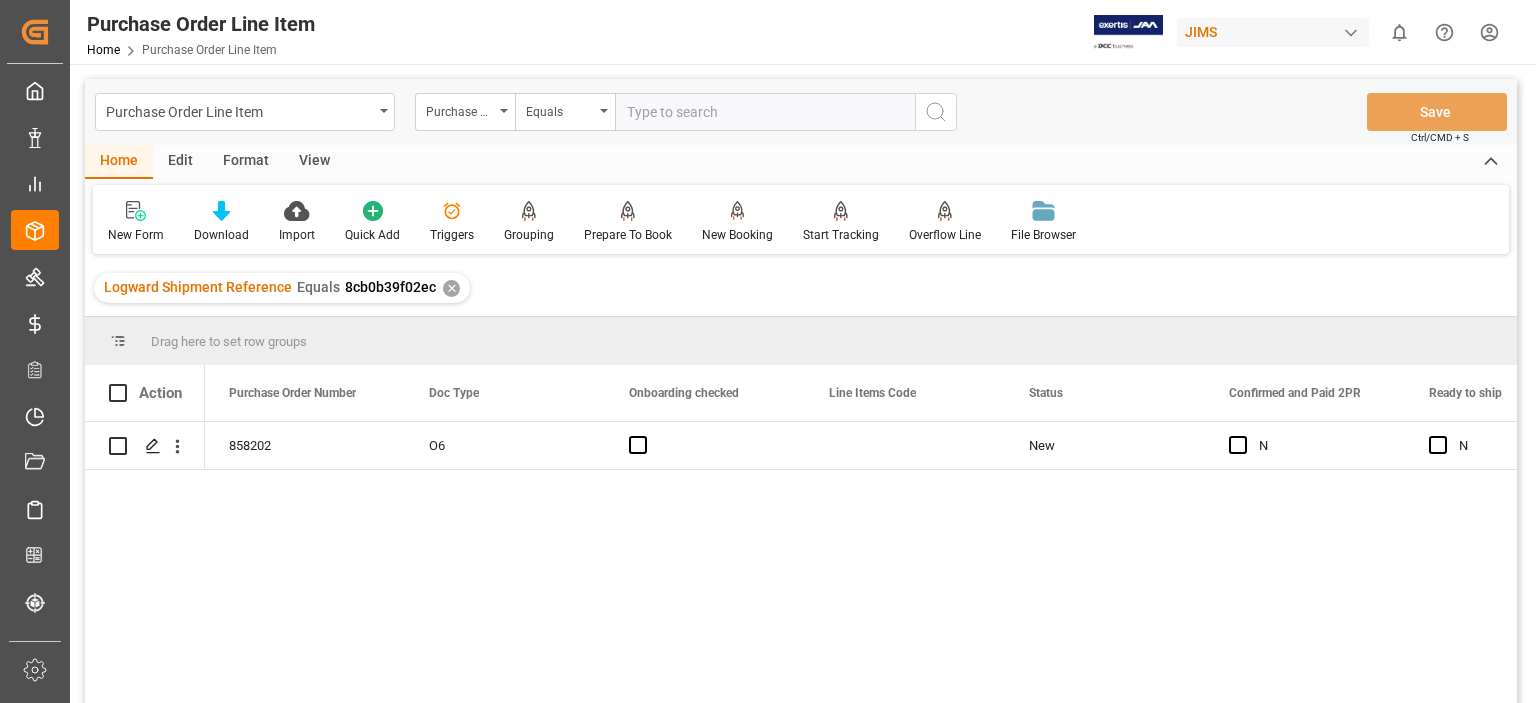 click on "View" at bounding box center [314, 162] 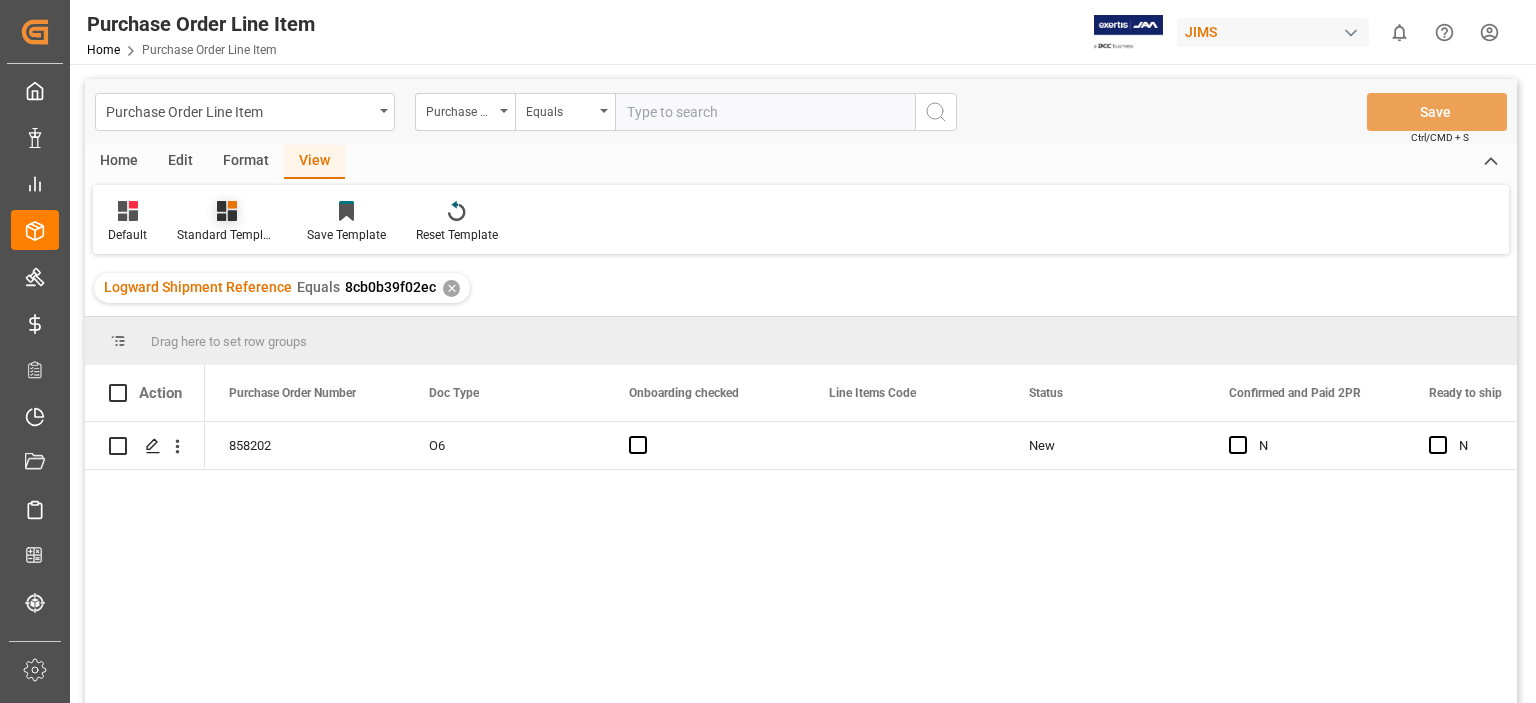 click on "Standard Templates" at bounding box center (227, 235) 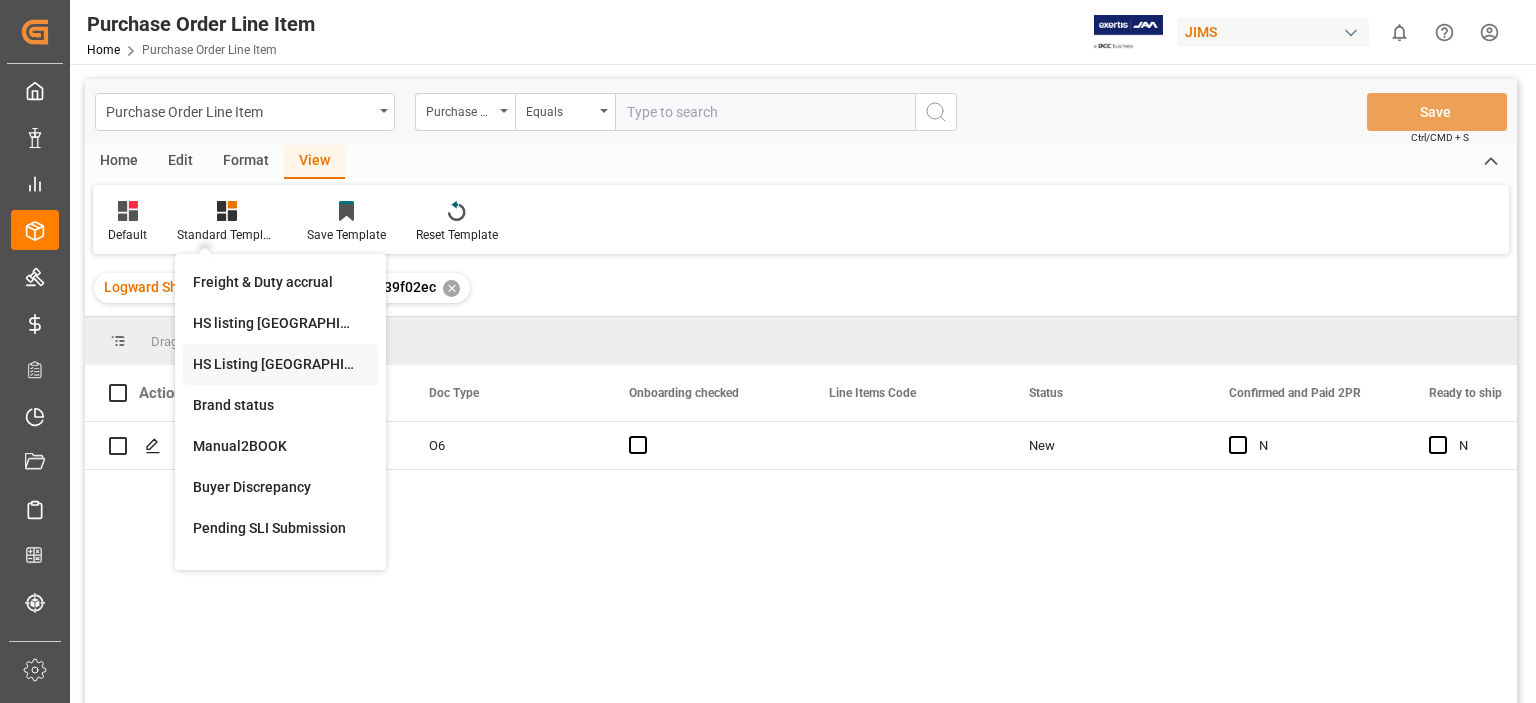 click on "HS Listing CANADA" at bounding box center [280, 364] 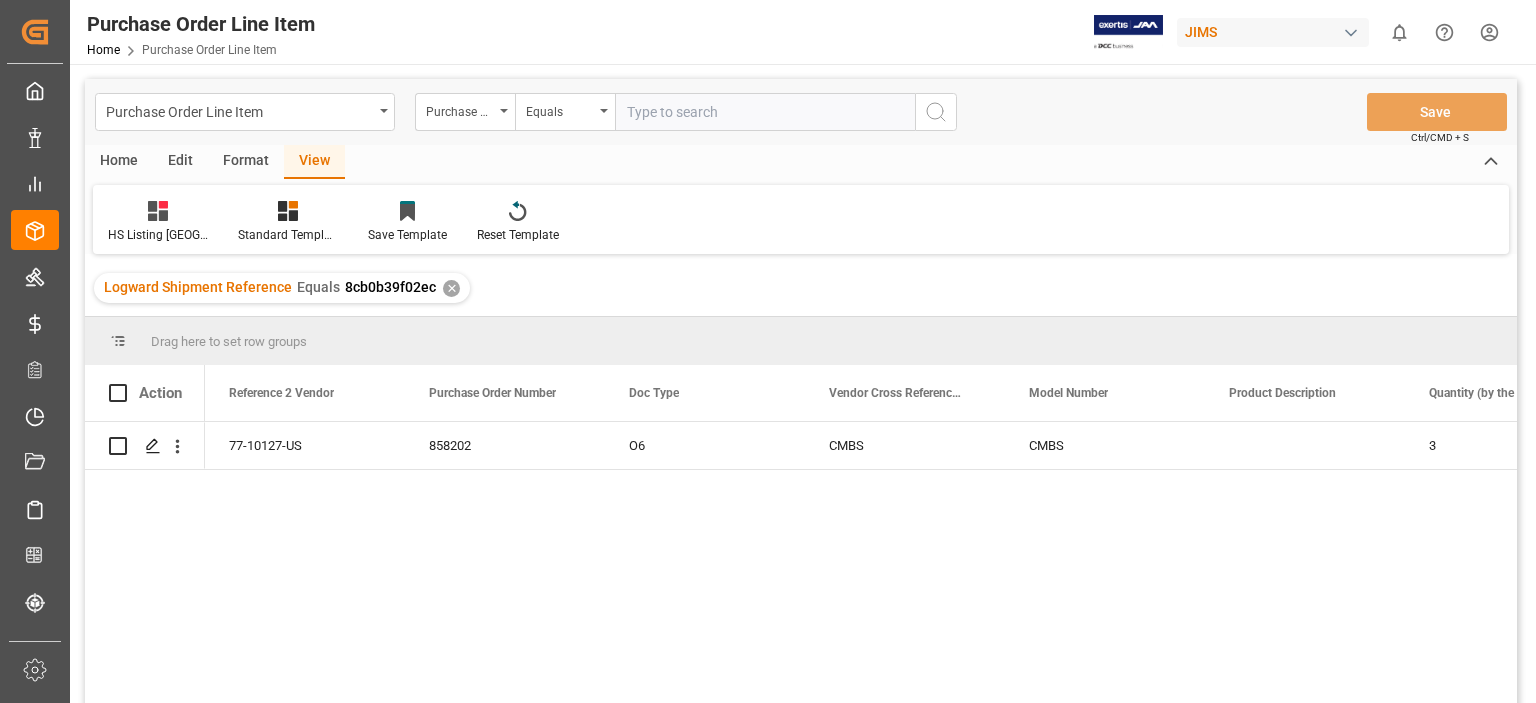drag, startPoint x: 317, startPoint y: 502, endPoint x: 300, endPoint y: 502, distance: 17 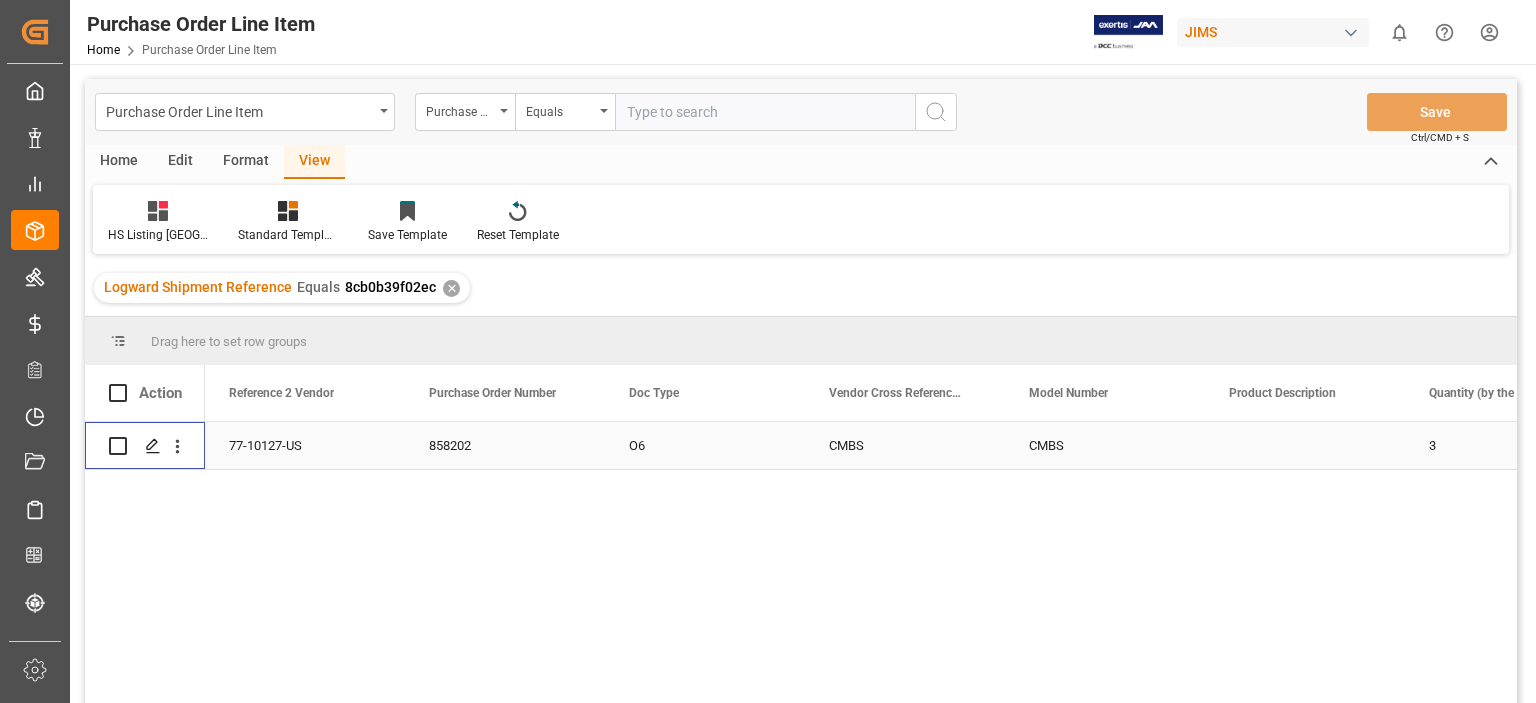 click at bounding box center [118, 446] 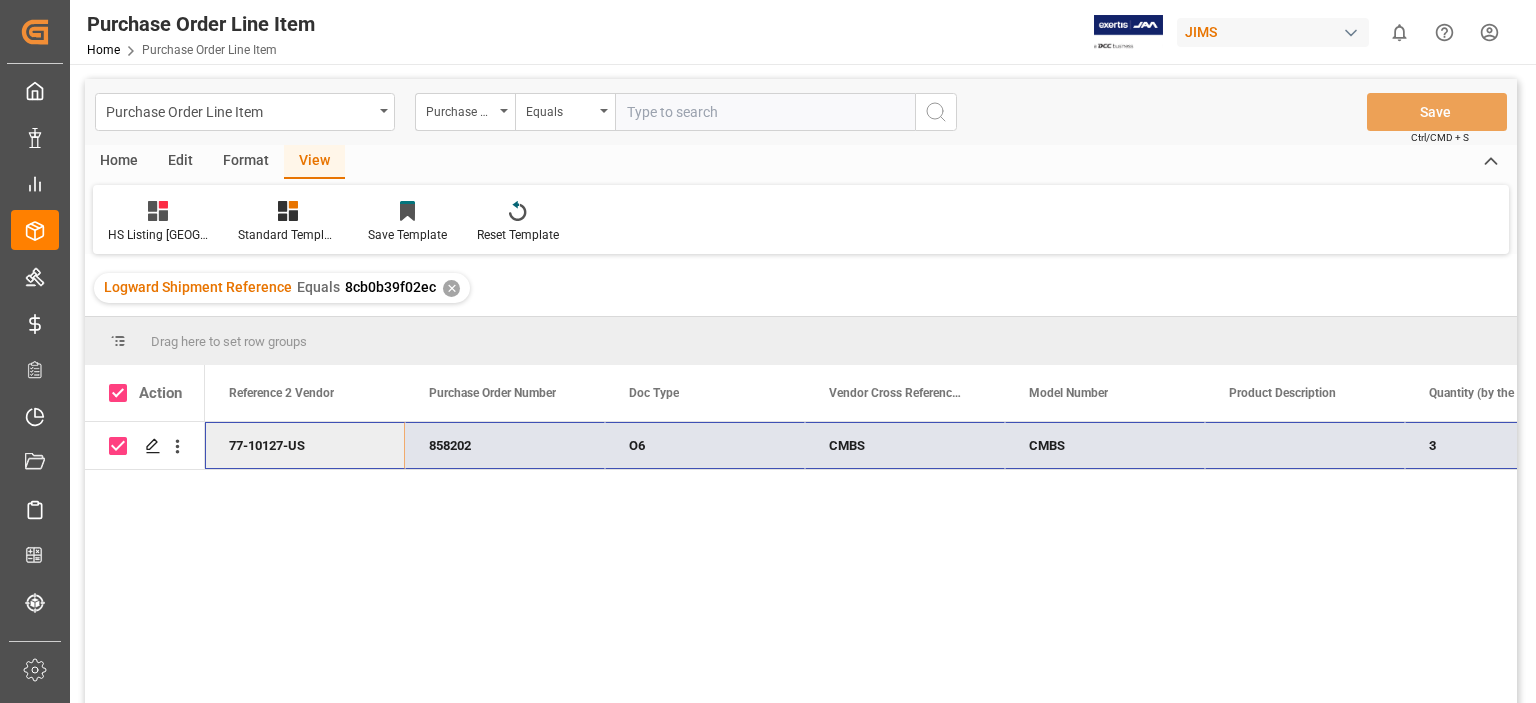 scroll, scrollTop: 0, scrollLeft: 40, axis: horizontal 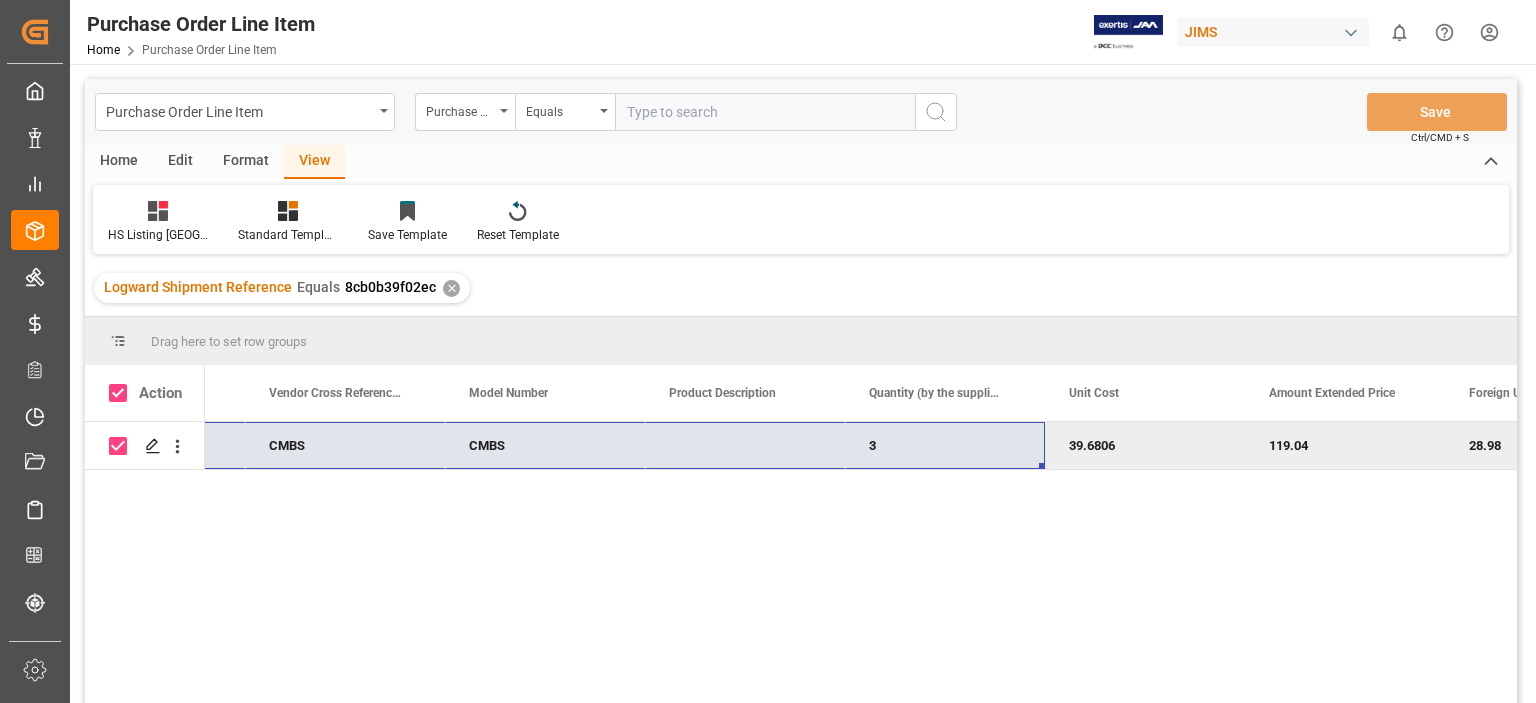 drag, startPoint x: 224, startPoint y: 453, endPoint x: 879, endPoint y: 451, distance: 655.00305 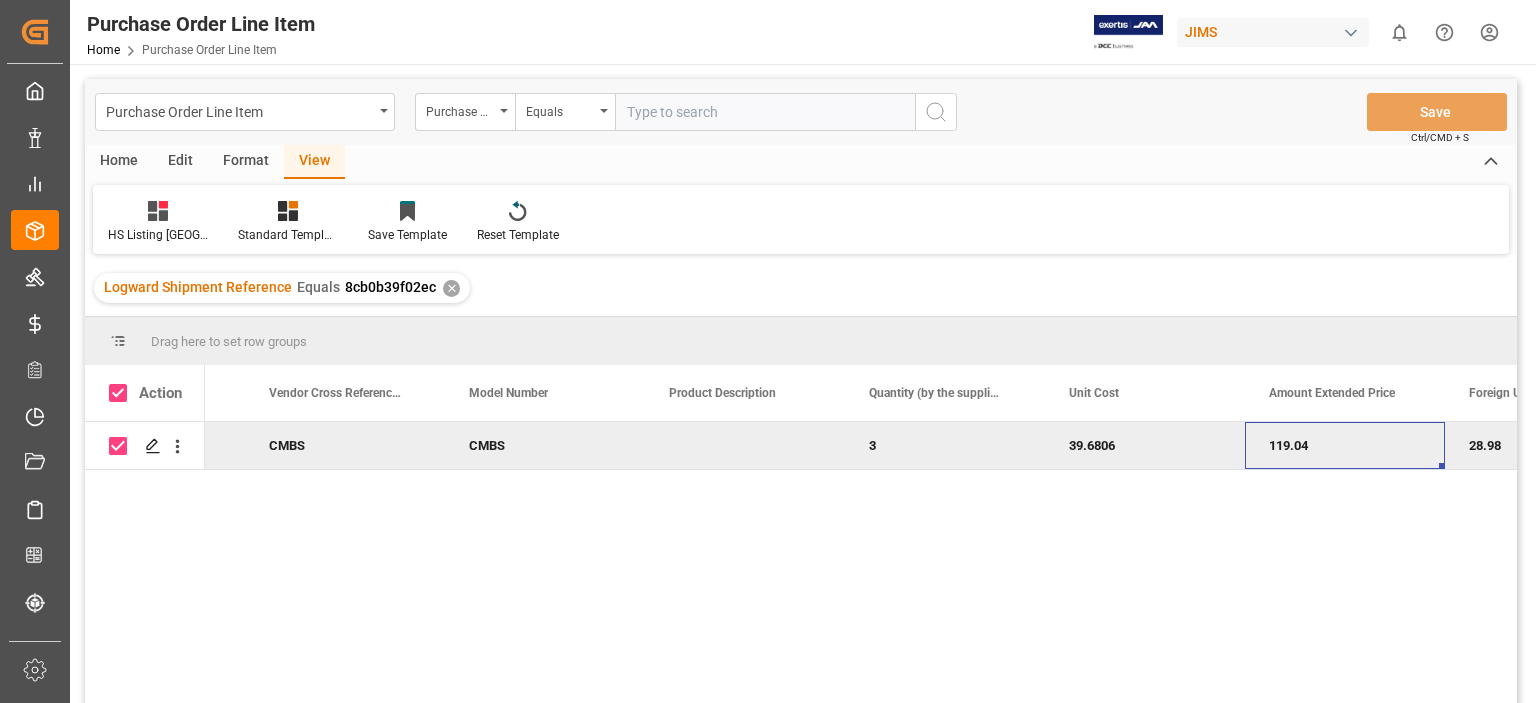 click on "119.04" at bounding box center [1345, 445] 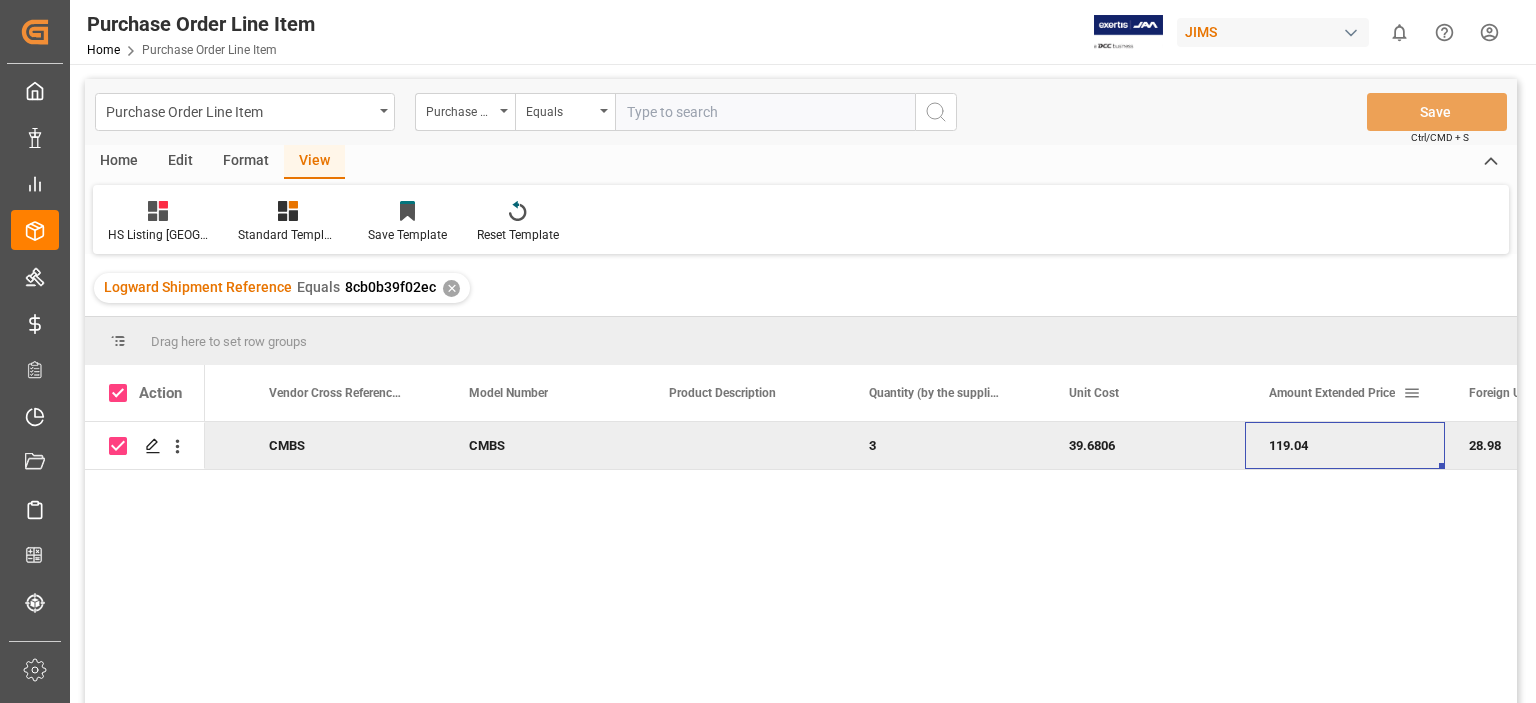 scroll, scrollTop: 0, scrollLeft: 694, axis: horizontal 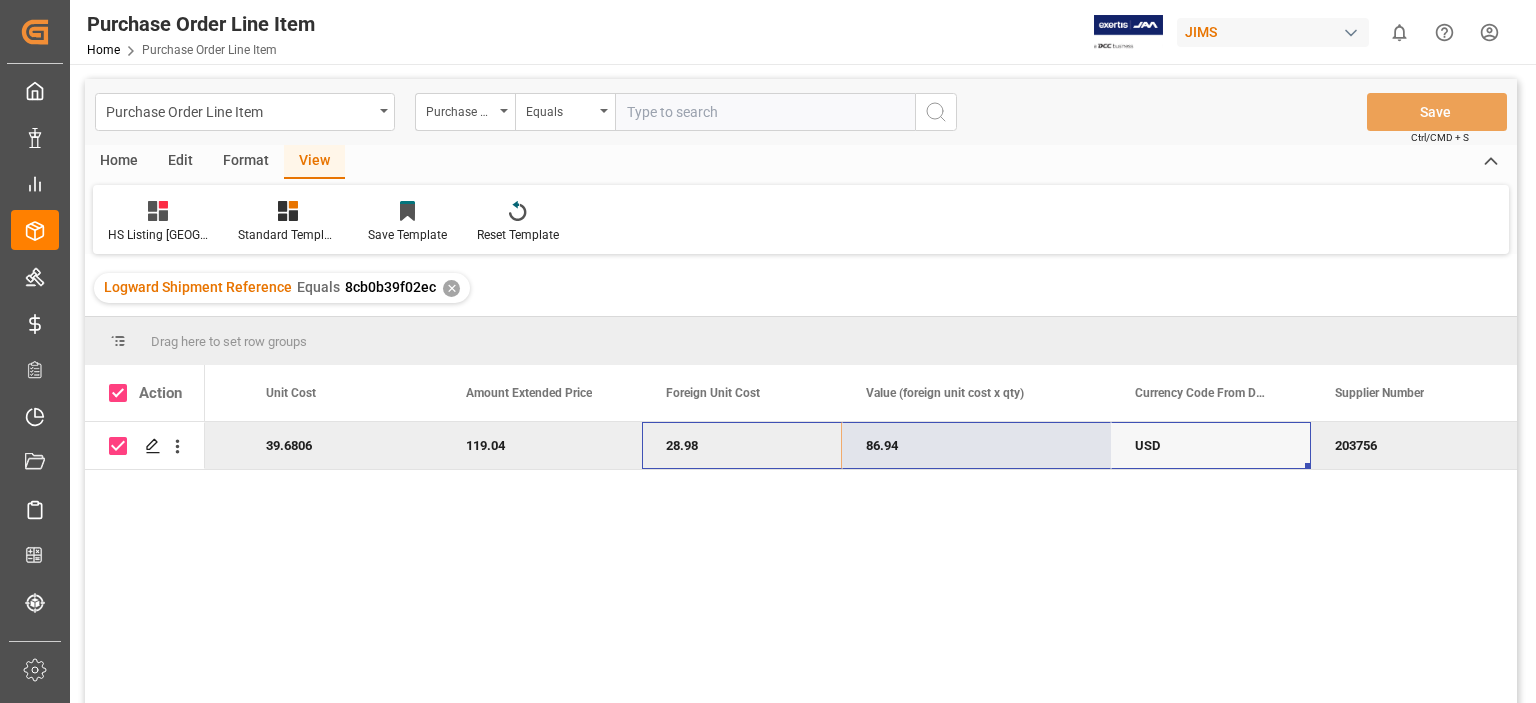 drag, startPoint x: 692, startPoint y: 444, endPoint x: 1148, endPoint y: 439, distance: 456.0274 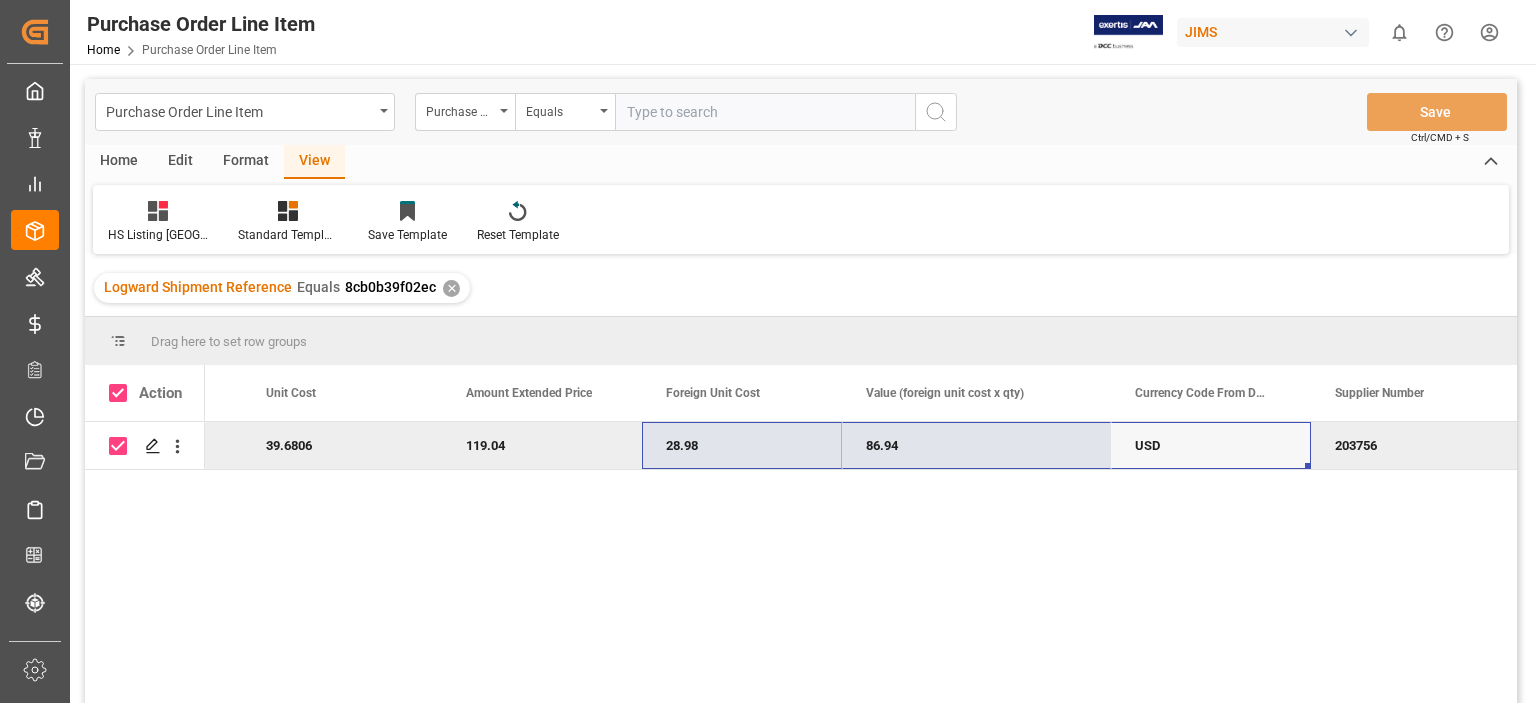 click on "3 39.6806 119.04 28.98 86.94 USD 203756" at bounding box center [861, 569] 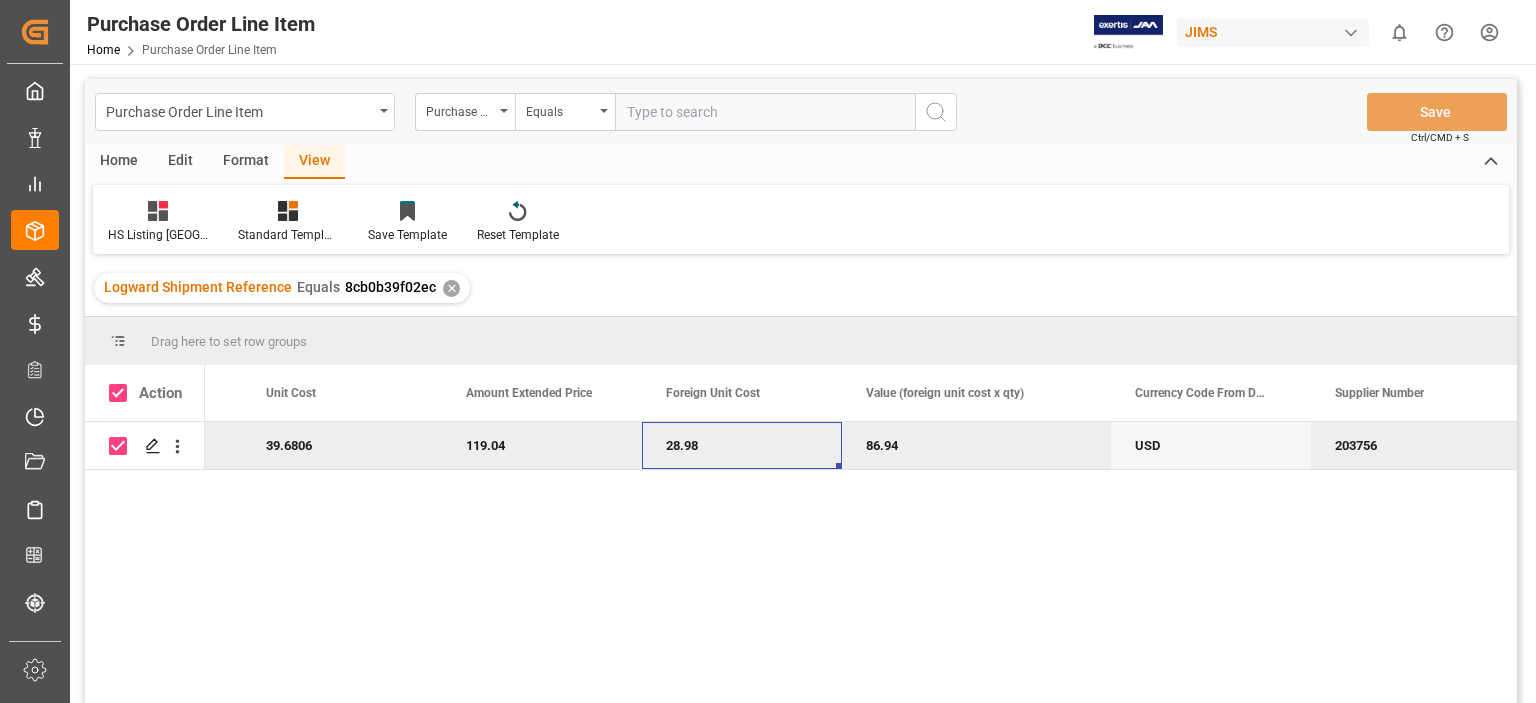 click on "28.98" at bounding box center [742, 445] 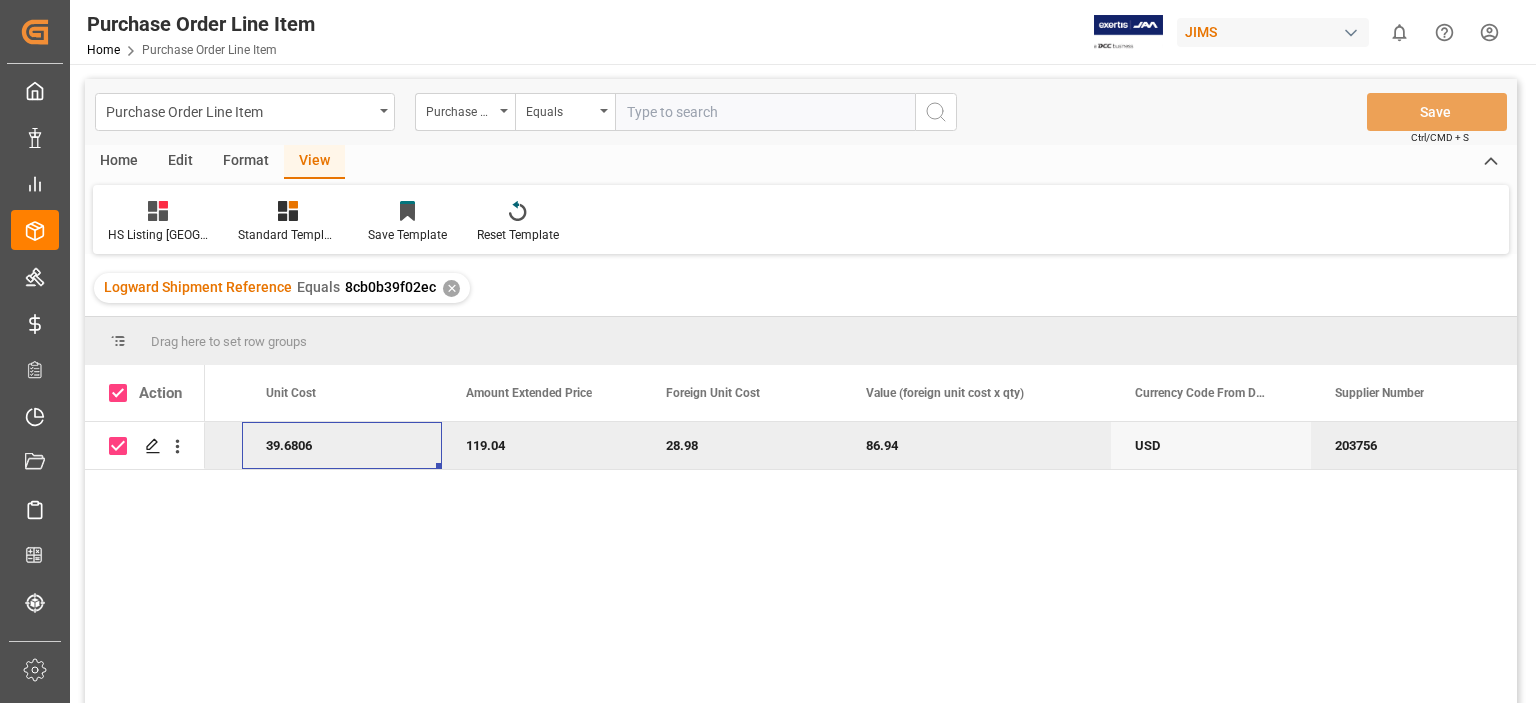 scroll, scrollTop: 0, scrollLeft: 0, axis: both 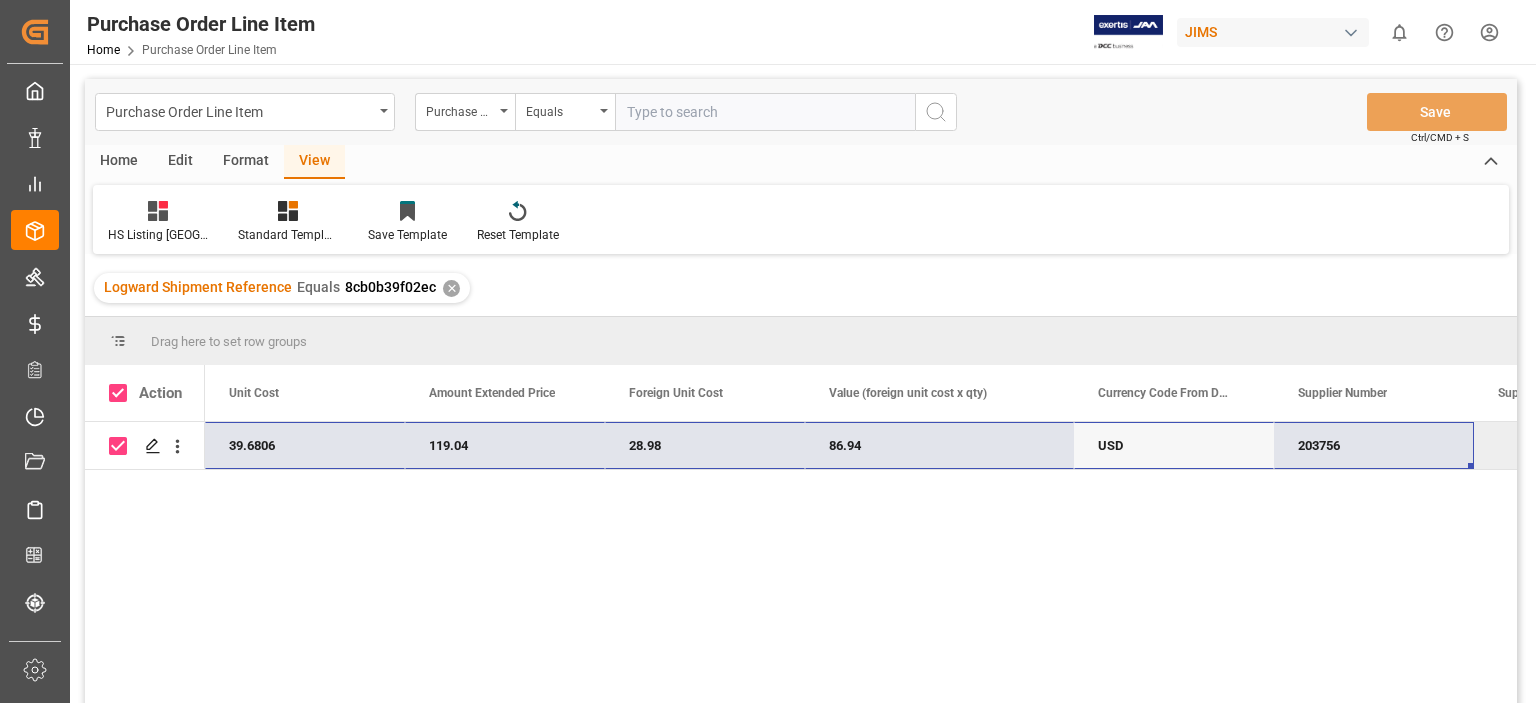 drag, startPoint x: 259, startPoint y: 443, endPoint x: 1296, endPoint y: 438, distance: 1037.0121 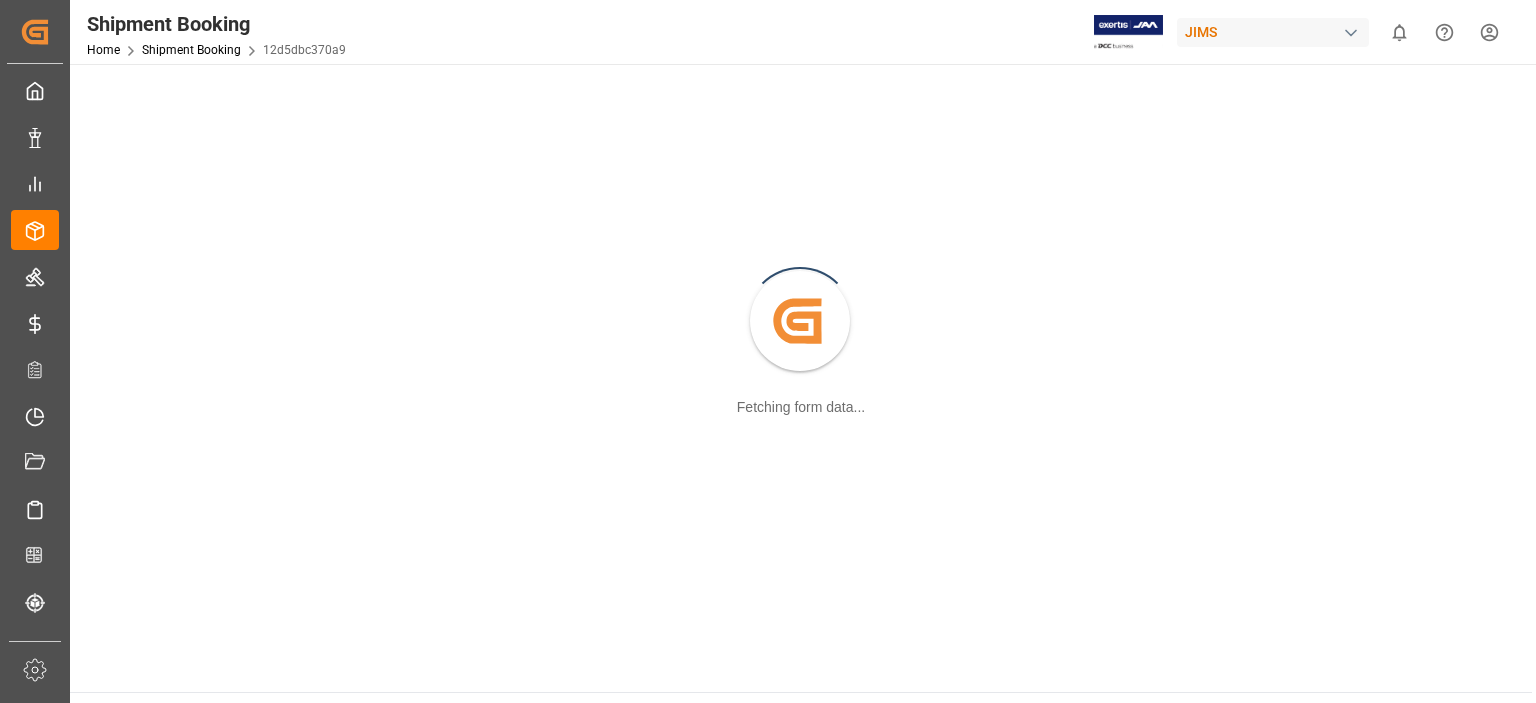 scroll, scrollTop: 0, scrollLeft: 0, axis: both 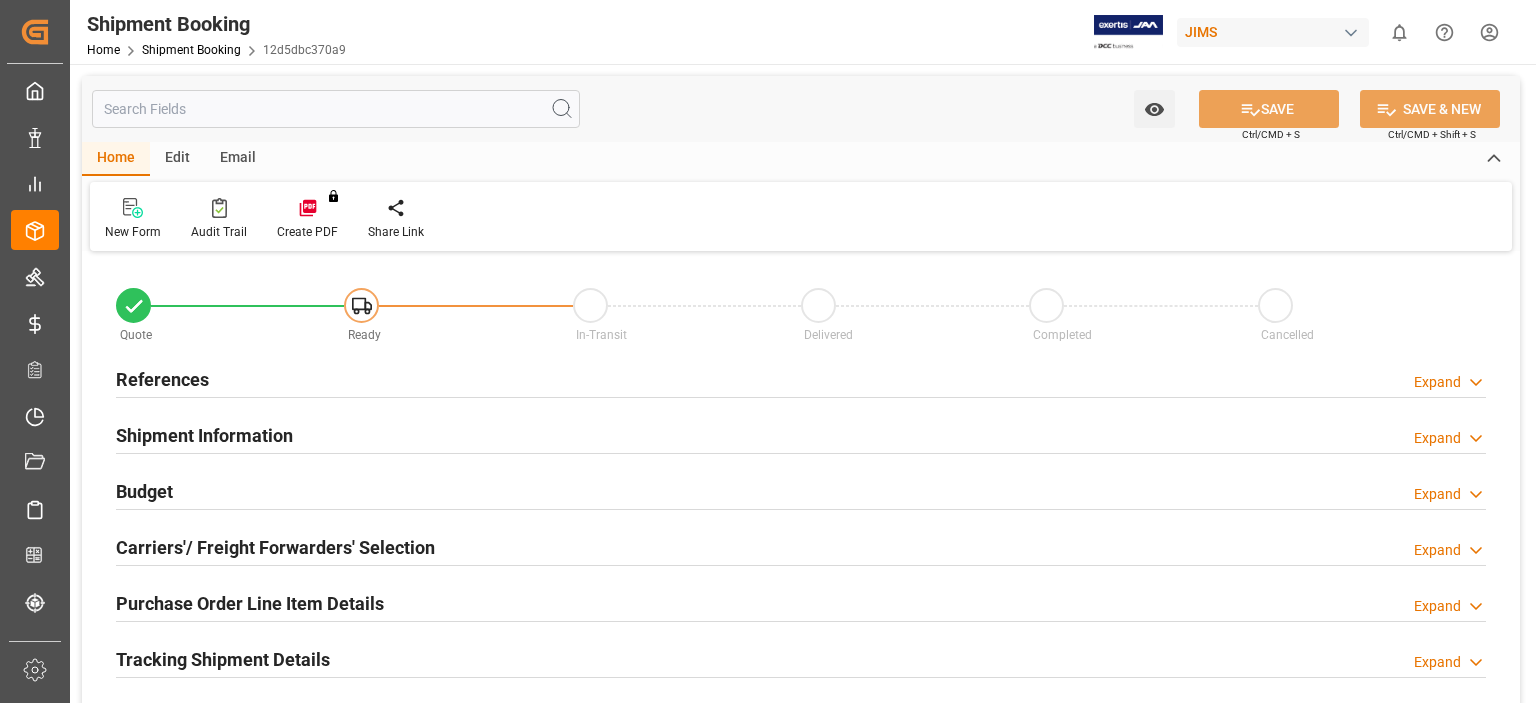 type on "0" 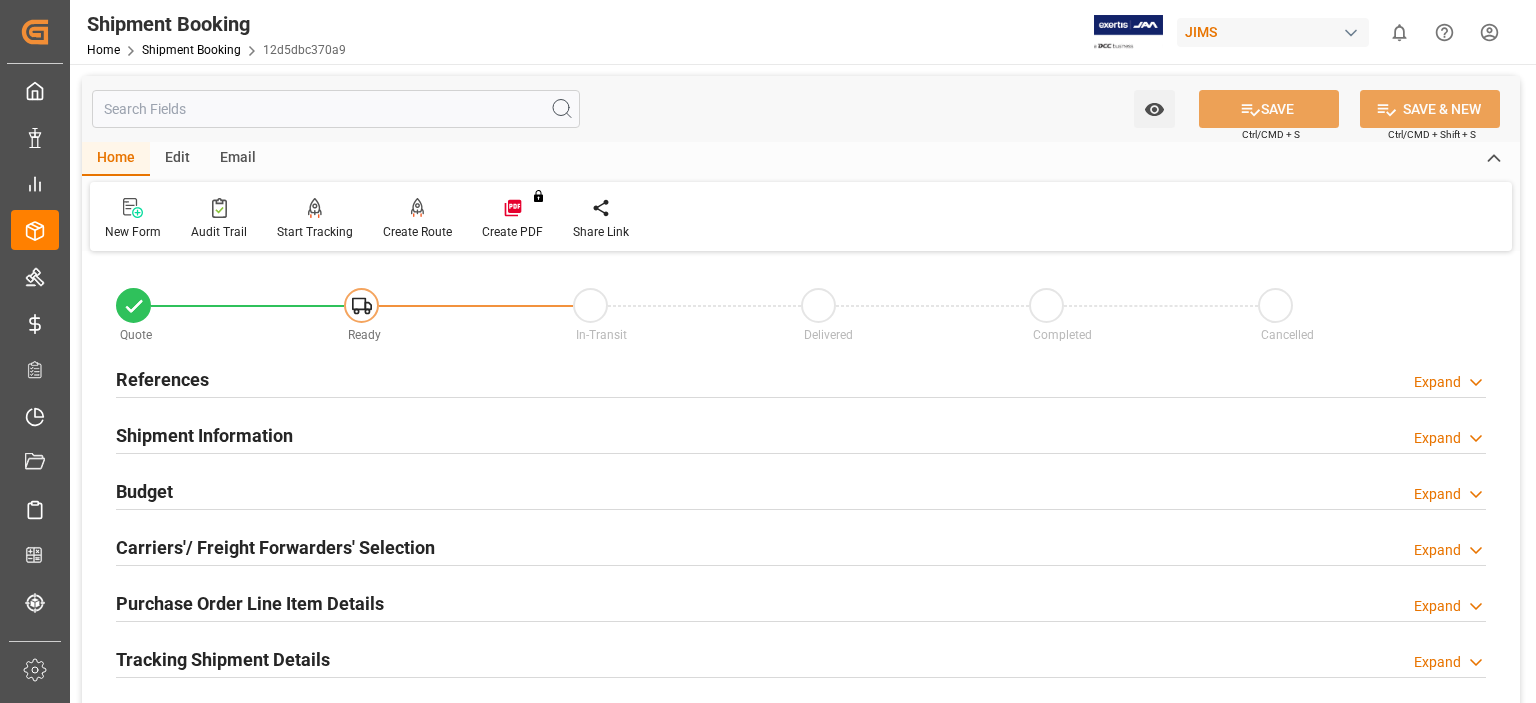 type on "[DATE]" 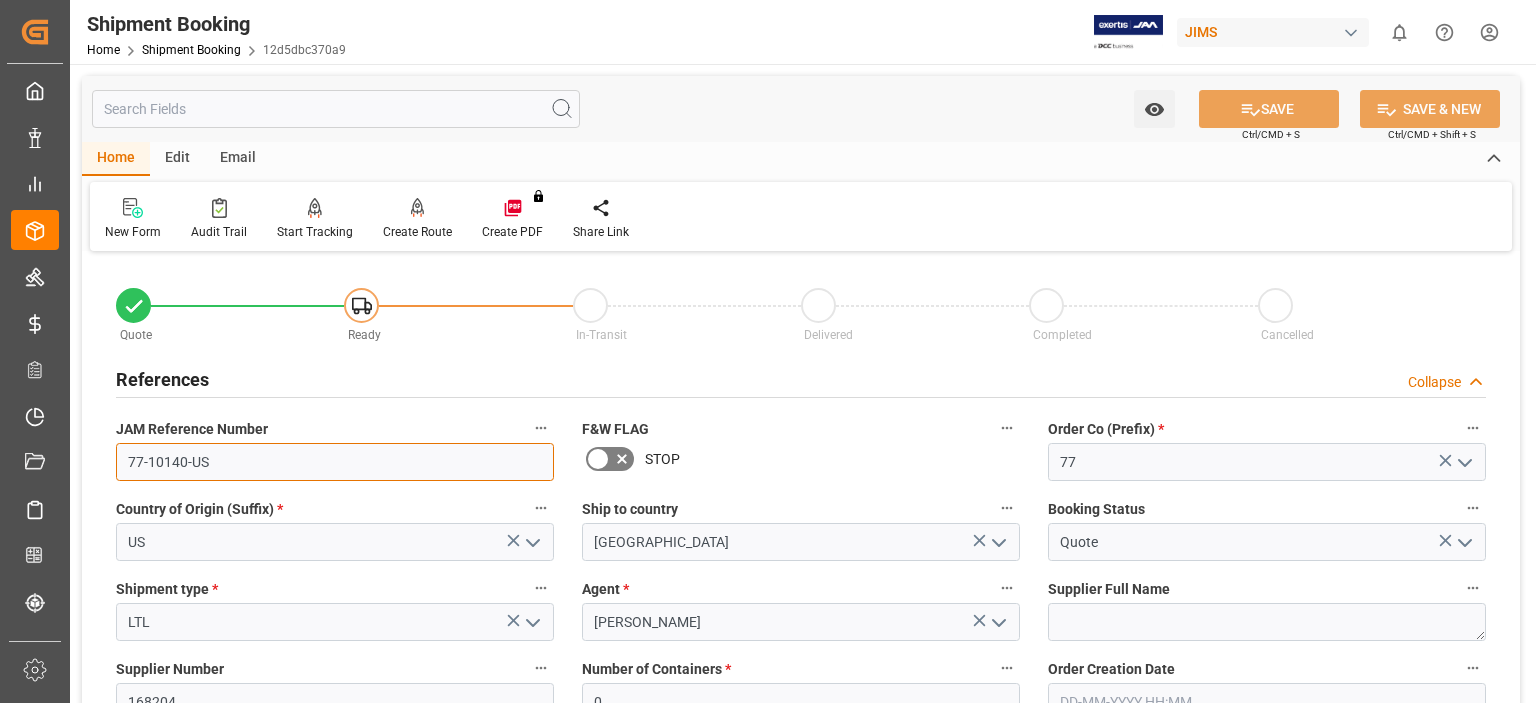drag, startPoint x: 212, startPoint y: 463, endPoint x: 60, endPoint y: 369, distance: 178.71765 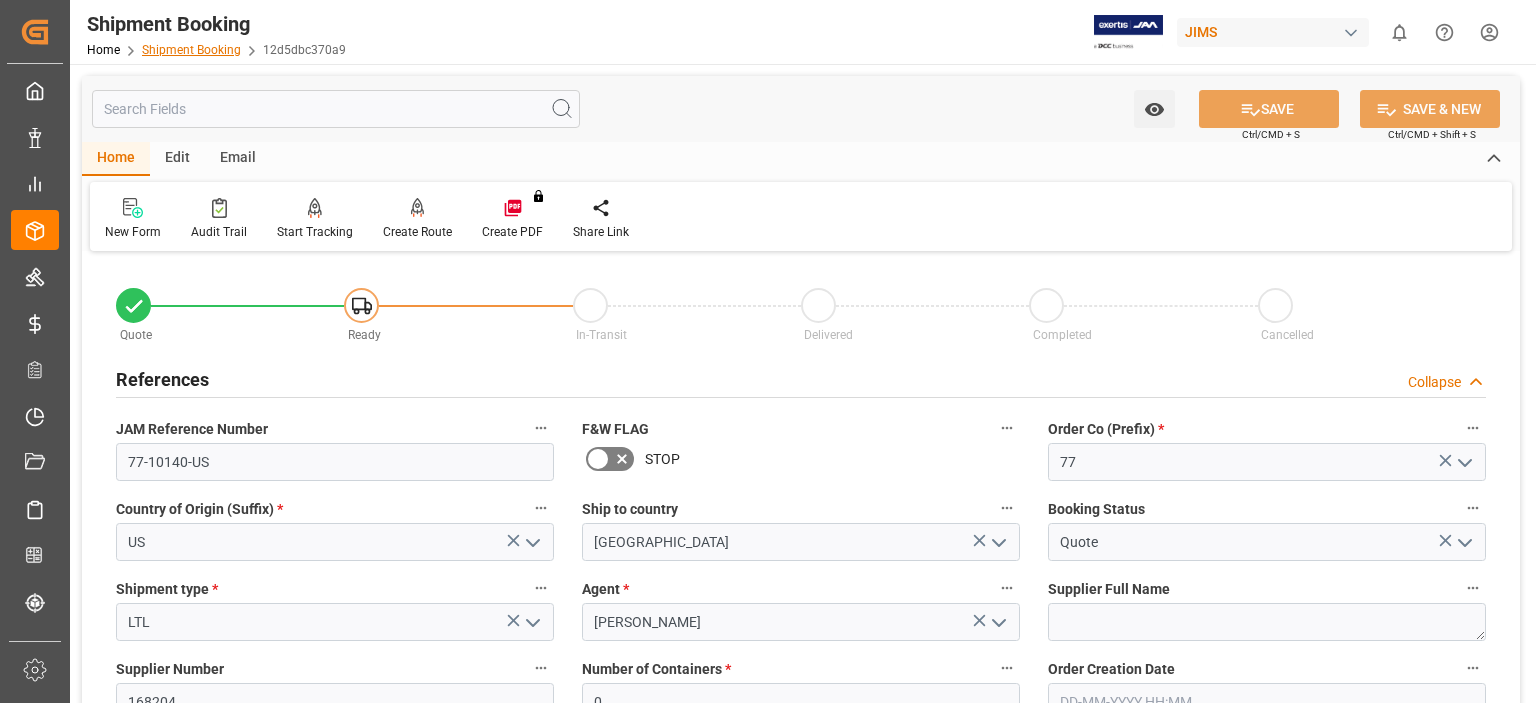 click on "Shipment Booking" at bounding box center [191, 50] 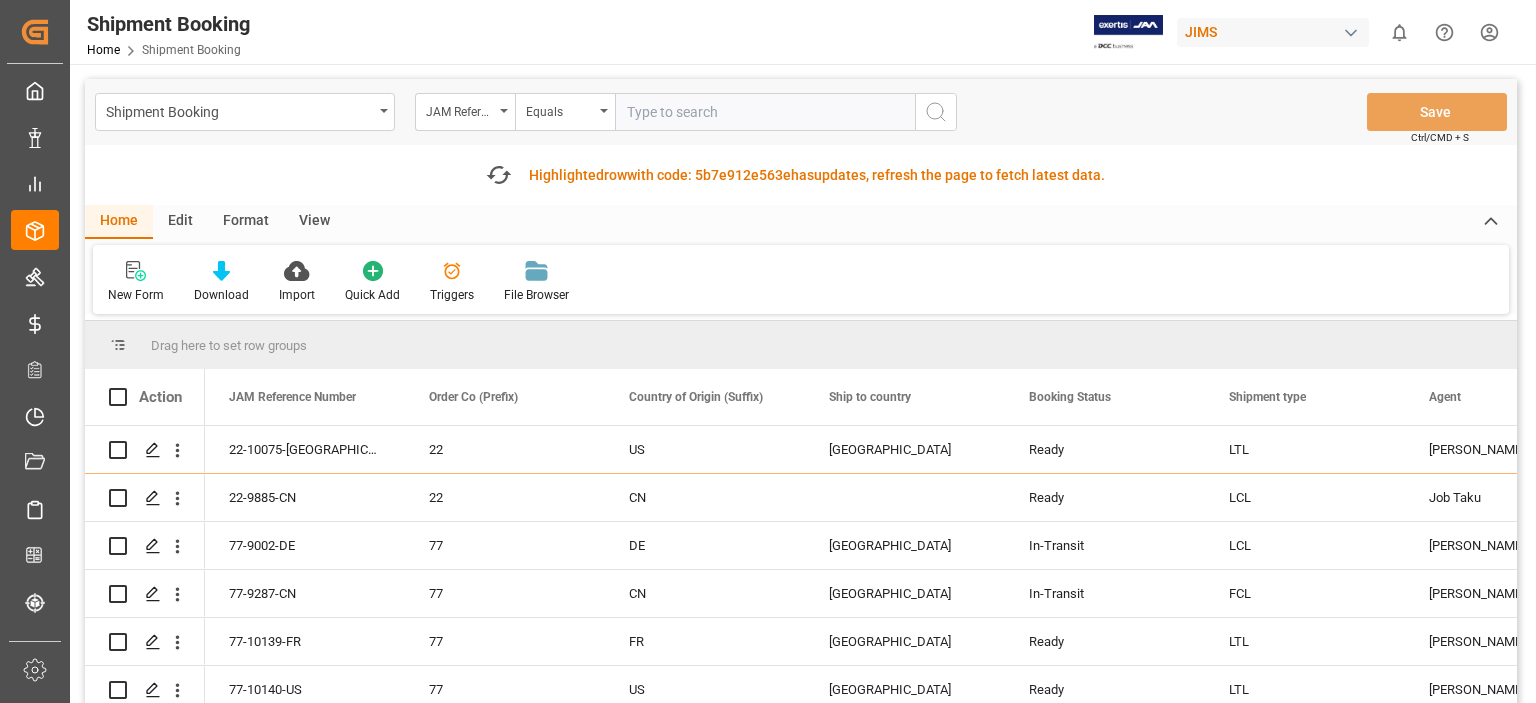 click at bounding box center (765, 112) 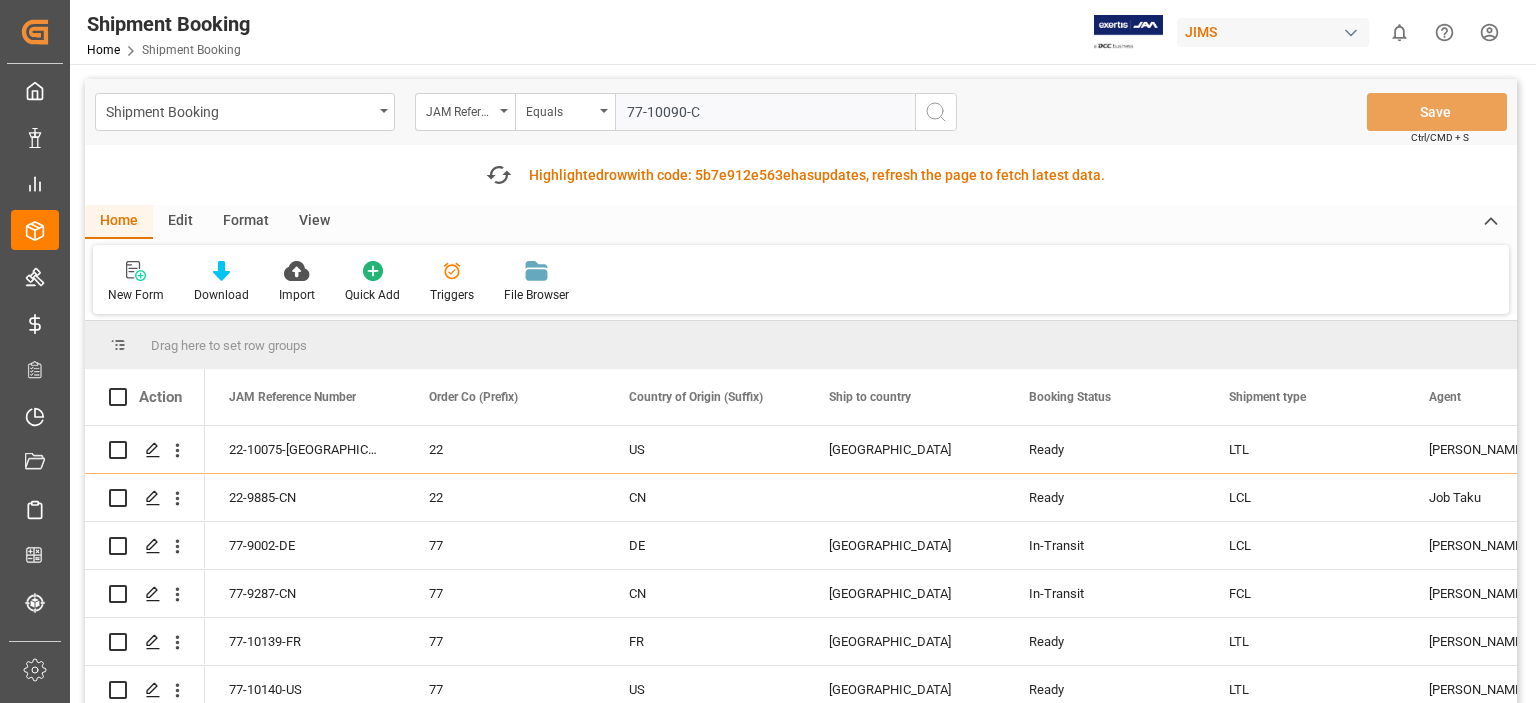 type on "77-10090-CA" 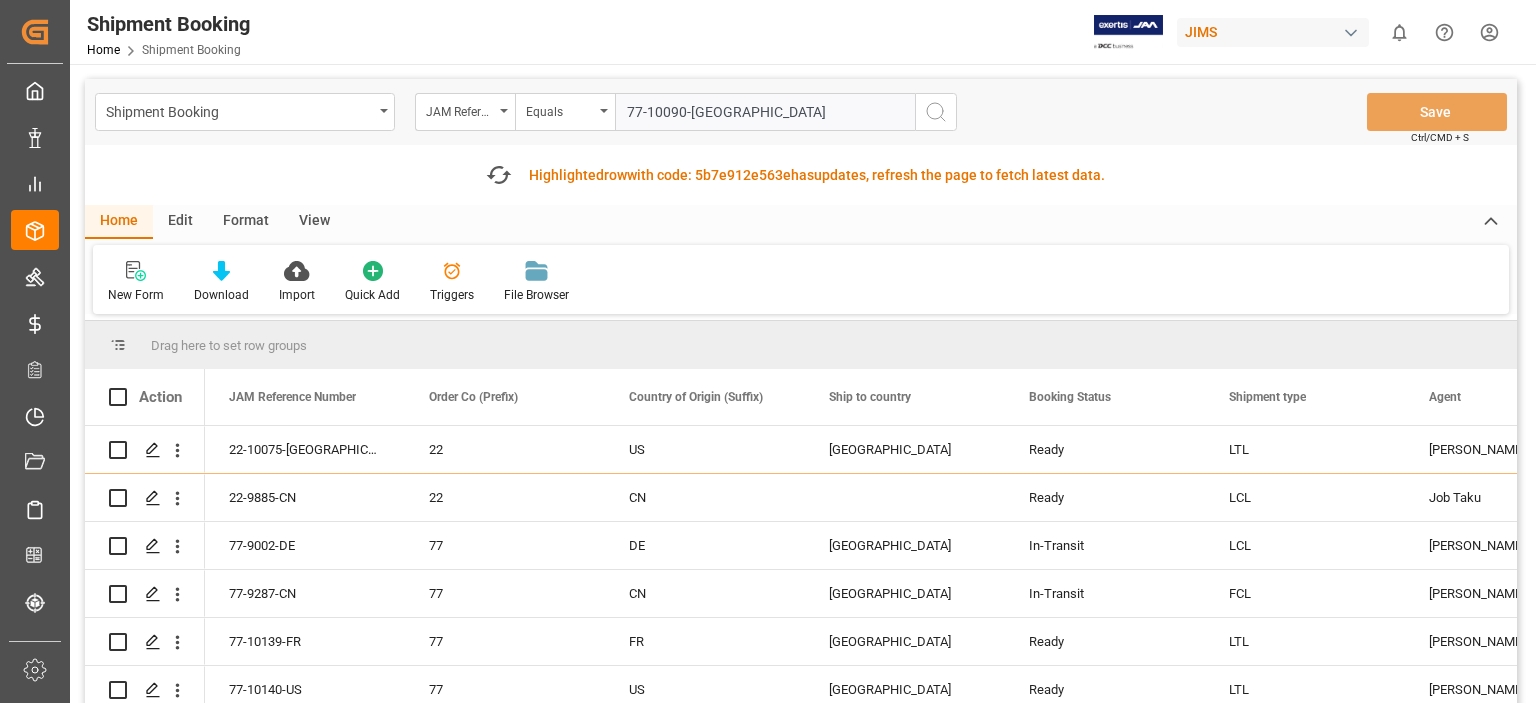 type 